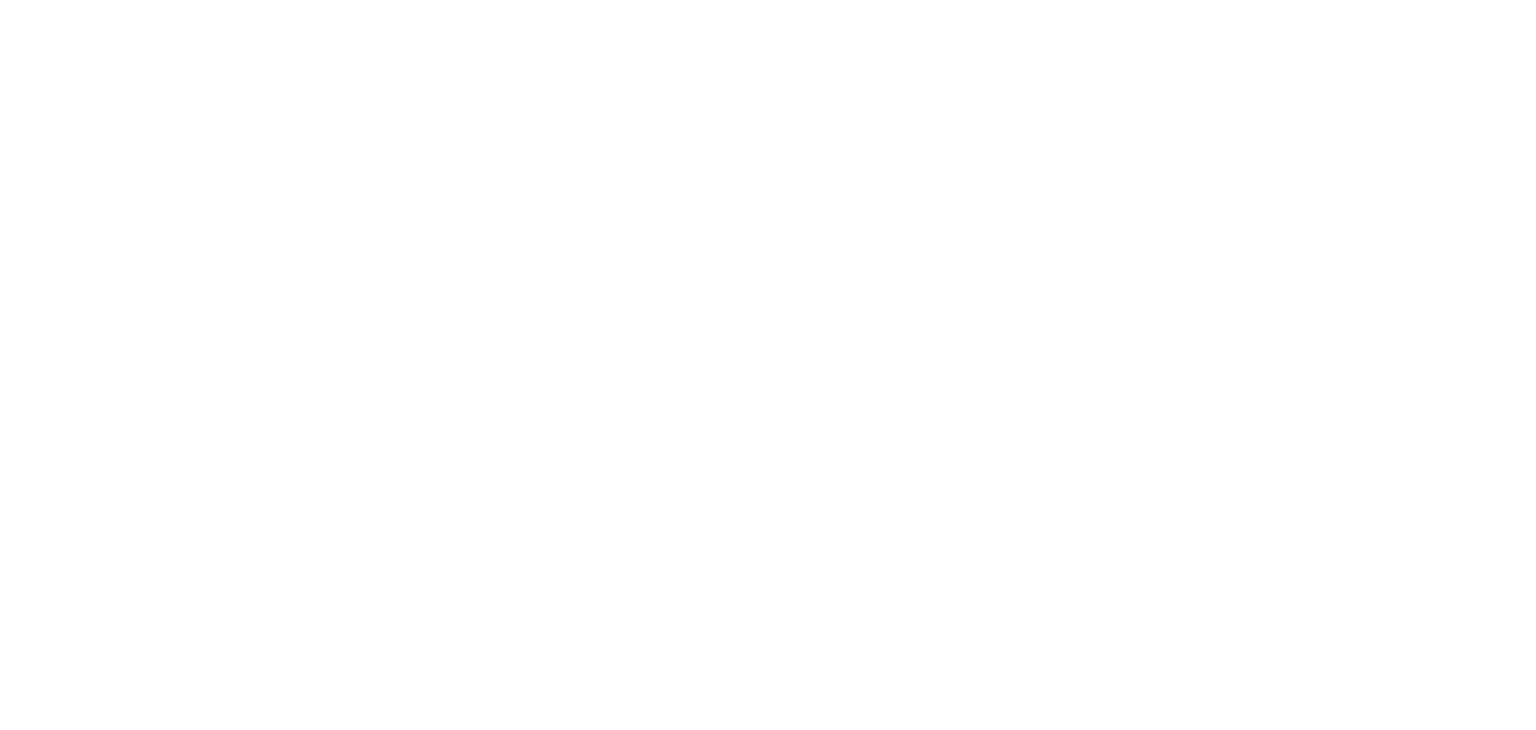 scroll, scrollTop: 0, scrollLeft: 0, axis: both 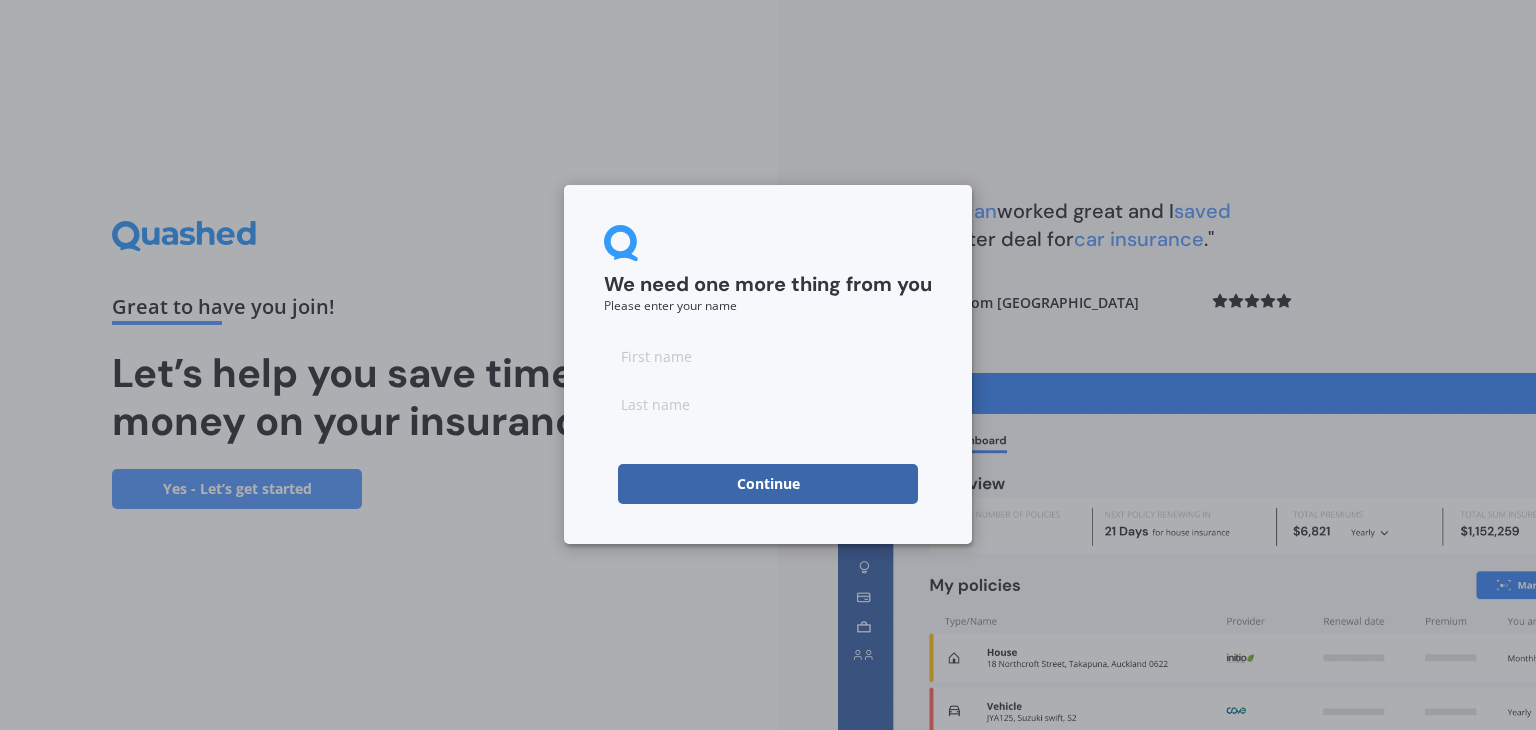 click at bounding box center [768, 356] 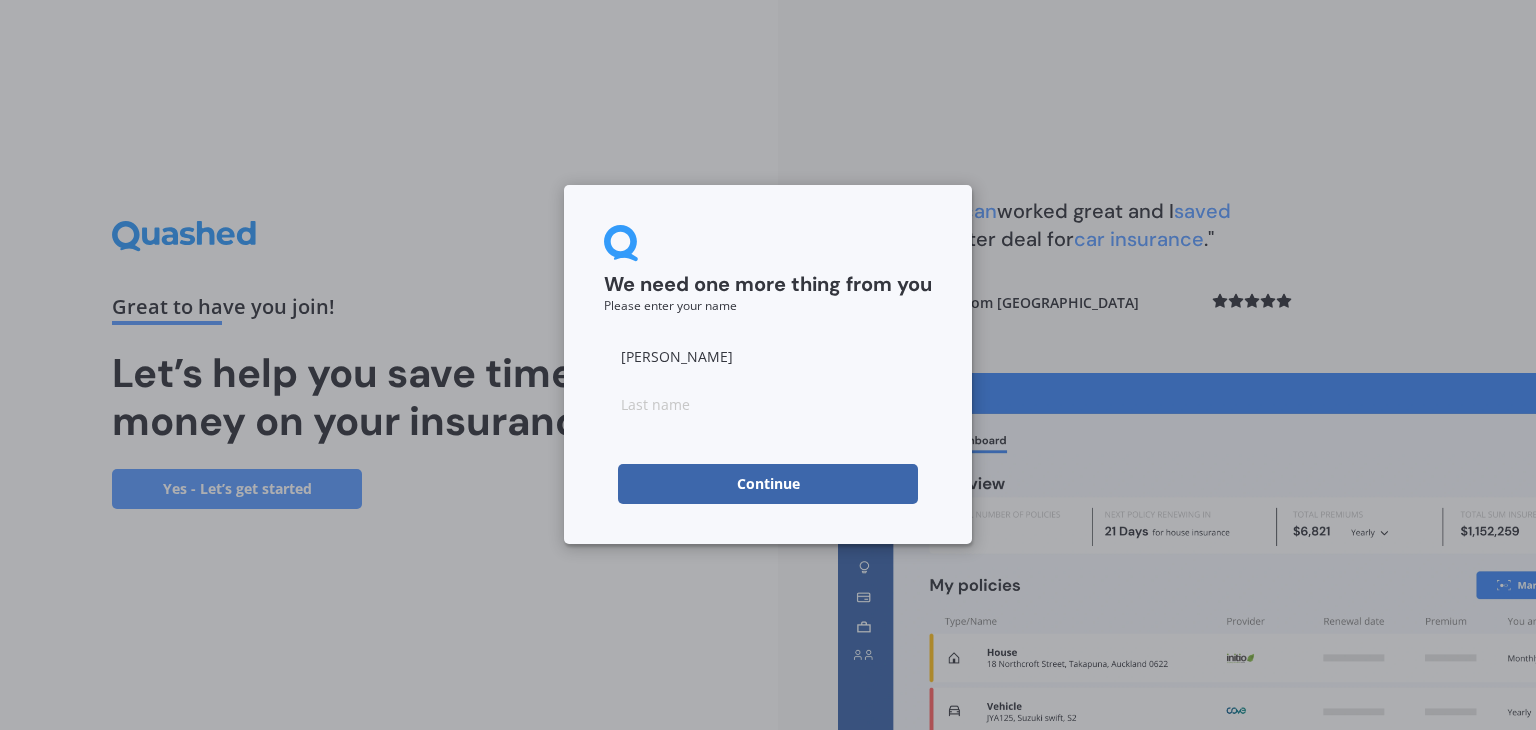 type on "Lennon" 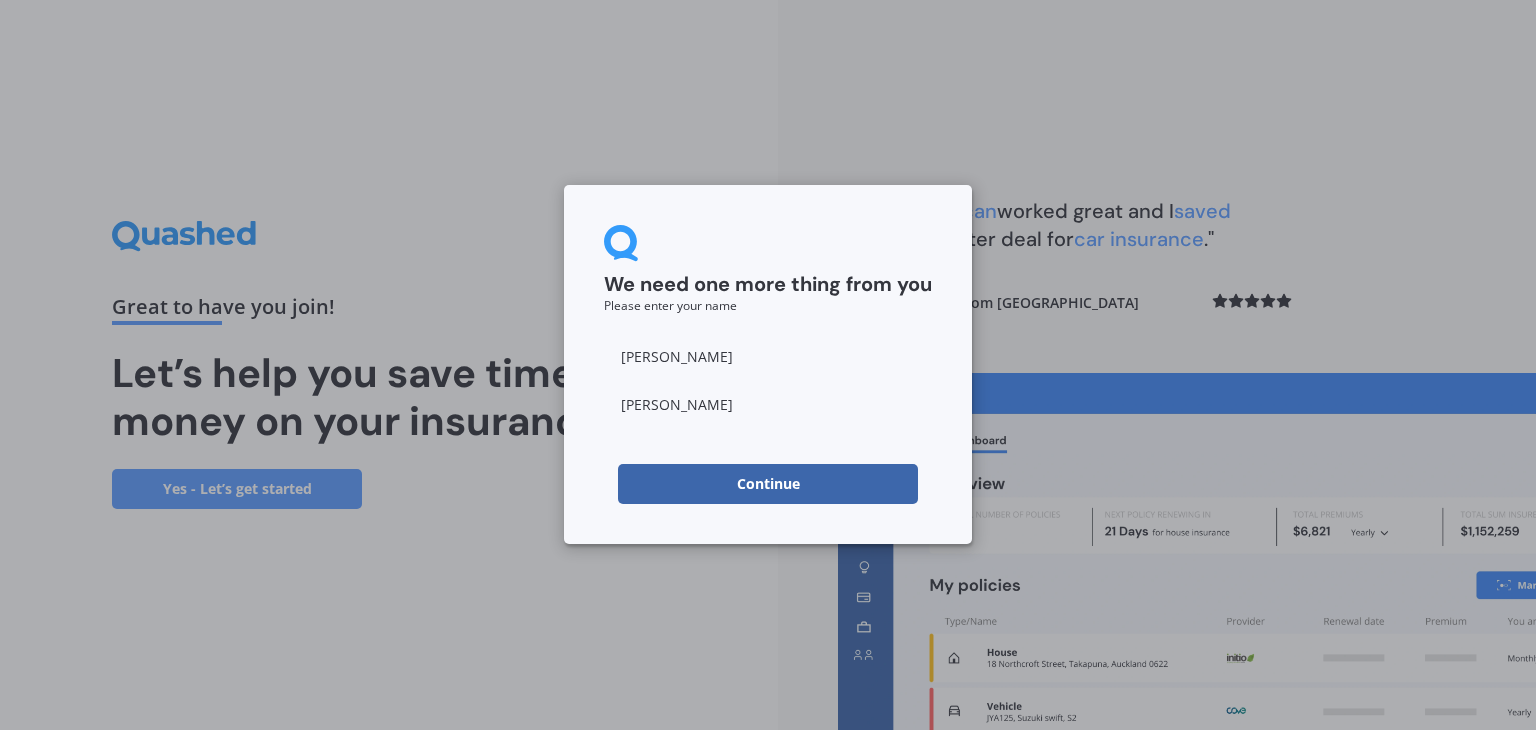 type on "Carter" 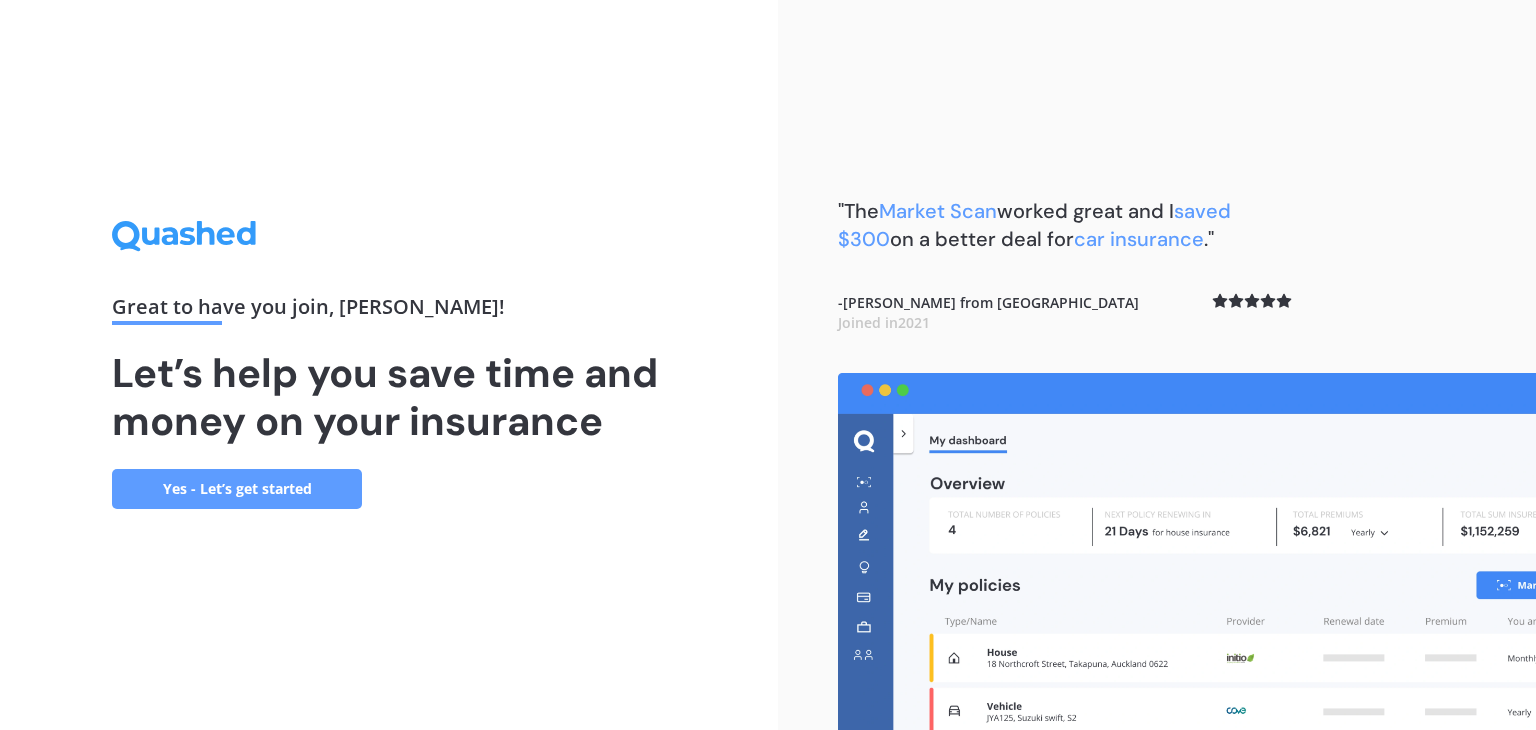 click on "Yes - Let’s get started" at bounding box center (237, 489) 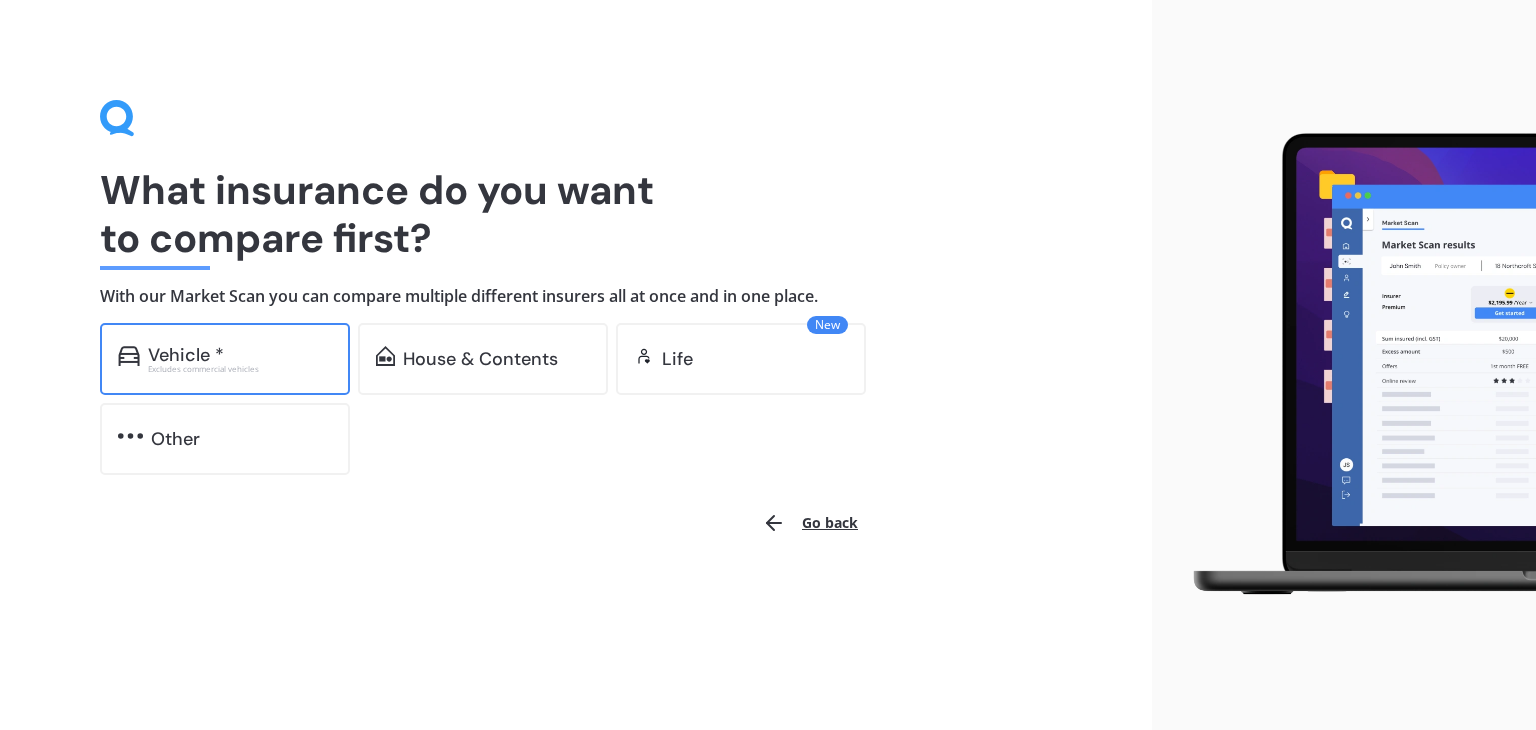 click on "Vehicle *" at bounding box center (240, 355) 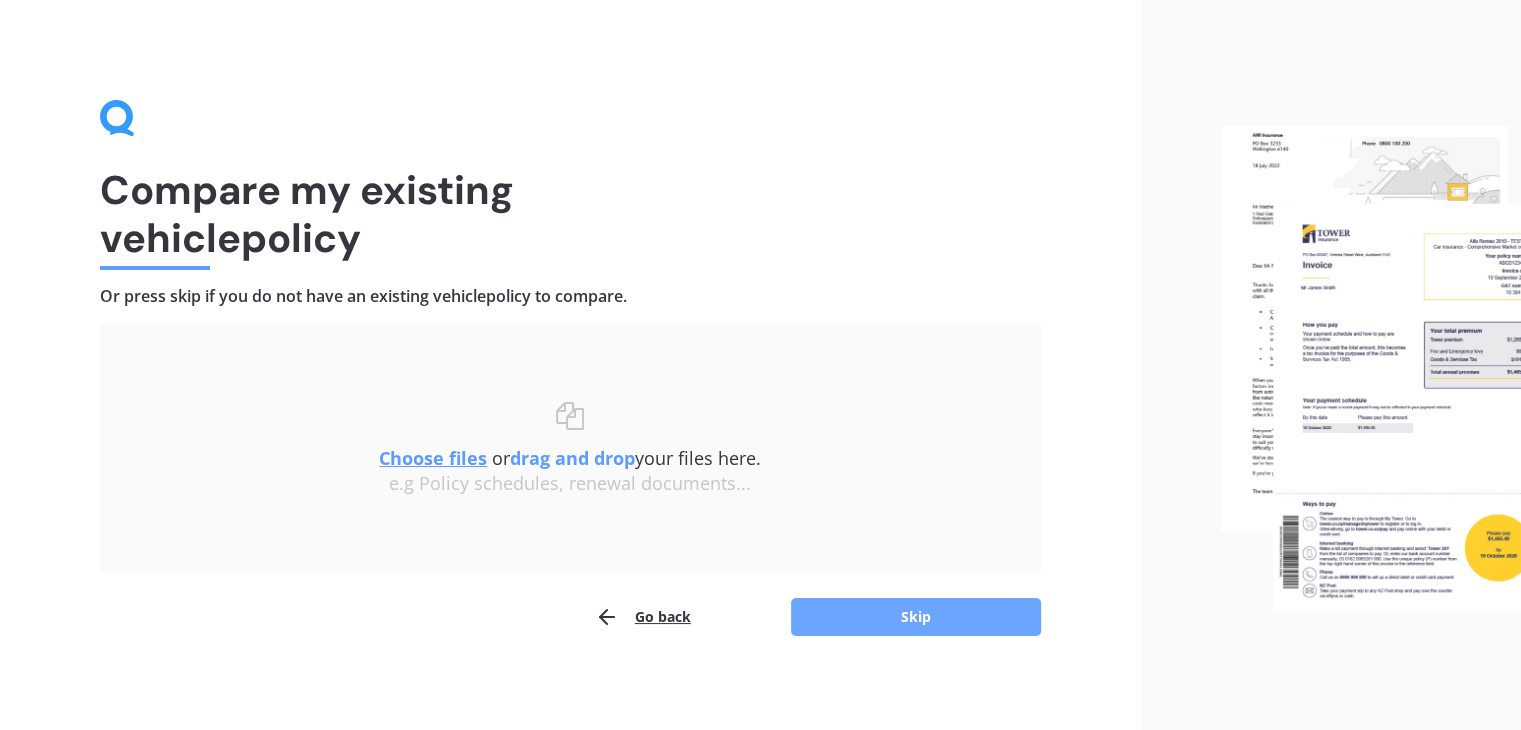click on "Skip" at bounding box center (916, 617) 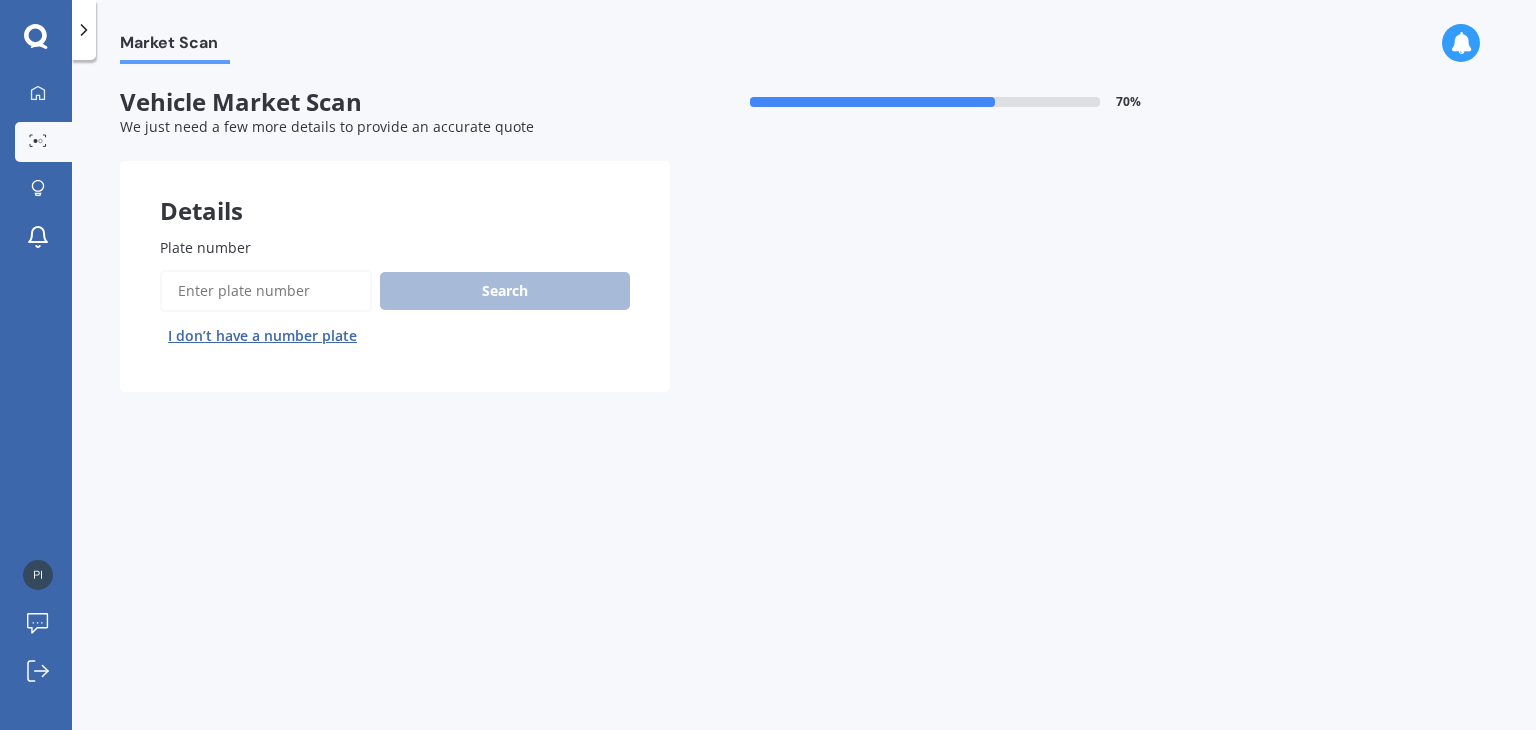 click on "Plate number" at bounding box center (266, 291) 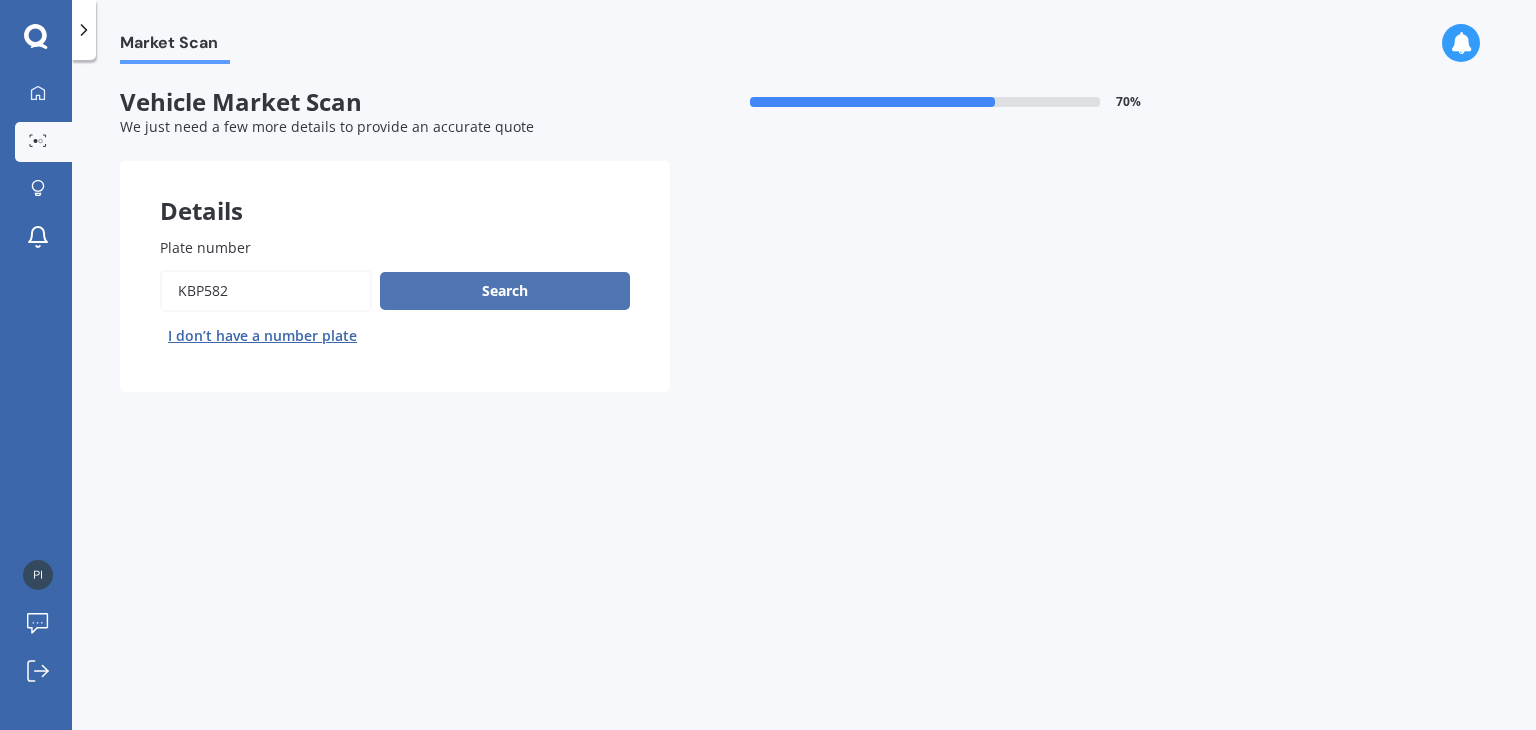 type on "kbp582" 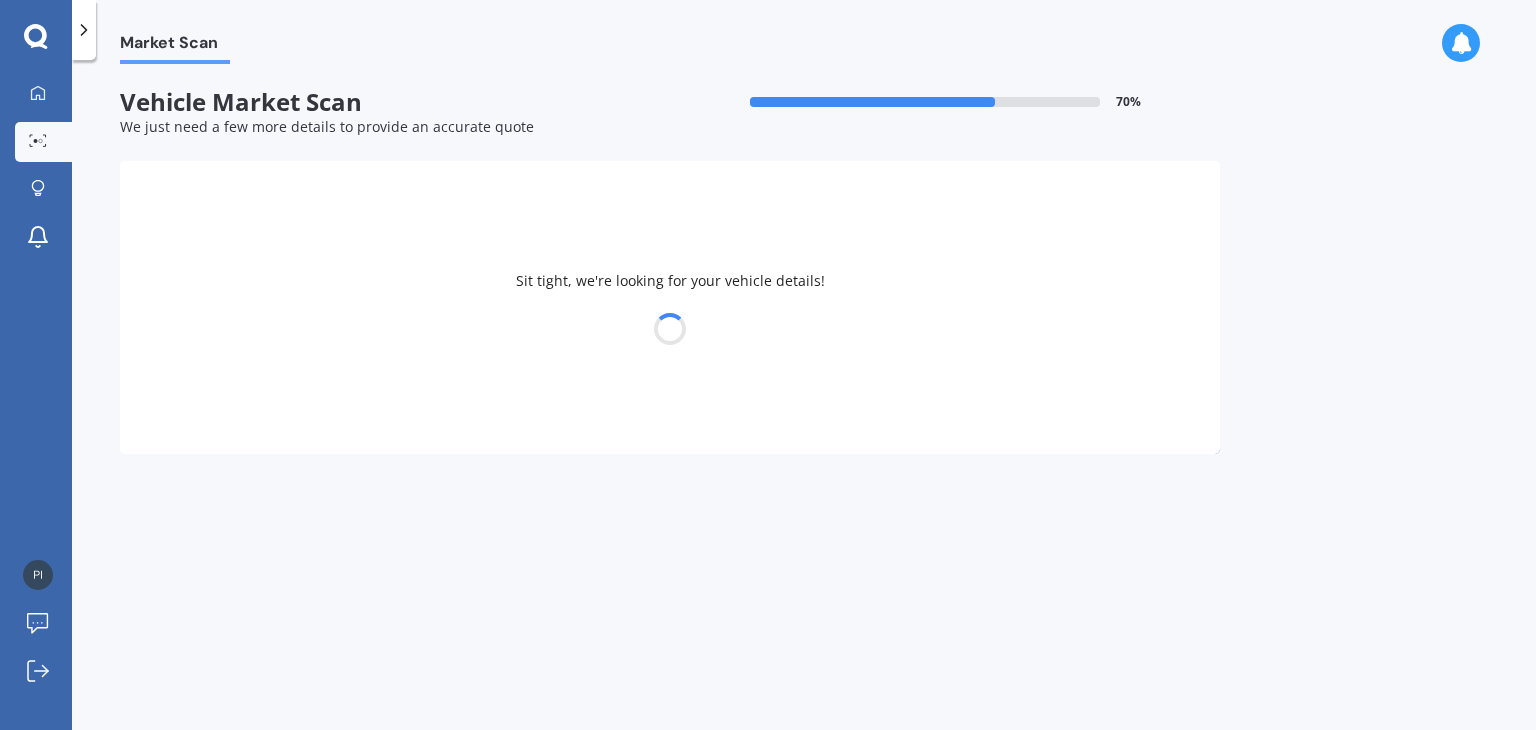 select on "VOLKSWAGEN" 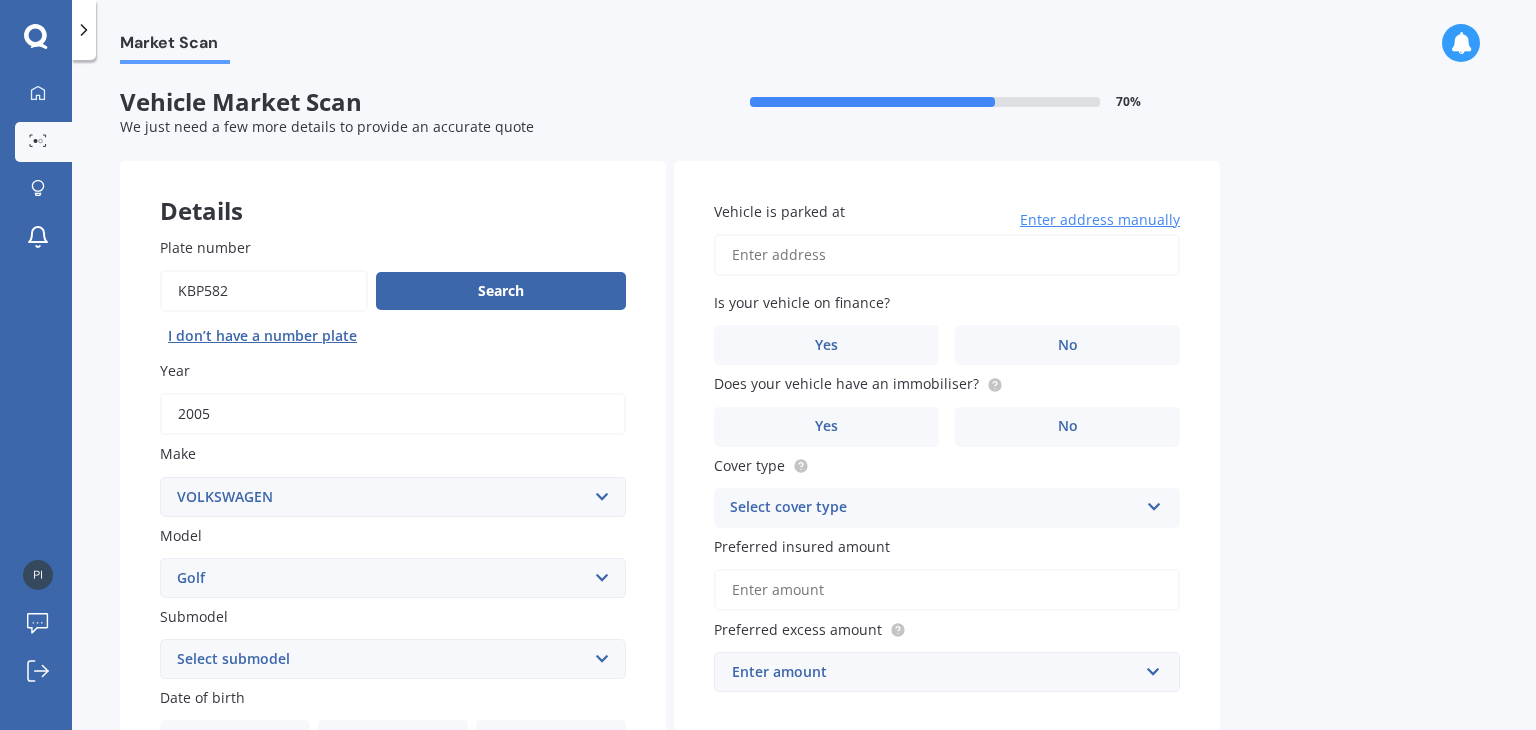 click on "Vehicle is parked at" at bounding box center [947, 255] 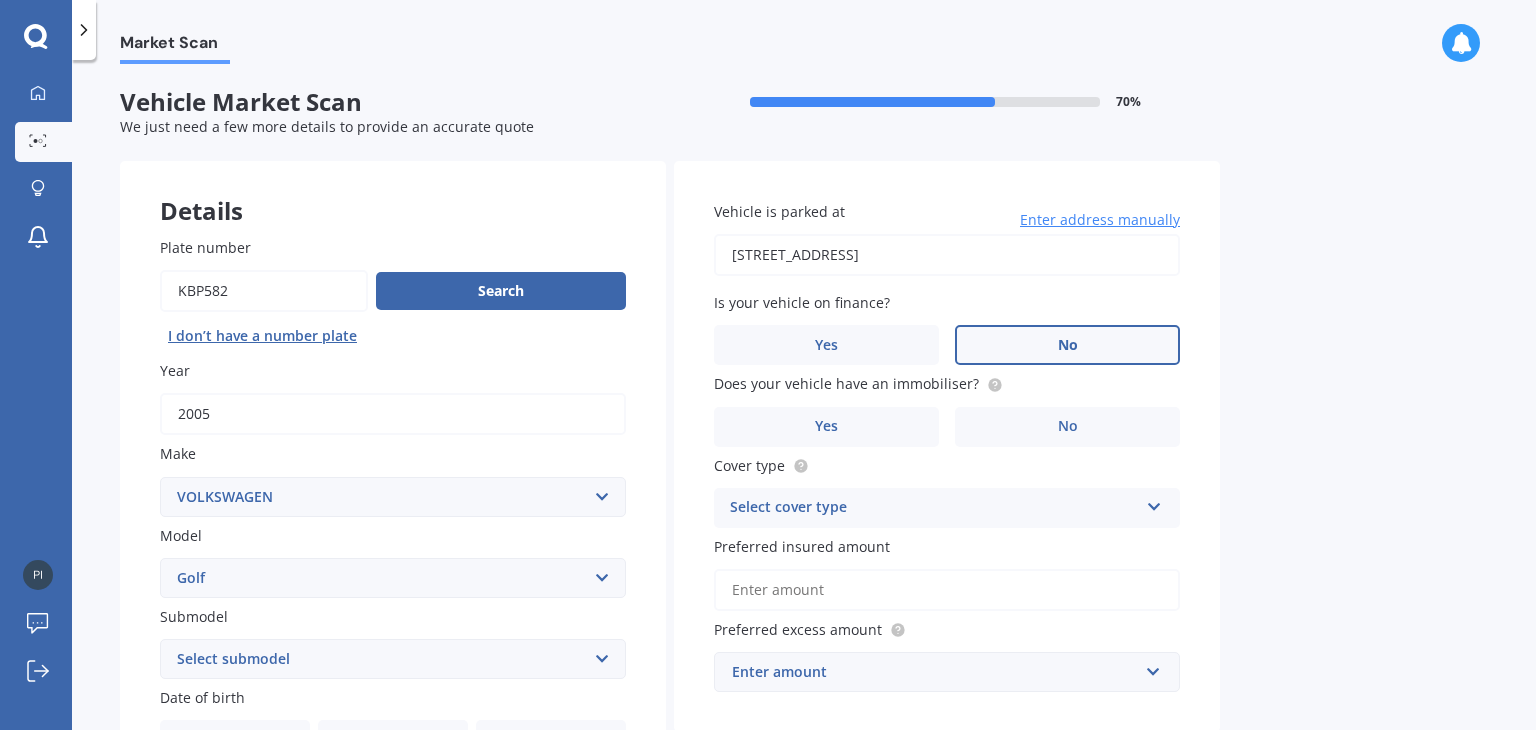 click on "No" at bounding box center [1067, 345] 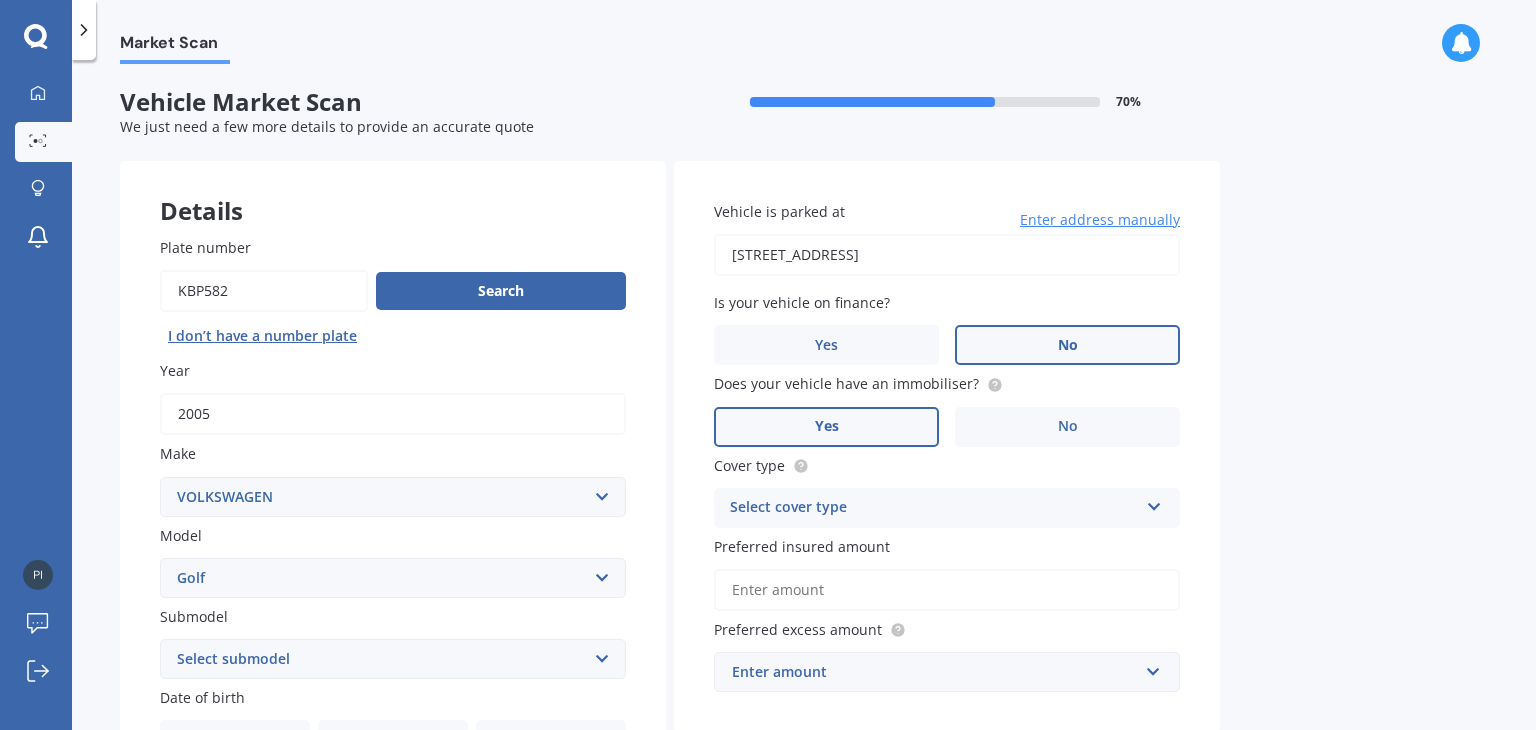 click on "Yes" at bounding box center [826, 427] 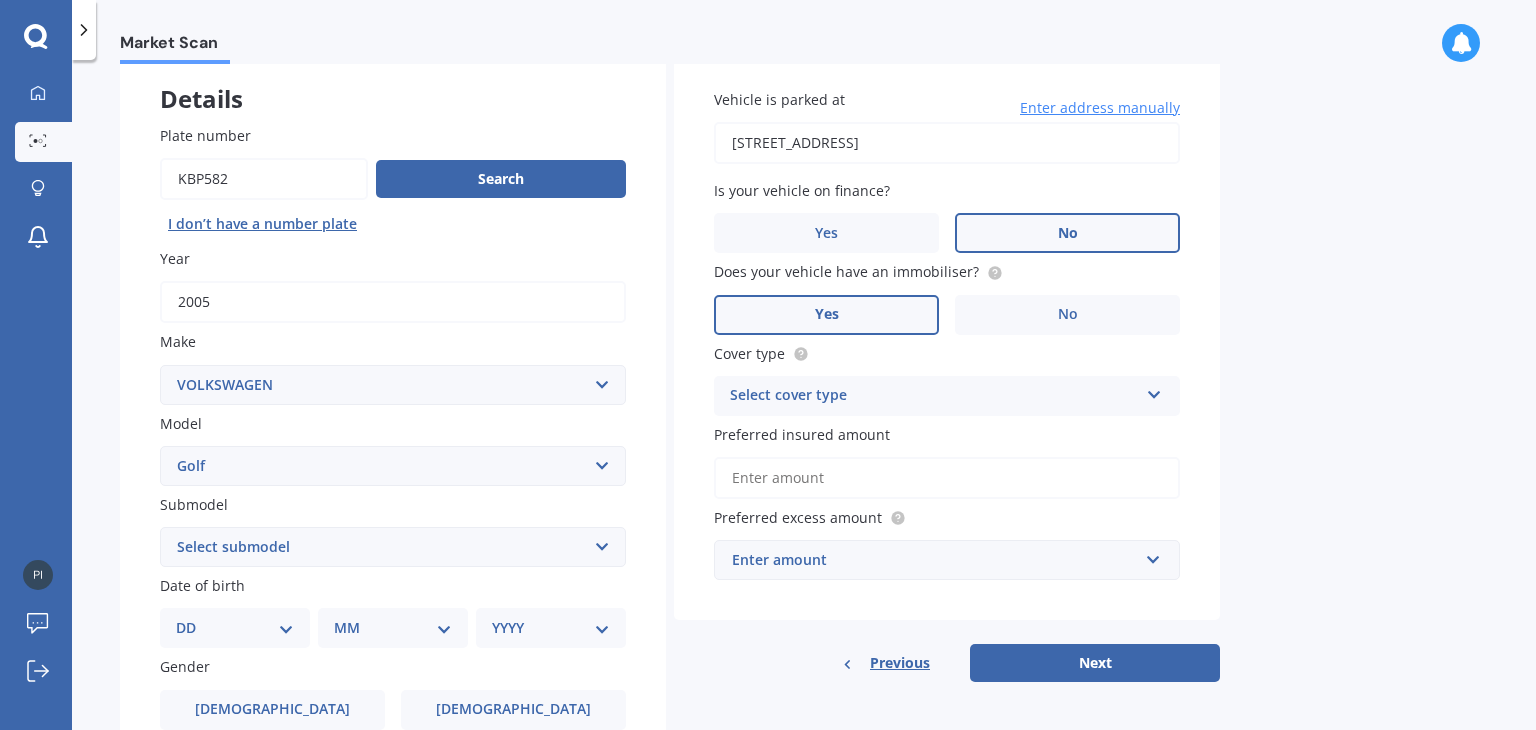 click on "Select submodel (All other) 1.4 GT TSI 1.4 TSI 1.6 1.6 FSI 1.6 TSI 1.8 1.9 TDI DSG 2.0 T GTI 2.0 TDI 4Motion 2.0 TDI 4Motion GT Sport 2.0 TDI DSG 2.0 TDI GT Sport 2.O 2.O FSI Cabriolet GT Turbo GTE Hybrid GTI Petrol Turbo 2WD GTI Turbo Hatchback 1.2T R R32 R32 turbo R36 TDI Comfortlinewagon 1.6 TSI 2.0L V5 V6 incl 4 Motion Variant 1.4 TSI" at bounding box center [393, 547] 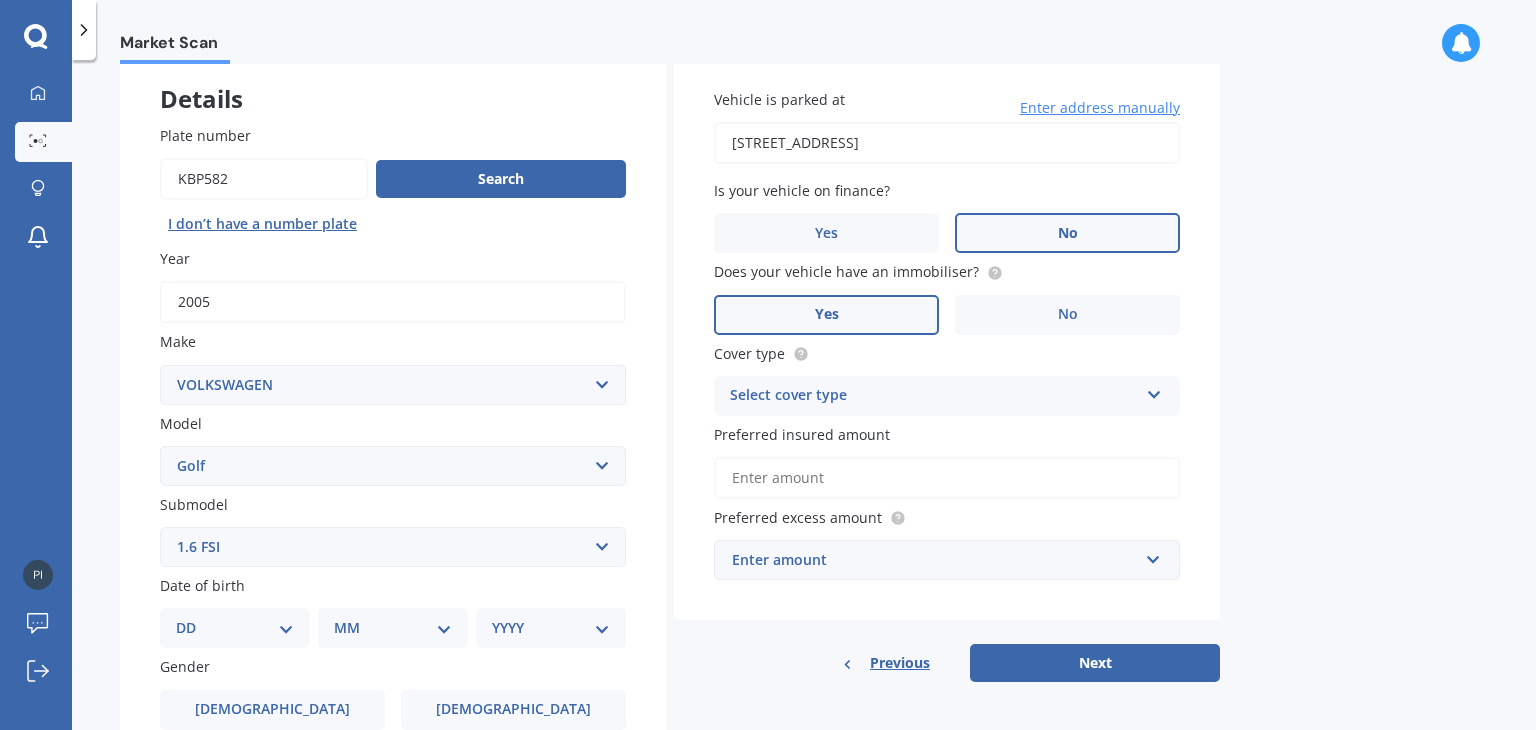 click on "Select submodel (All other) 1.4 GT TSI 1.4 TSI 1.6 1.6 FSI 1.6 TSI 1.8 1.9 TDI DSG 2.0 T GTI 2.0 TDI 4Motion 2.0 TDI 4Motion GT Sport 2.0 TDI DSG 2.0 TDI GT Sport 2.O 2.O FSI Cabriolet GT Turbo GTE Hybrid GTI Petrol Turbo 2WD GTI Turbo Hatchback 1.2T R R32 R32 turbo R36 TDI Comfortlinewagon 1.6 TSI 2.0L V5 V6 incl 4 Motion Variant 1.4 TSI" at bounding box center (393, 547) 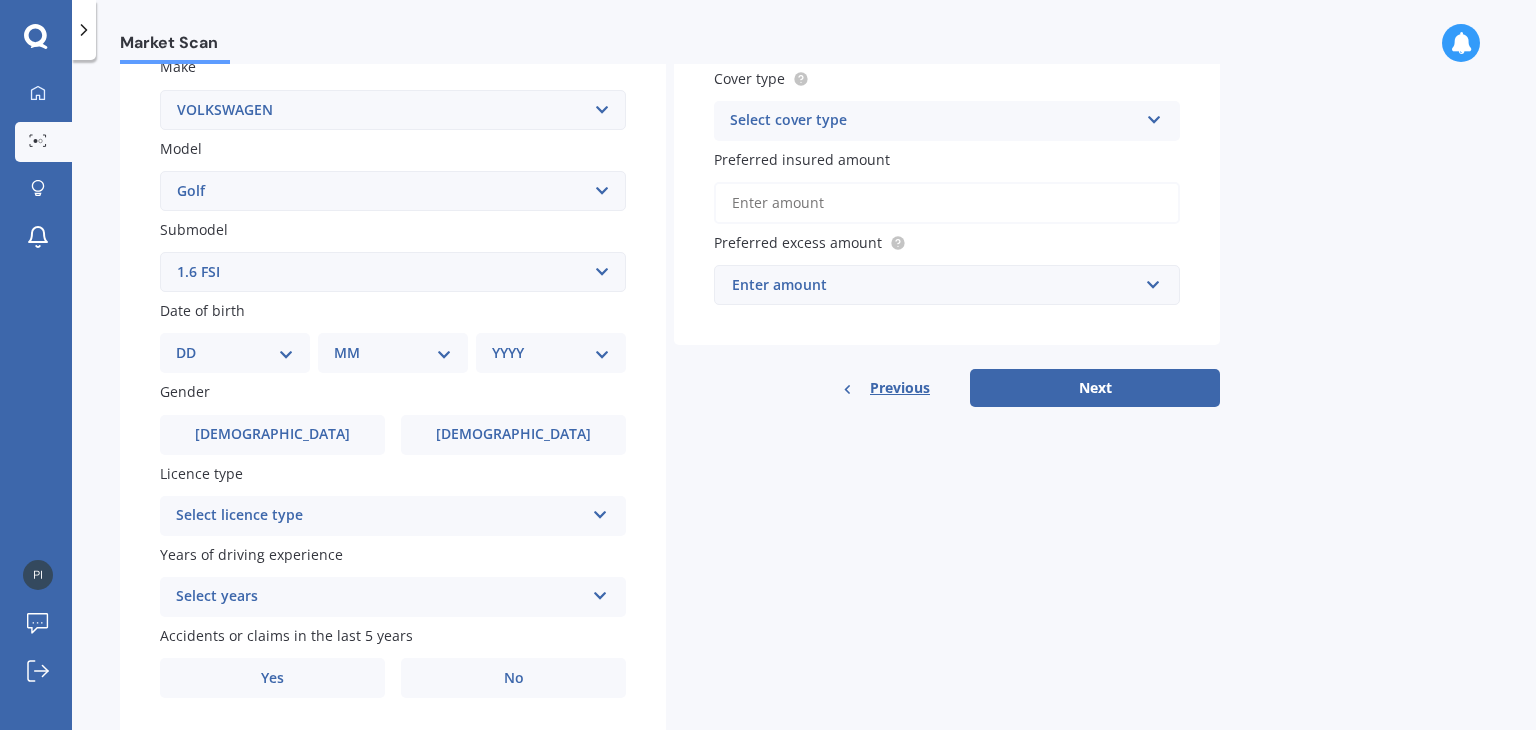 scroll, scrollTop: 395, scrollLeft: 0, axis: vertical 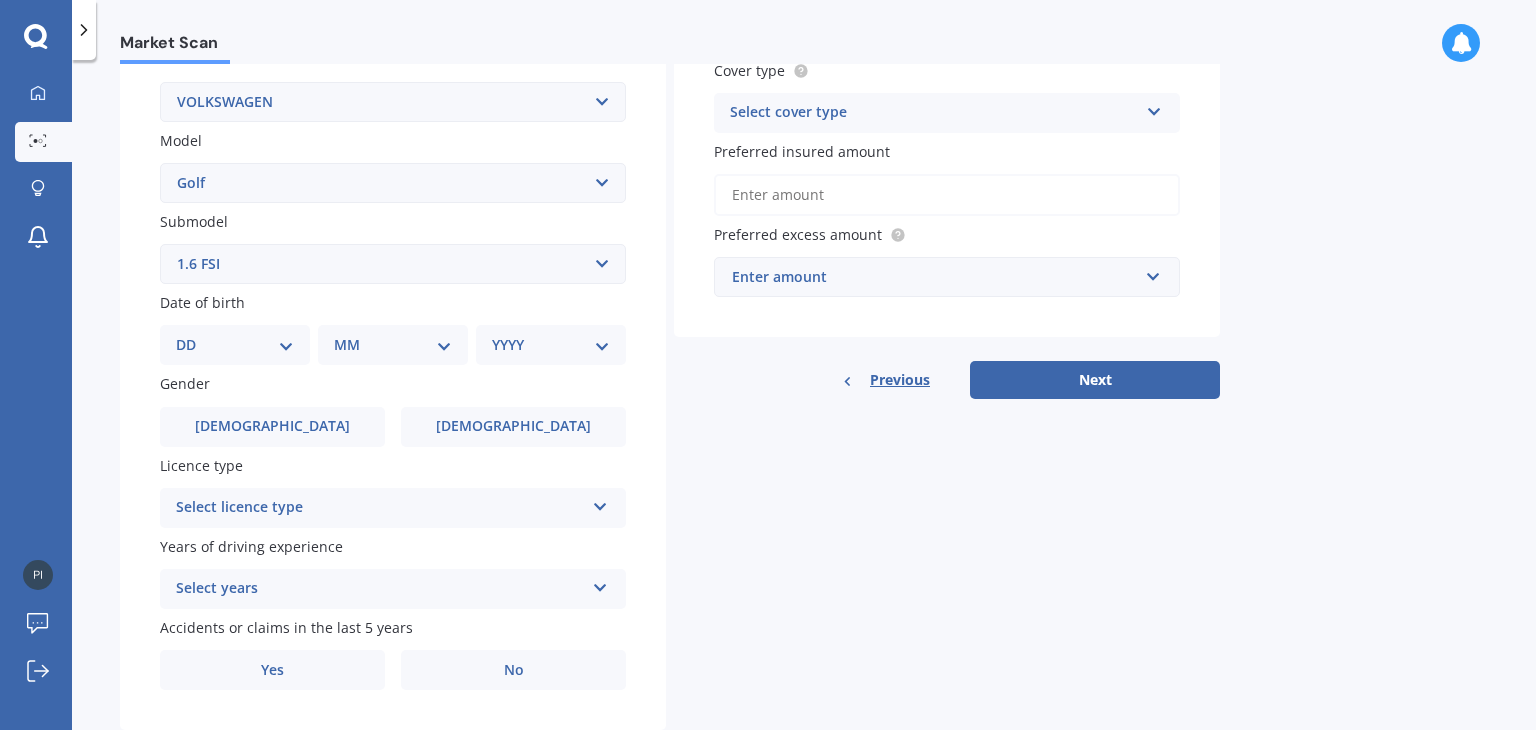 click on "DD 01 02 03 04 05 06 07 08 09 10 11 12 13 14 15 16 17 18 19 20 21 22 23 24 25 26 27 28 29 30 31" at bounding box center (235, 345) 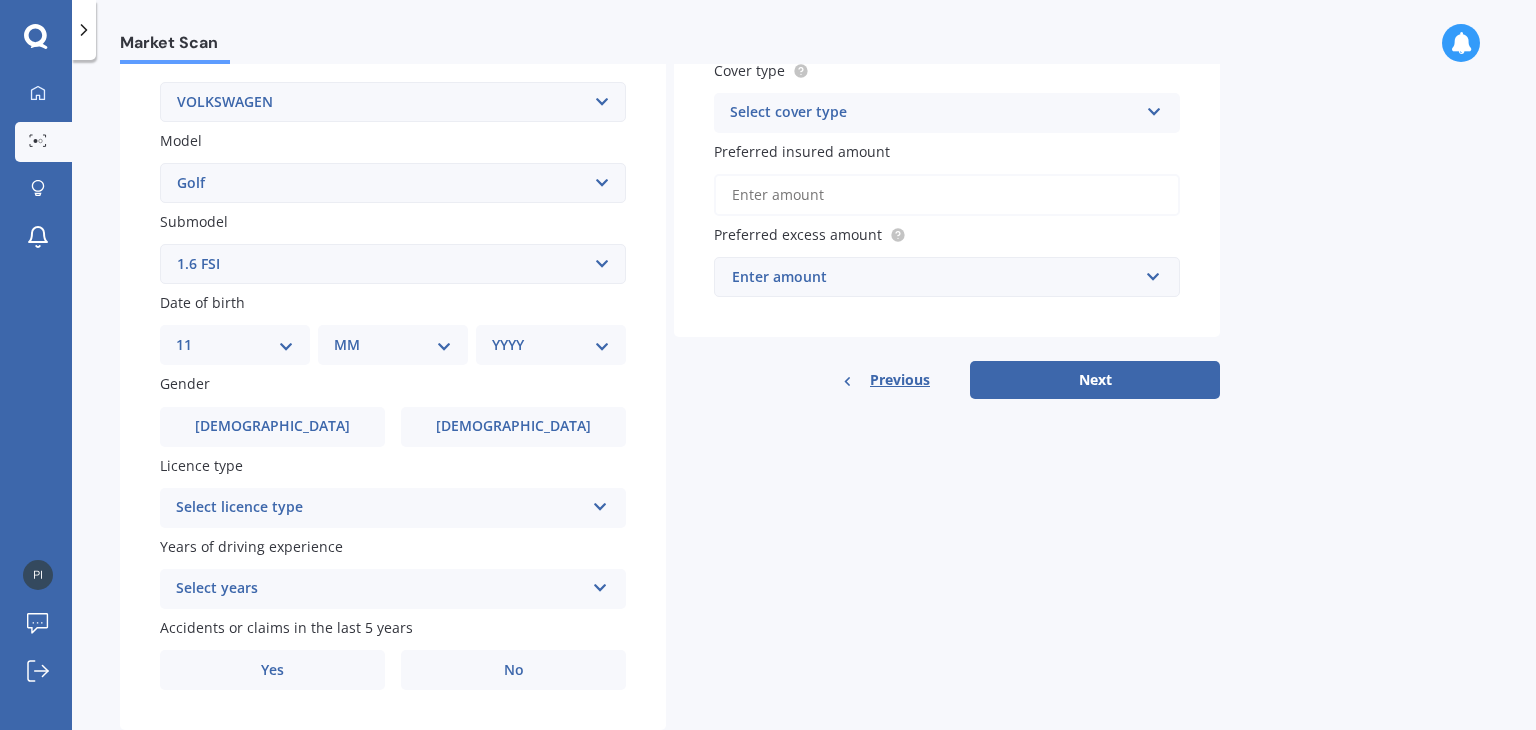 click on "DD 01 02 03 04 05 06 07 08 09 10 11 12 13 14 15 16 17 18 19 20 21 22 23 24 25 26 27 28 29 30 31" at bounding box center (235, 345) 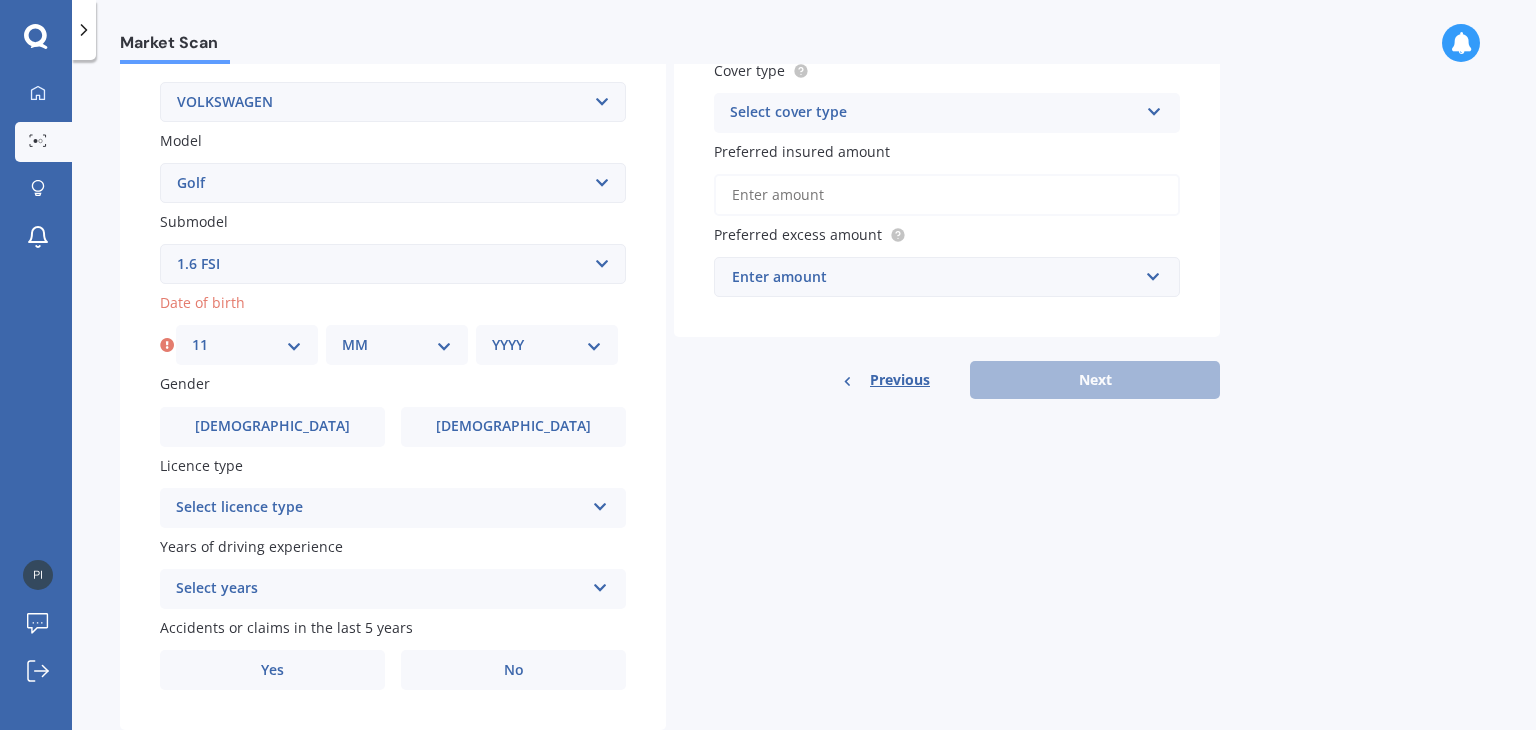 click on "MM 01 02 03 04 05 06 07 08 09 10 11 12" at bounding box center [397, 345] 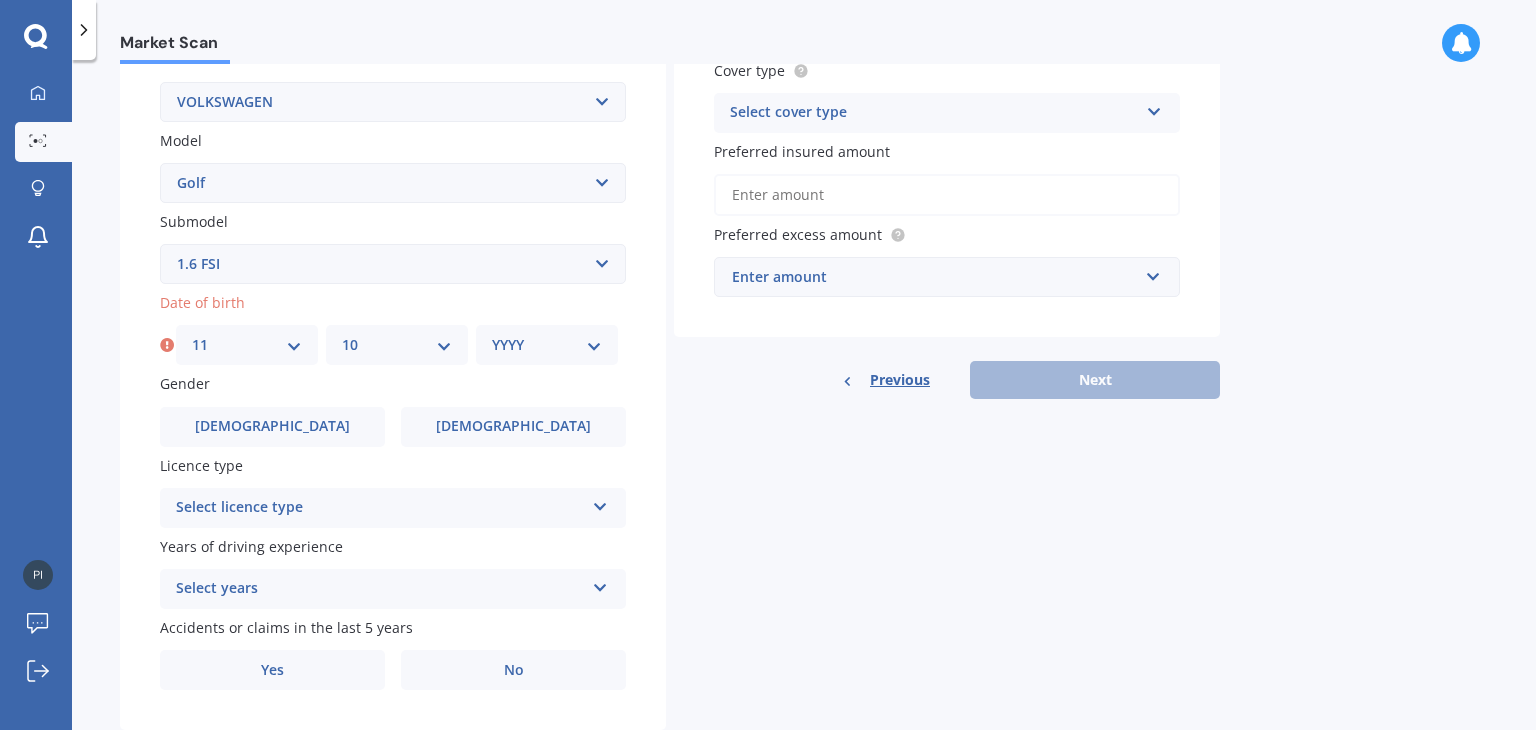 click on "MM 01 02 03 04 05 06 07 08 09 10 11 12" at bounding box center (397, 345) 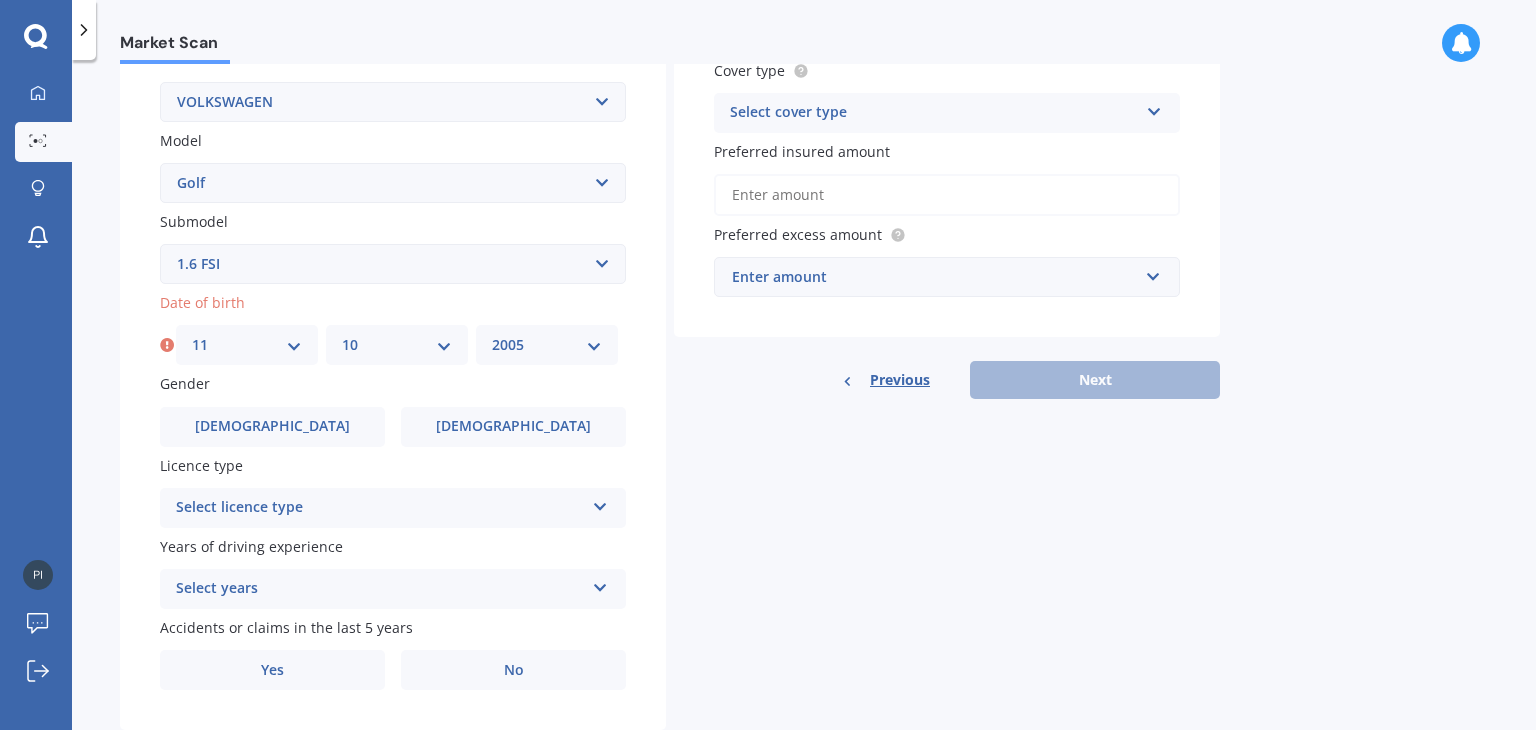 click on "YYYY 2025 2024 2023 2022 2021 2020 2019 2018 2017 2016 2015 2014 2013 2012 2011 2010 2009 2008 2007 2006 2005 2004 2003 2002 2001 2000 1999 1998 1997 1996 1995 1994 1993 1992 1991 1990 1989 1988 1987 1986 1985 1984 1983 1982 1981 1980 1979 1978 1977 1976 1975 1974 1973 1972 1971 1970 1969 1968 1967 1966 1965 1964 1963 1962 1961 1960 1959 1958 1957 1956 1955 1954 1953 1952 1951 1950 1949 1948 1947 1946 1945 1944 1943 1942 1941 1940 1939 1938 1937 1936 1935 1934 1933 1932 1931 1930 1929 1928 1927 1926" at bounding box center [547, 345] 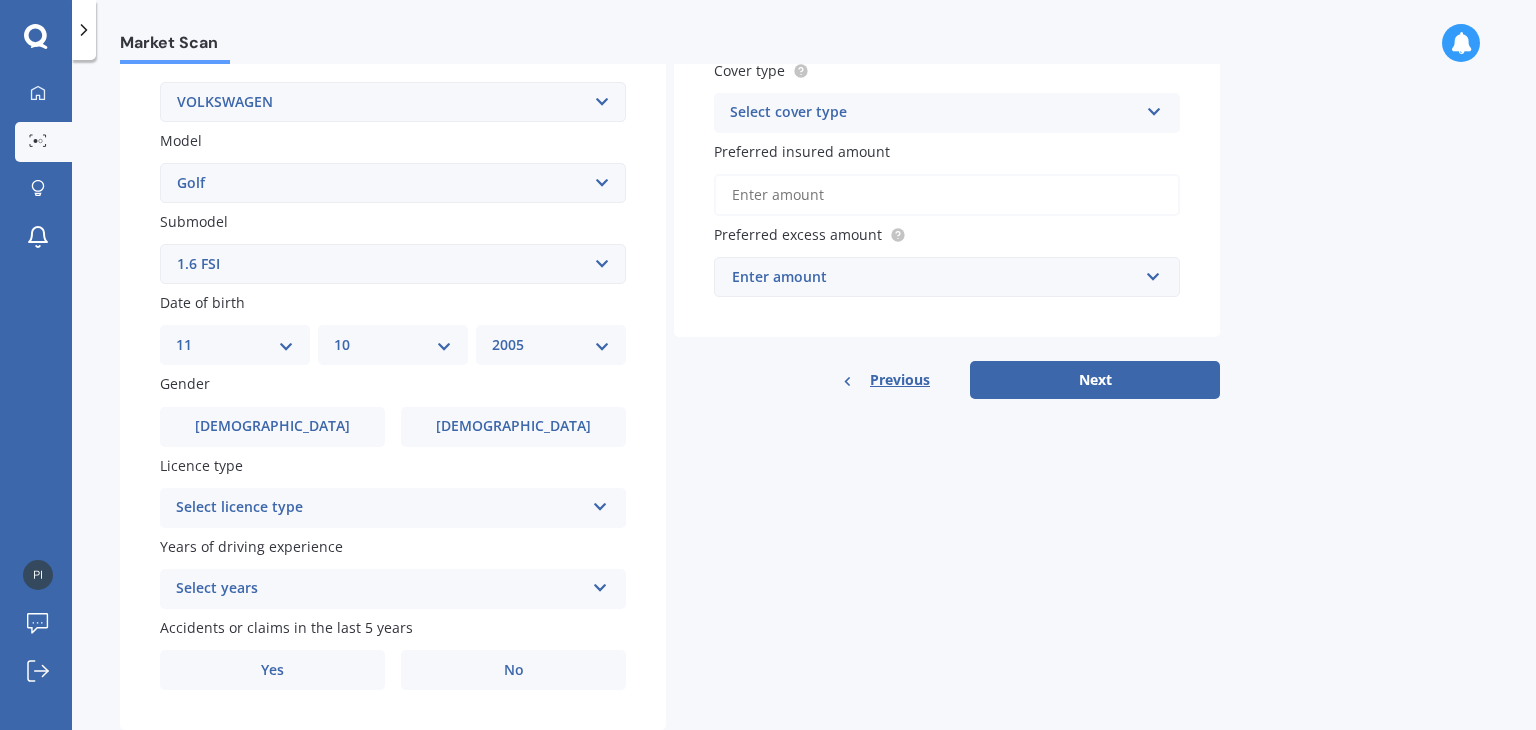 click on "Select licence type NZ Full NZ Restricted NZ Learners Australia United Kingdom Ireland South Africa International / Other overseas licence" at bounding box center [393, 508] 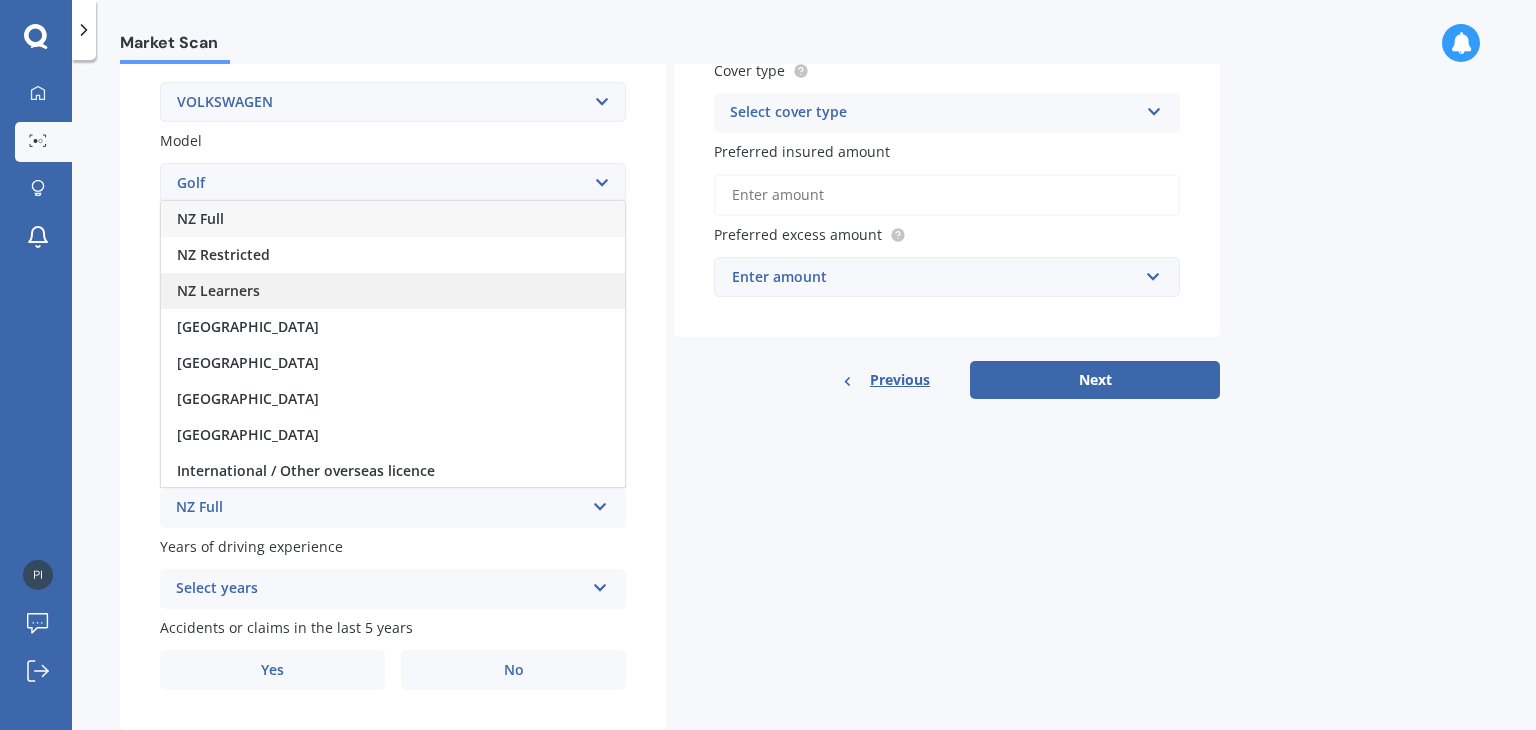 click on "NZ Learners" at bounding box center [393, 291] 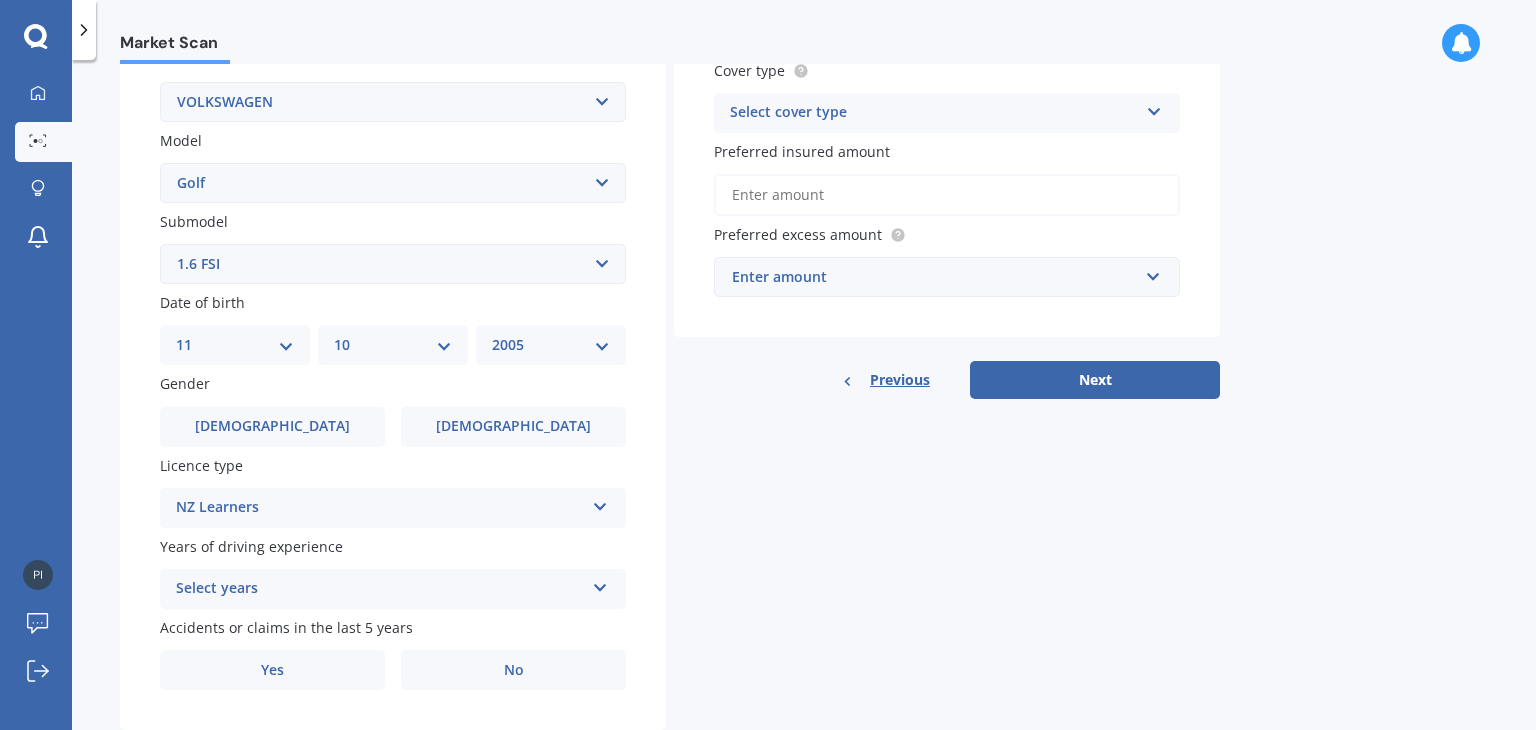 click on "Select years 5 or more years 4 years 3 years 2 years 1 year" at bounding box center [393, 589] 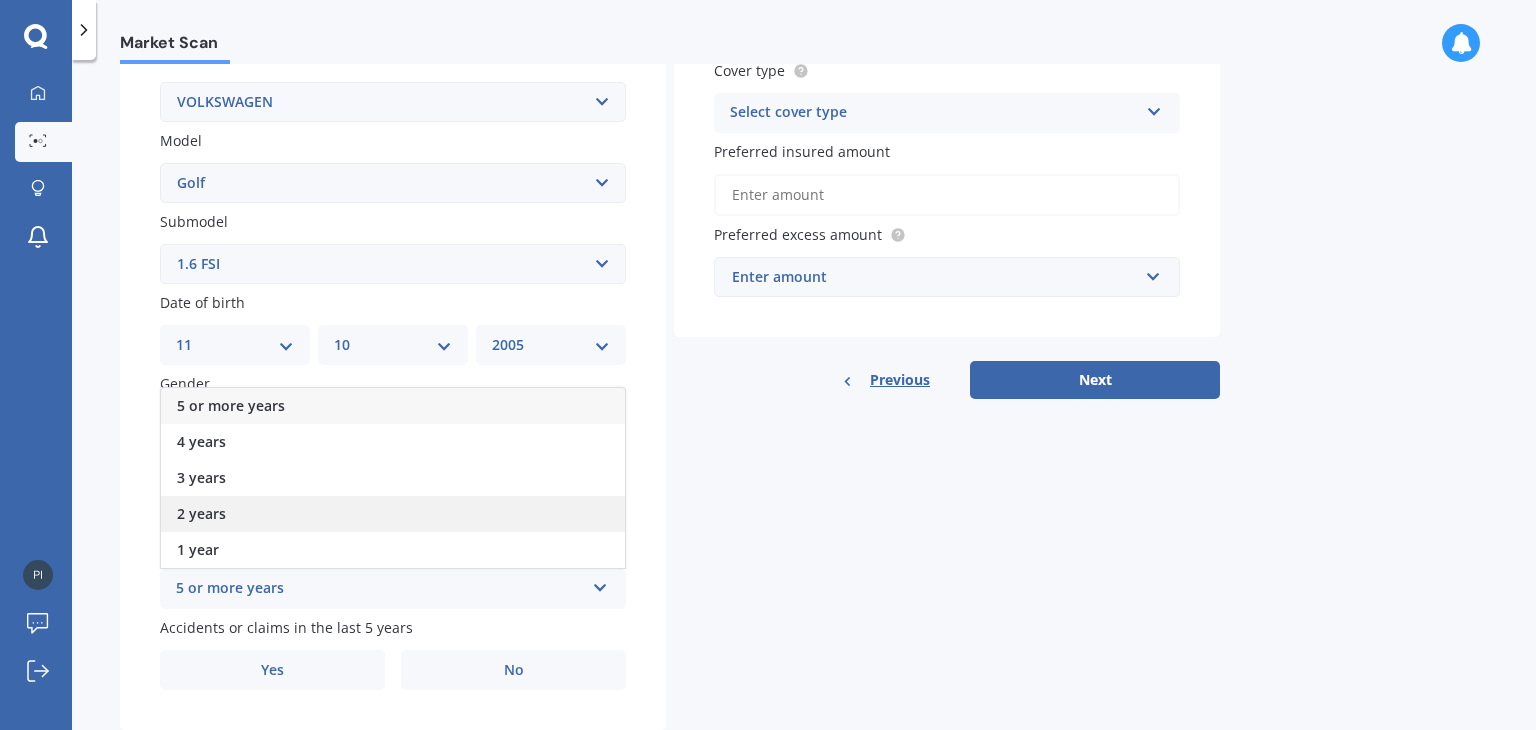 click on "2 years" at bounding box center (393, 514) 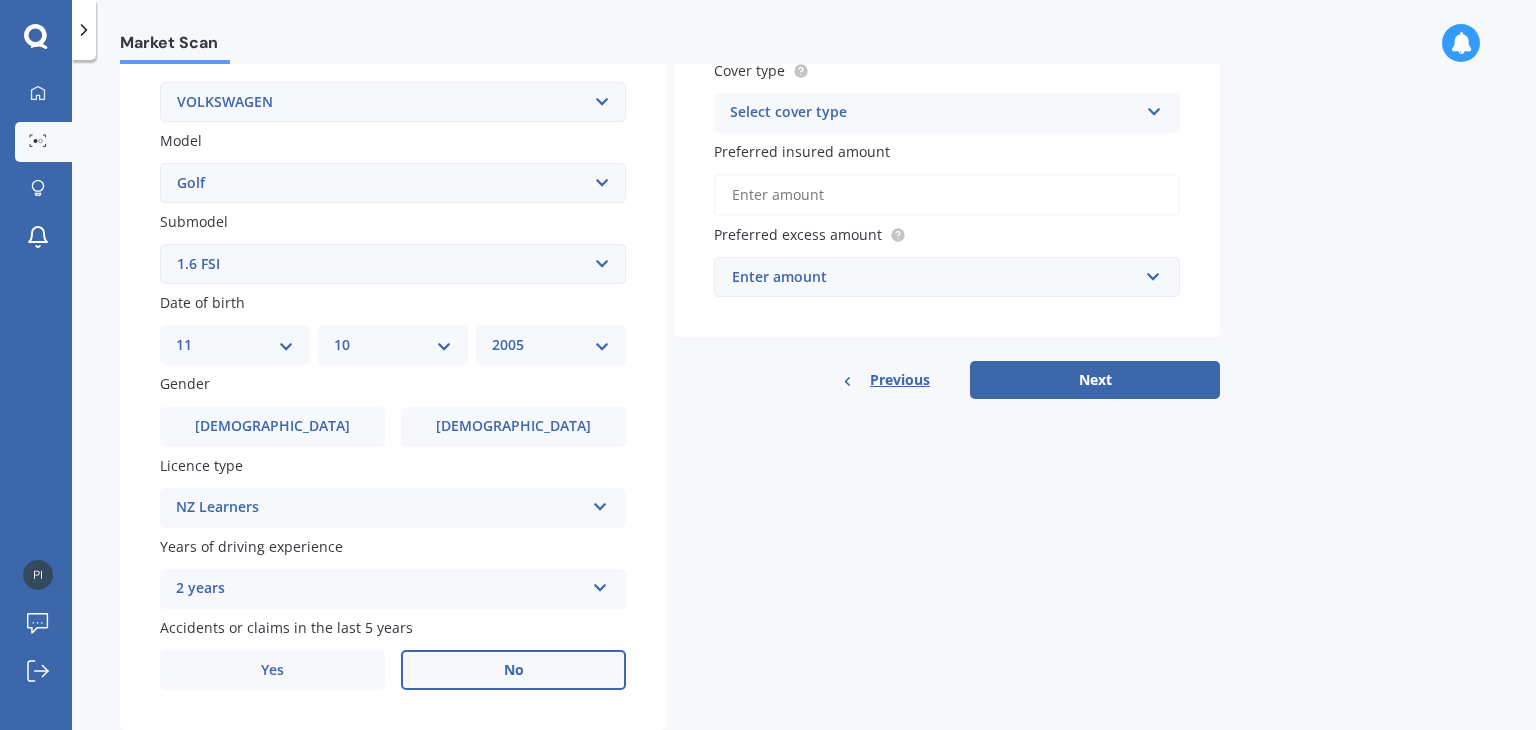 click on "No" at bounding box center [513, 670] 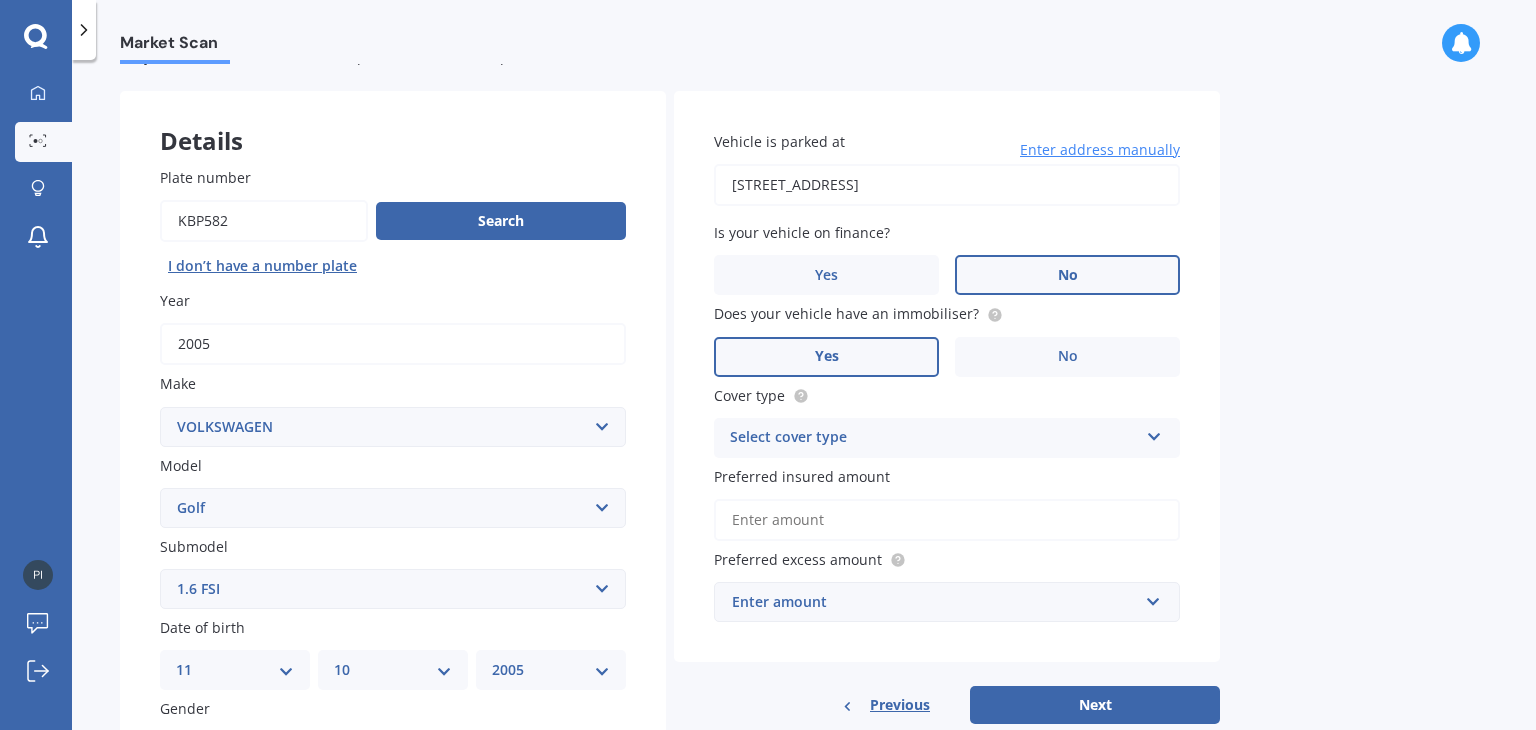 scroll, scrollTop: 68, scrollLeft: 0, axis: vertical 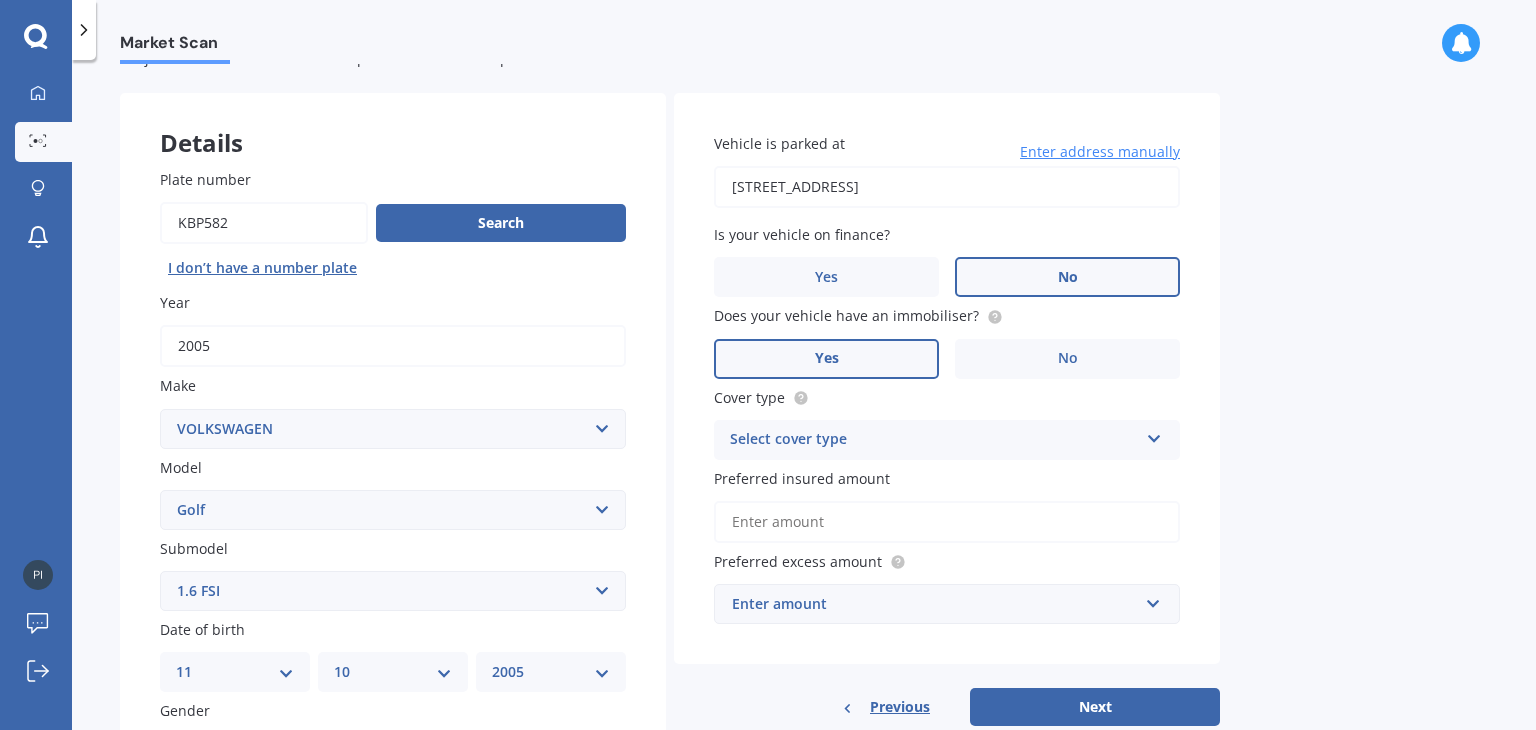click on "Select cover type" at bounding box center (934, 440) 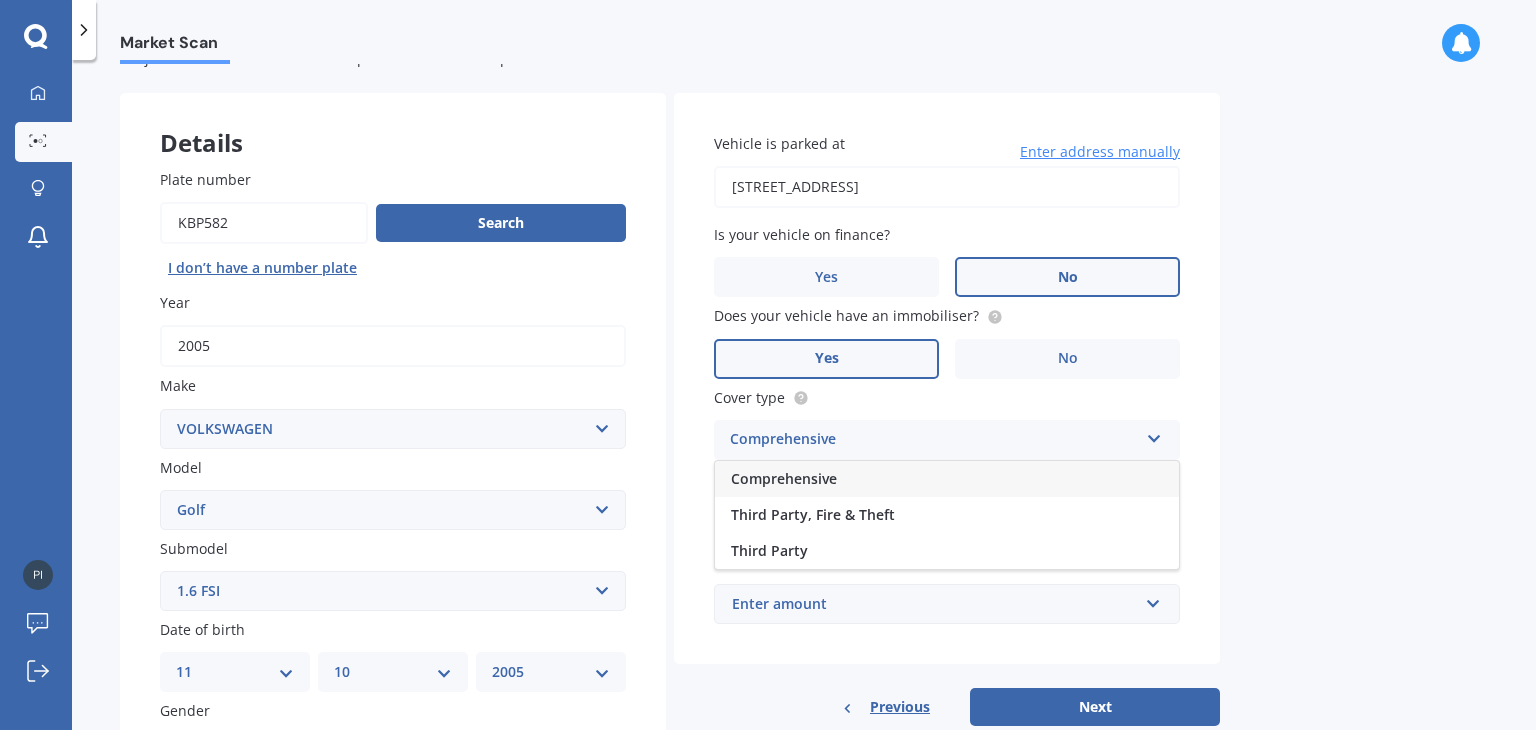 click on "Comprehensive" at bounding box center (947, 479) 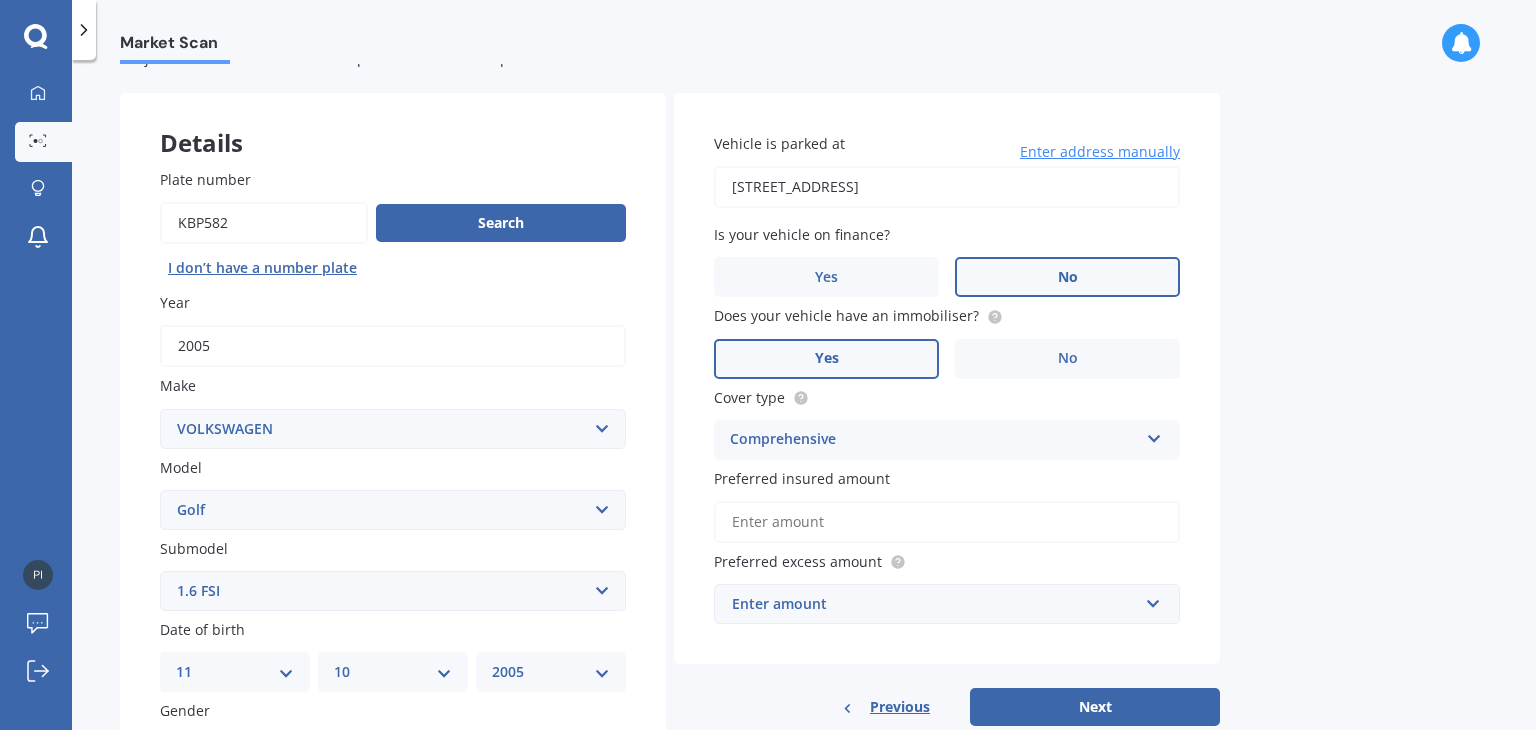 click on "Preferred insured amount" at bounding box center [947, 522] 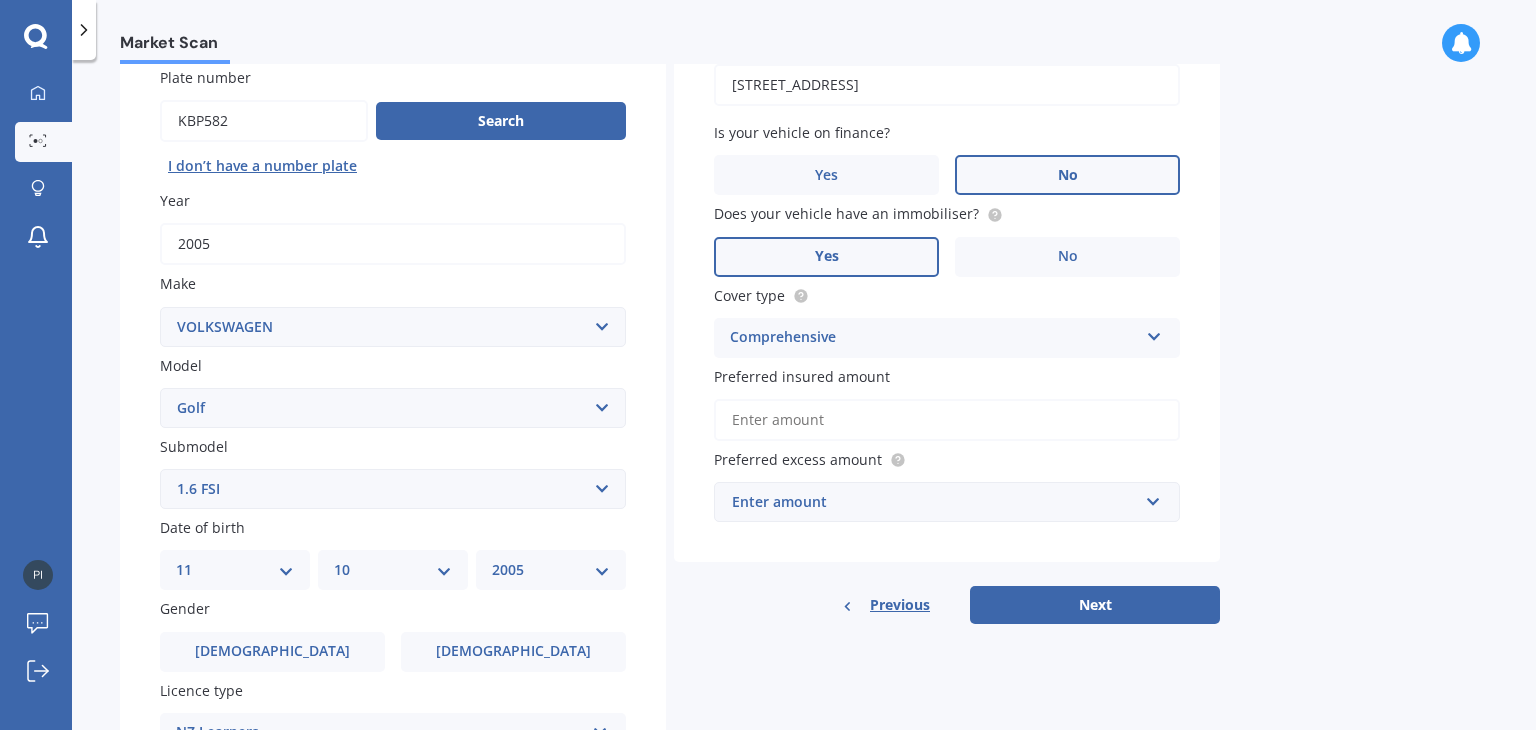 scroll, scrollTop: 300, scrollLeft: 0, axis: vertical 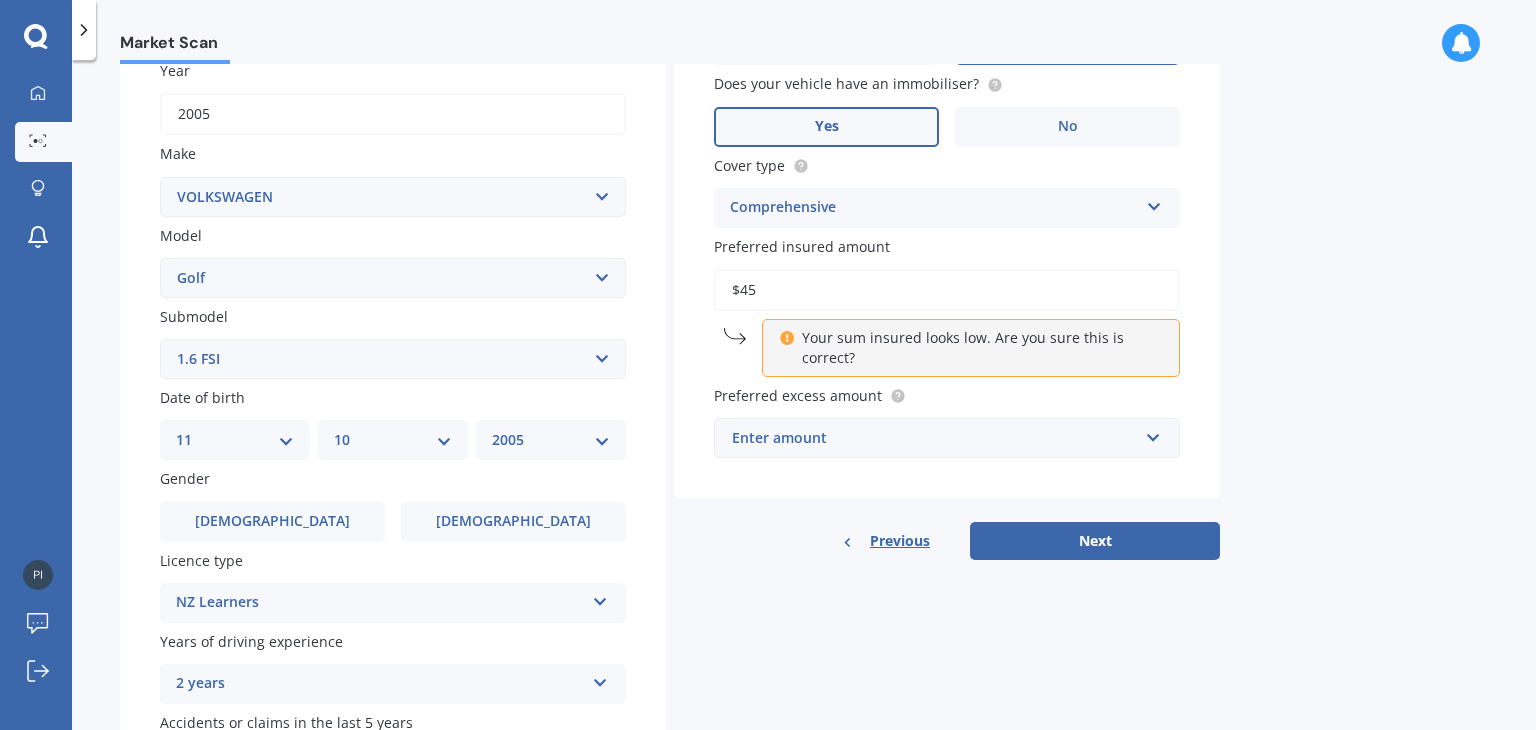 type on "$4" 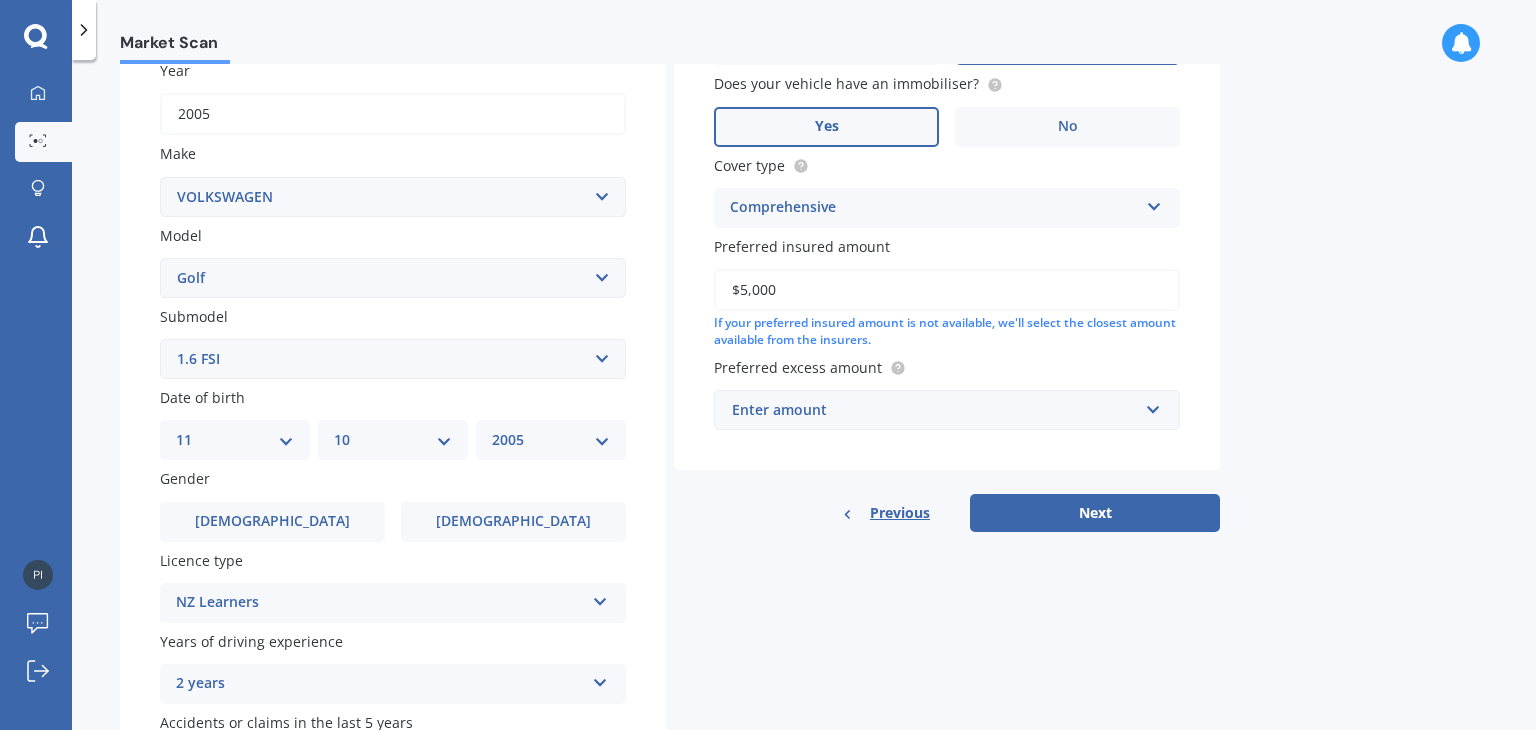 type on "$5,000" 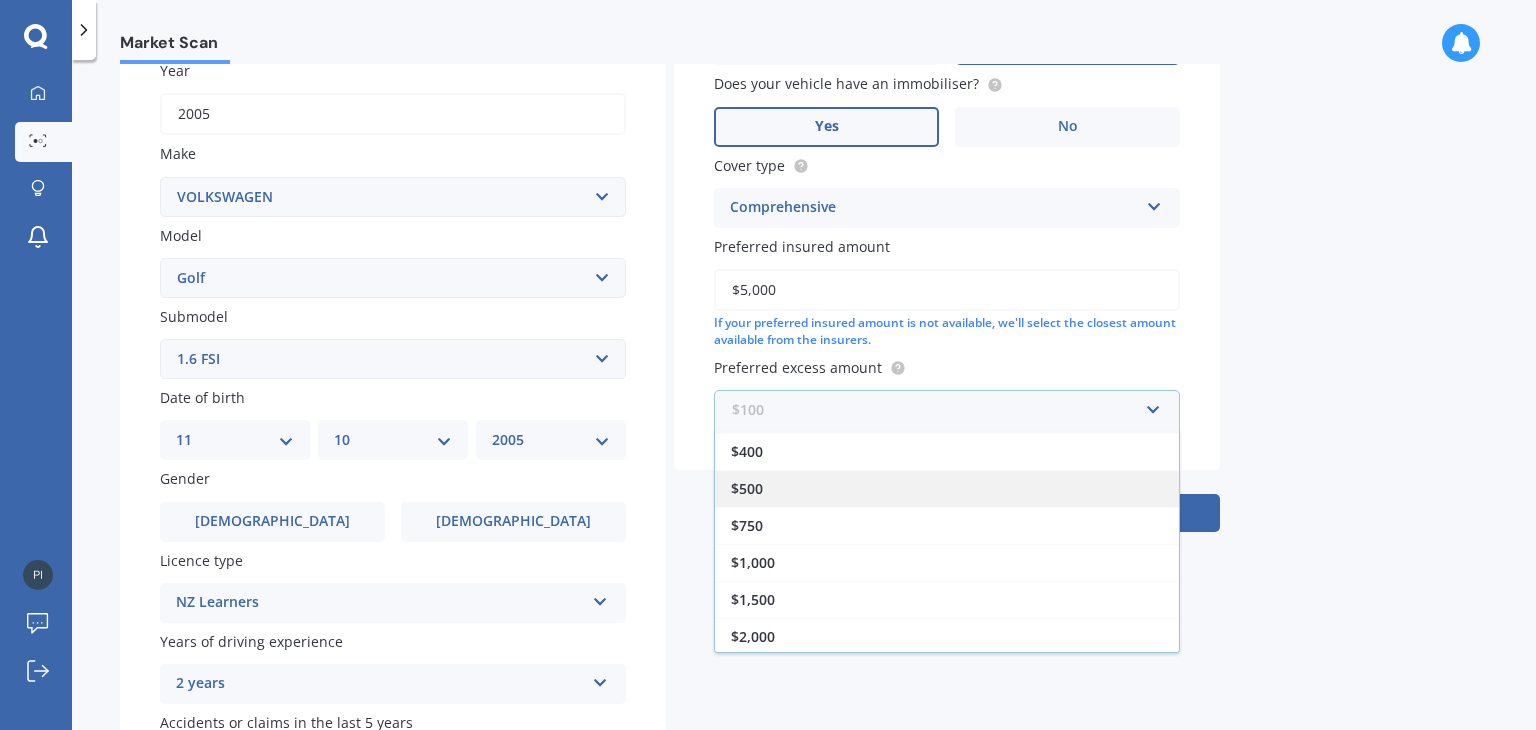 scroll, scrollTop: 0, scrollLeft: 0, axis: both 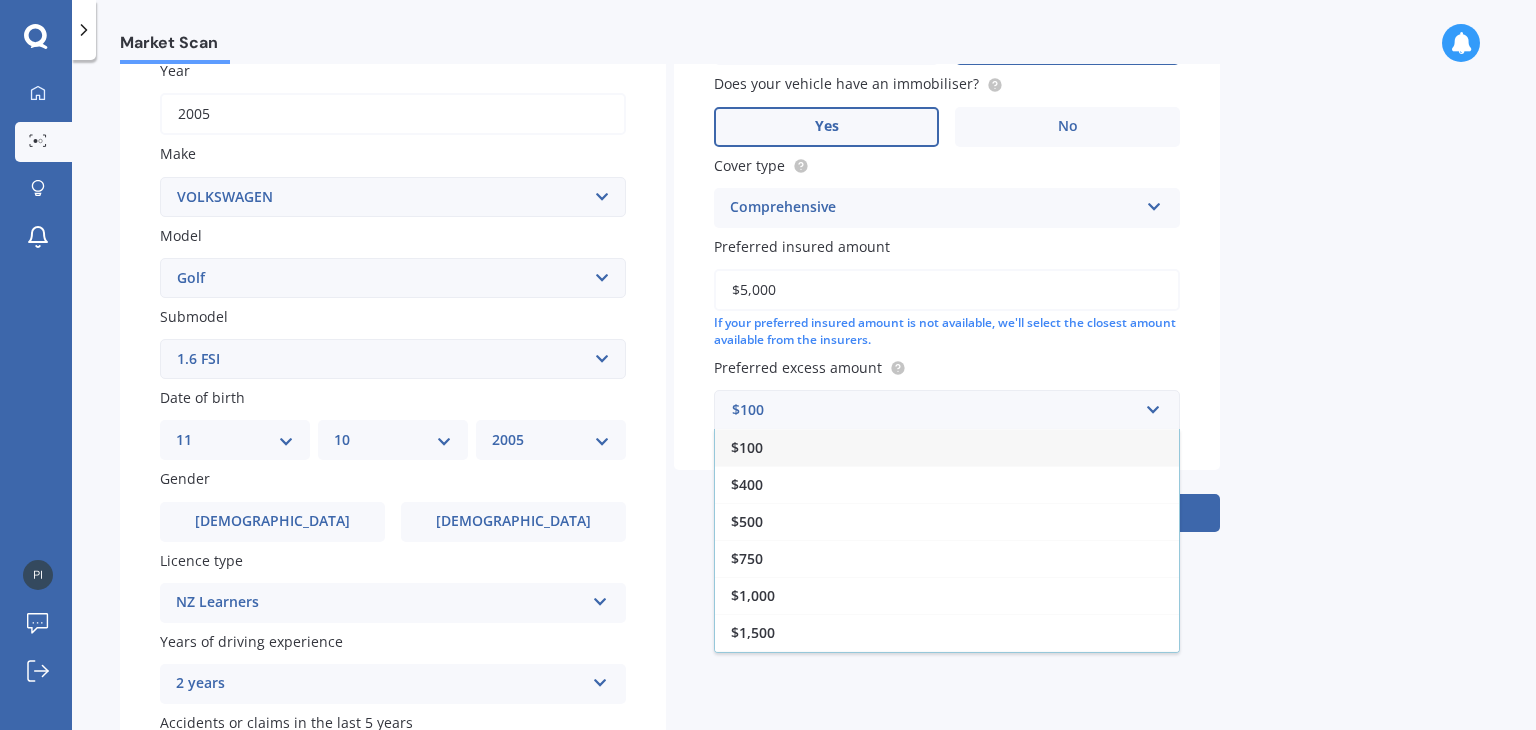 drag, startPoint x: 776, startPoint y: 509, endPoint x: 764, endPoint y: 521, distance: 16.970562 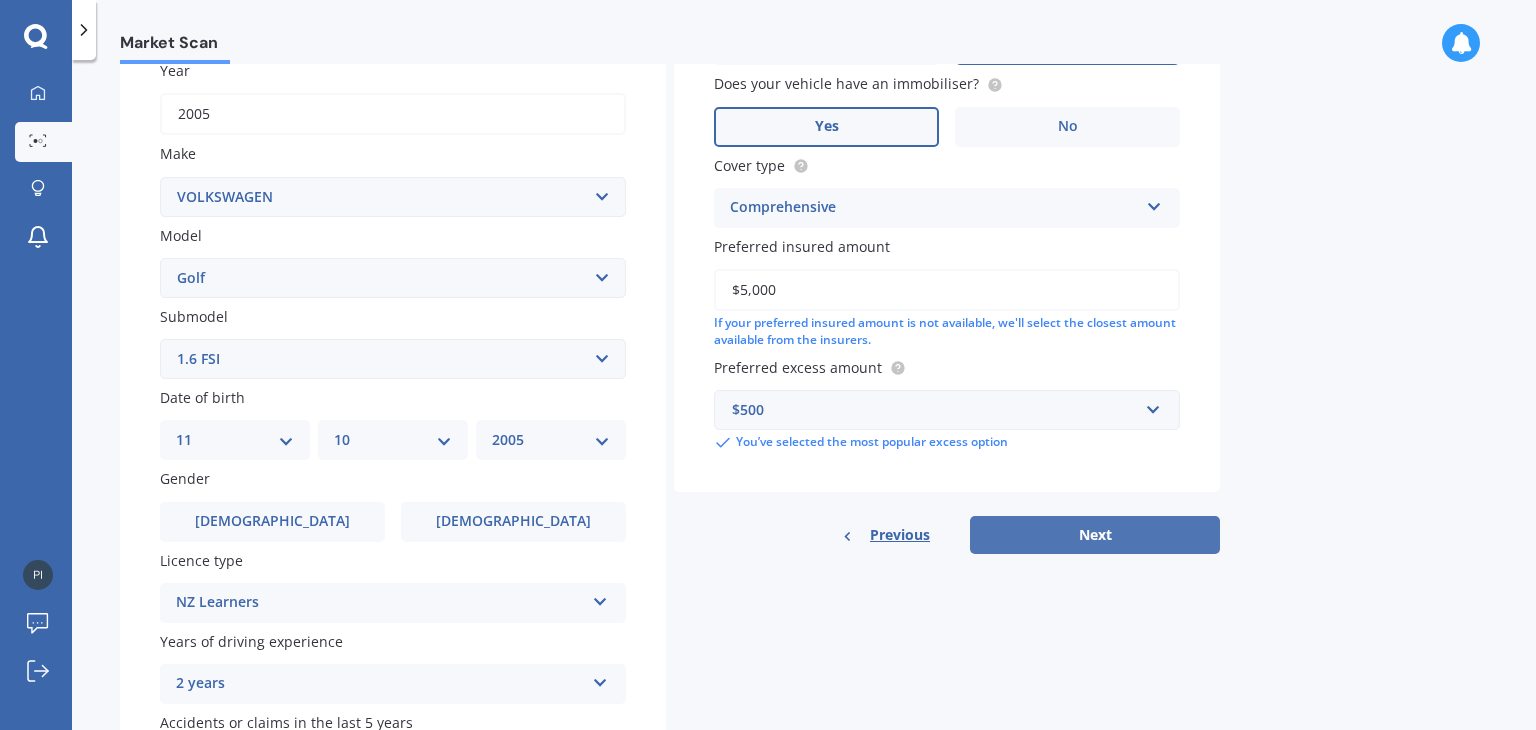 click on "Next" at bounding box center [1095, 535] 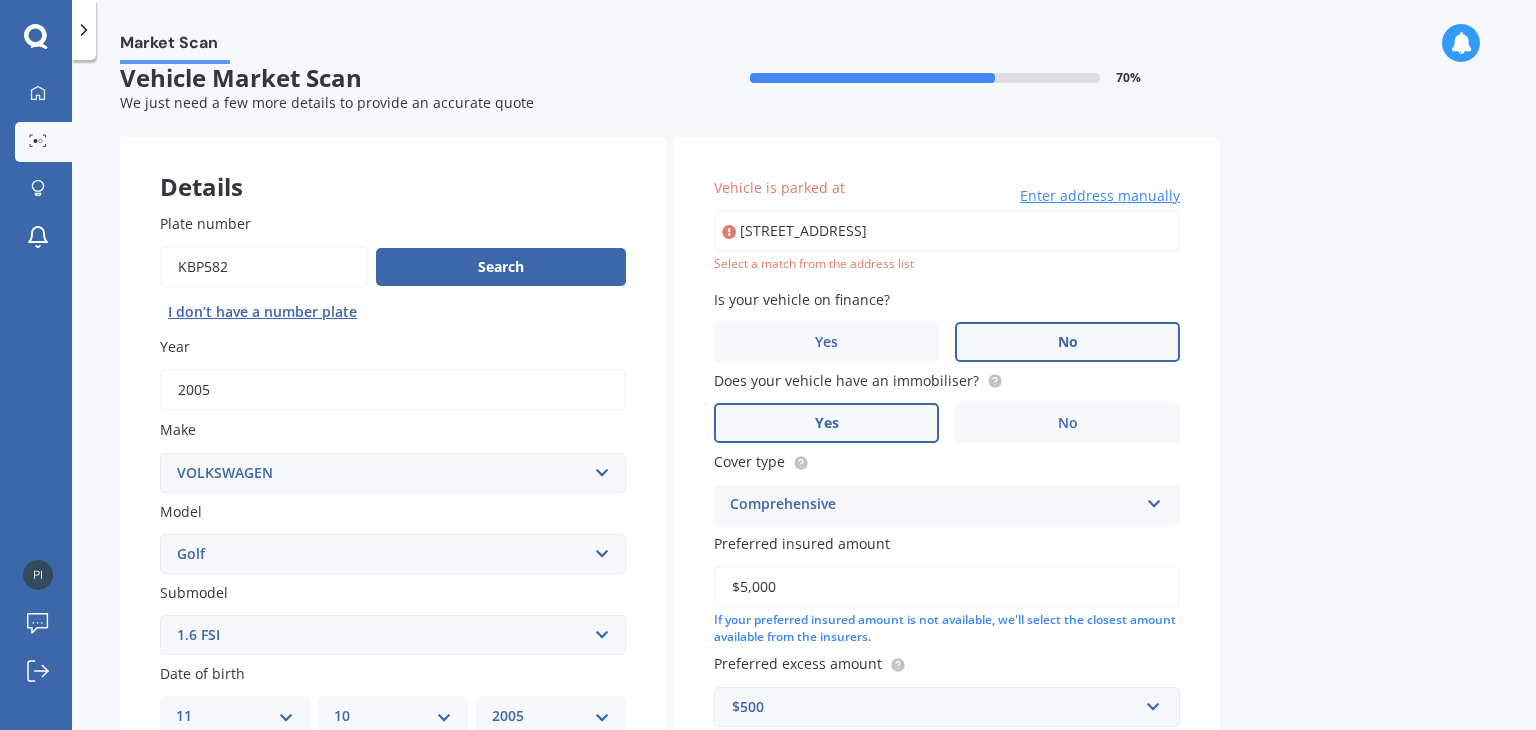 scroll, scrollTop: 20, scrollLeft: 0, axis: vertical 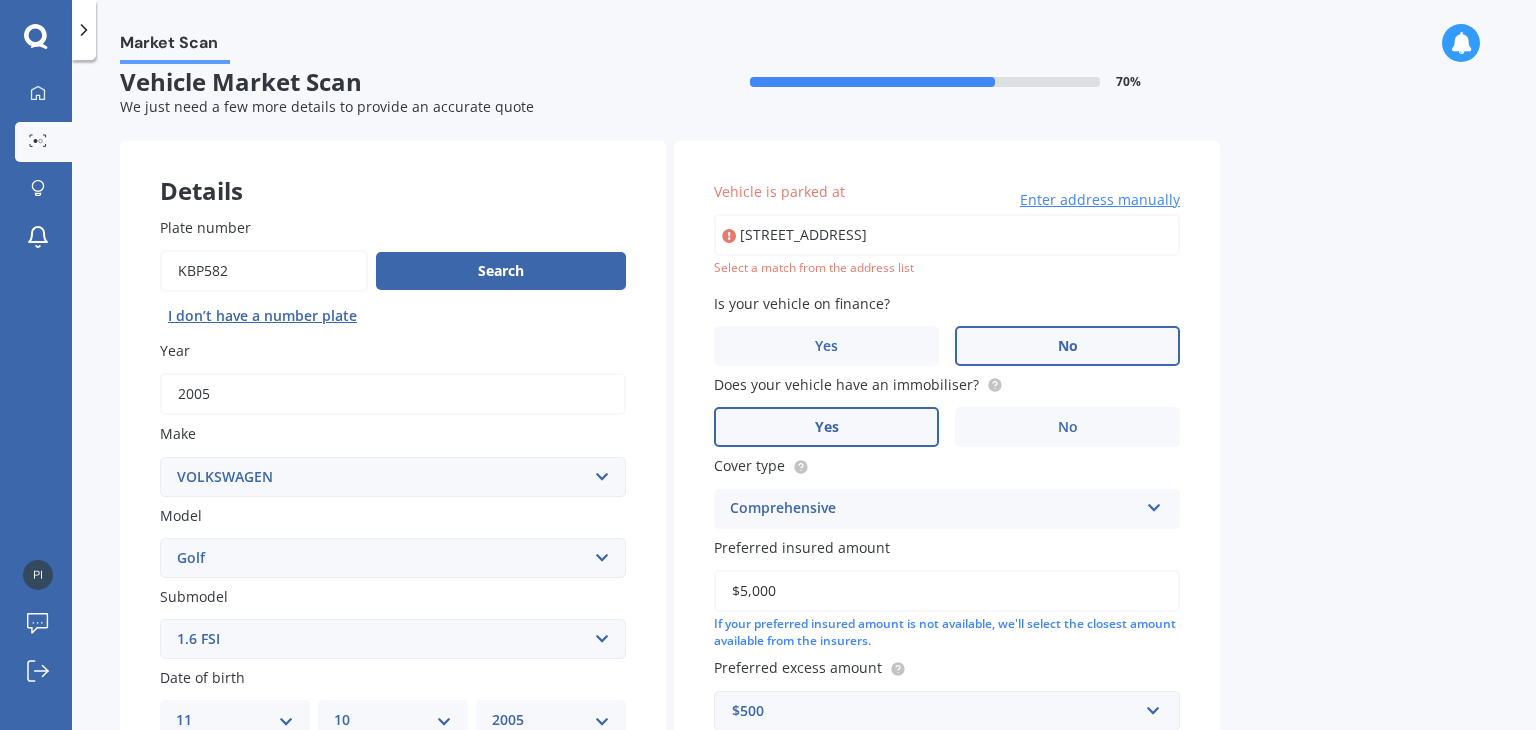 click on "23 Regency PlaceSunnynook 0632" at bounding box center (947, 235) 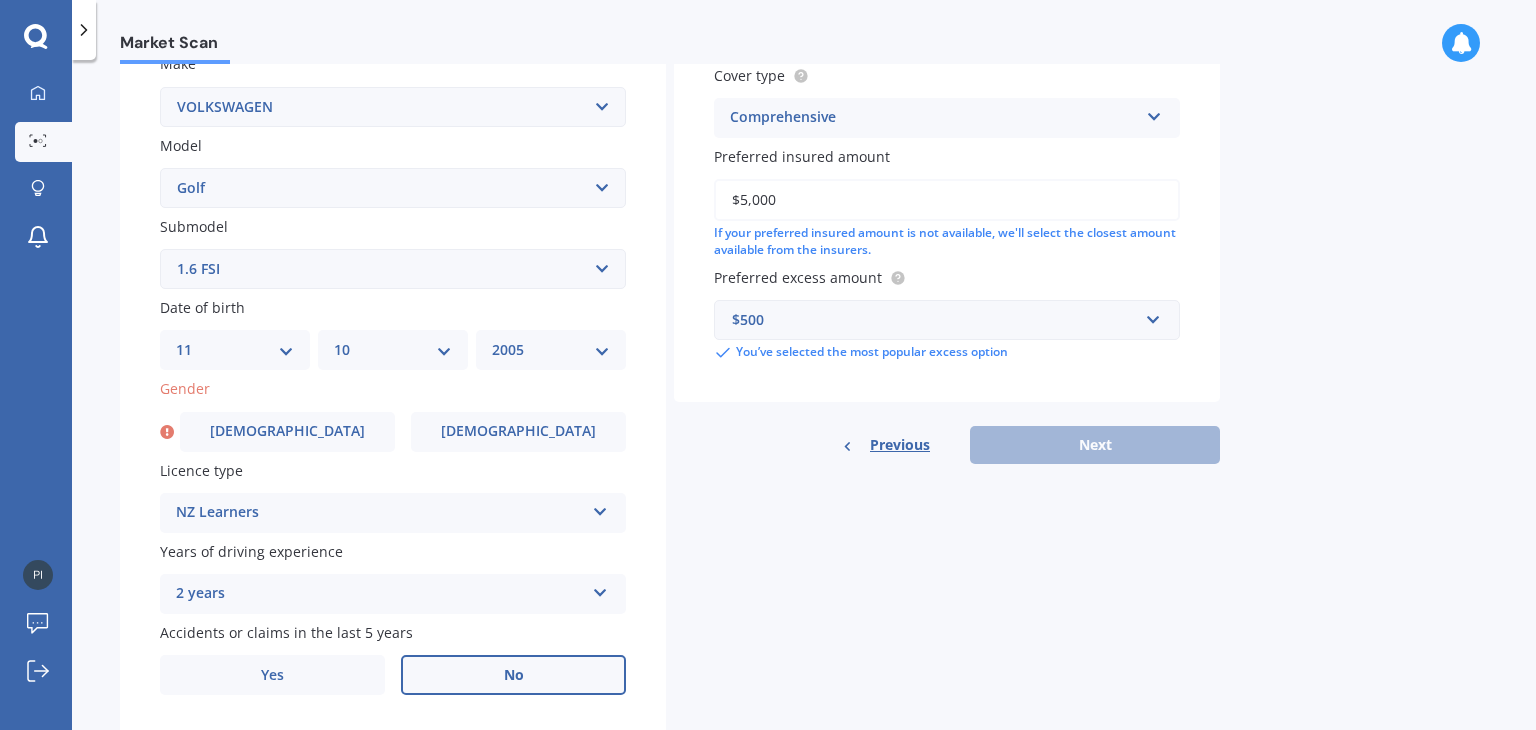scroll, scrollTop: 448, scrollLeft: 0, axis: vertical 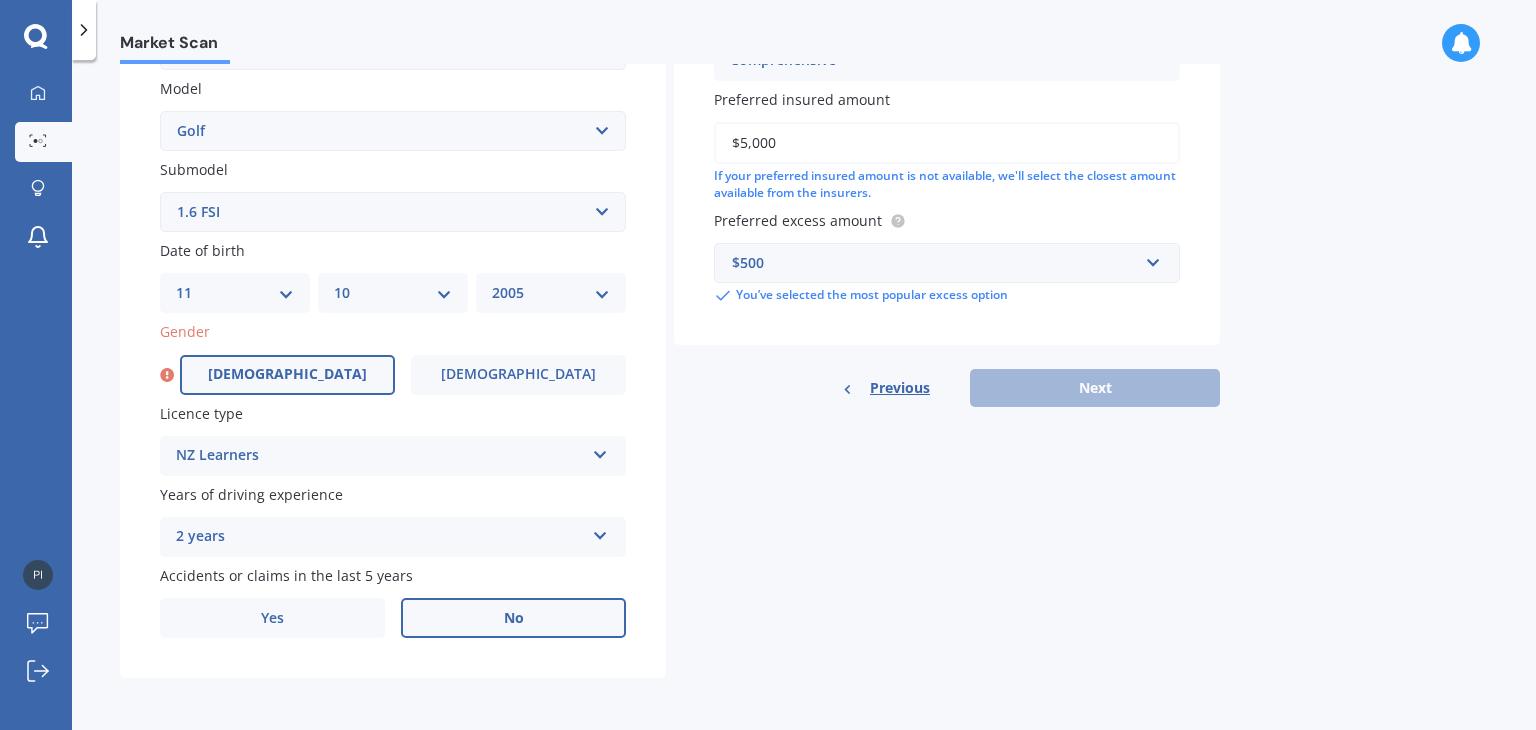 click on "Male" at bounding box center [287, 375] 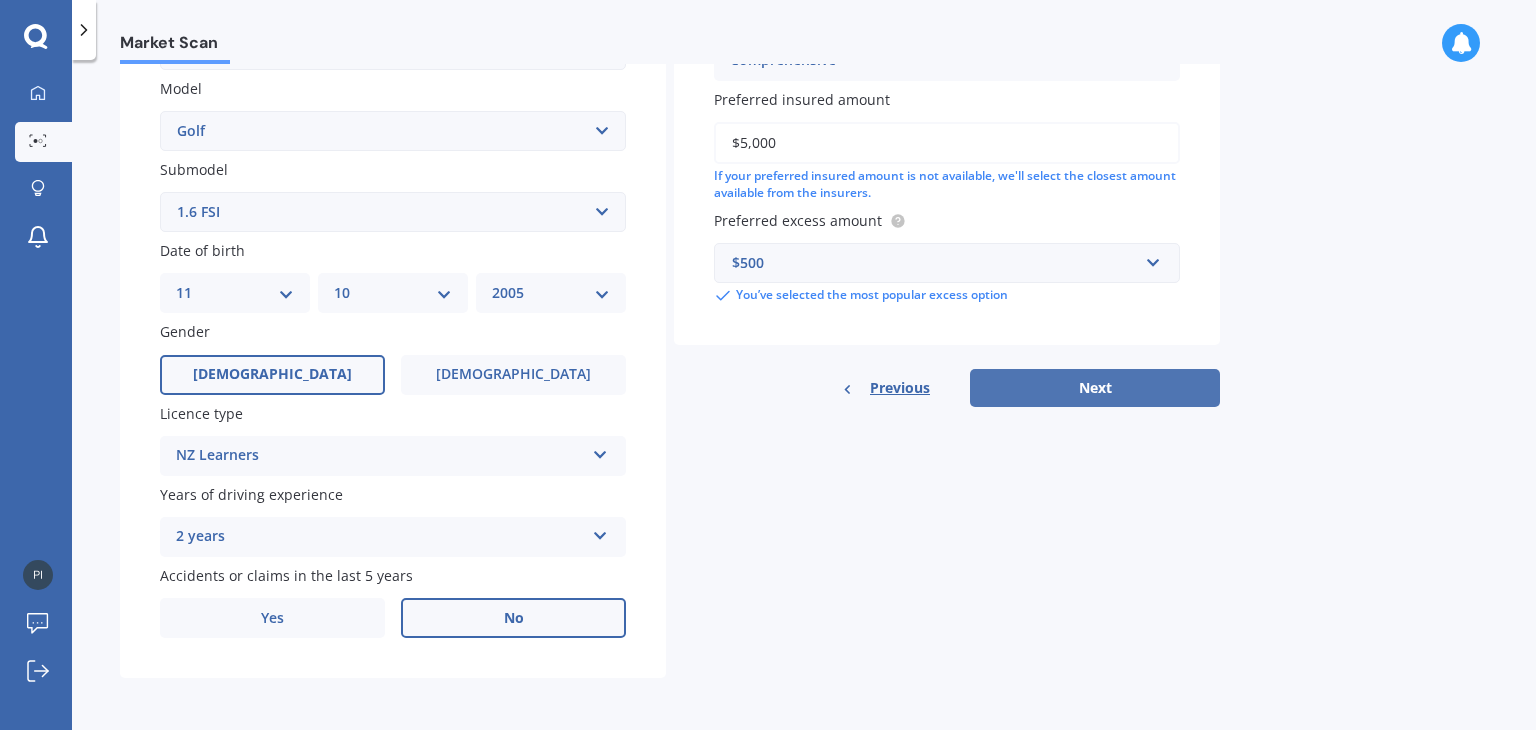 click on "Next" at bounding box center (1095, 388) 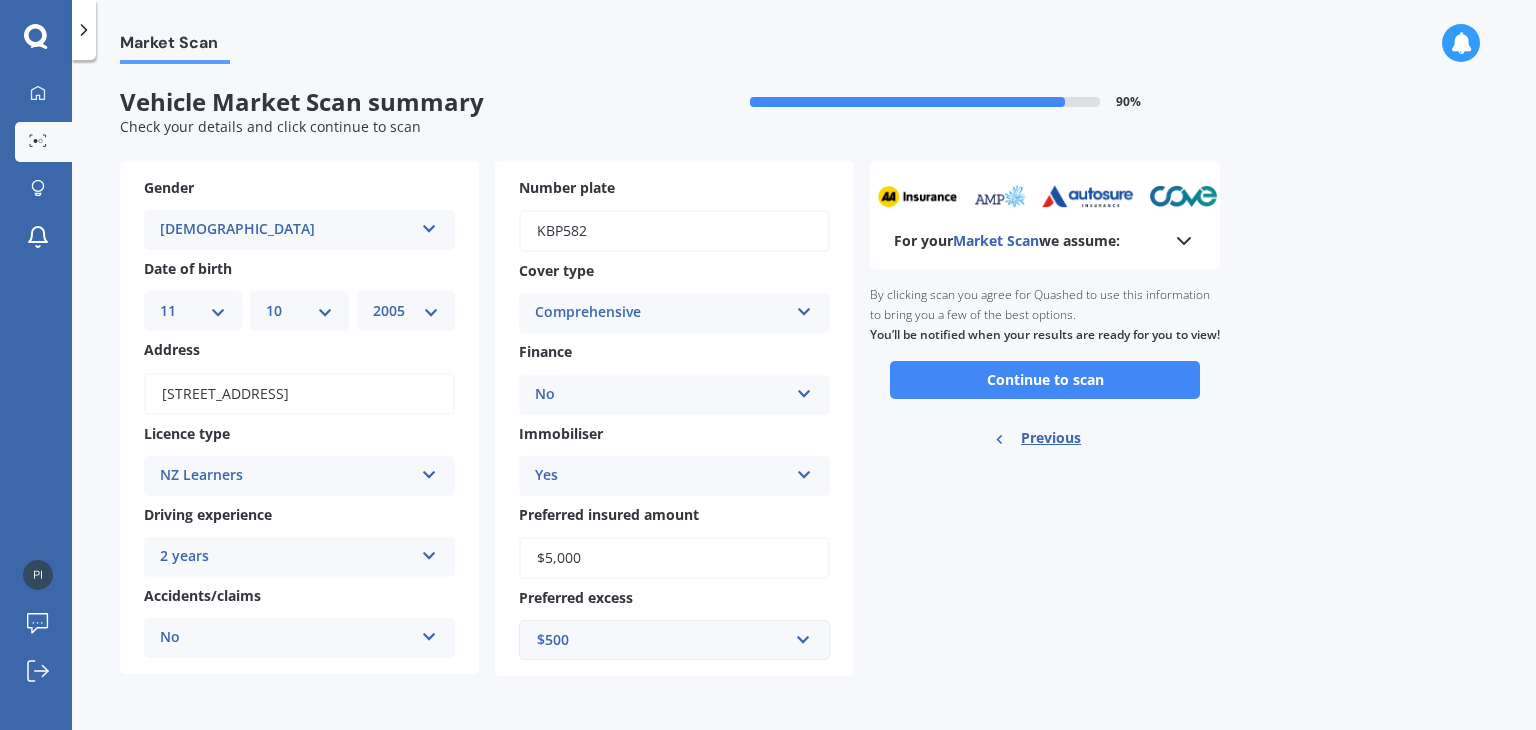 scroll, scrollTop: 0, scrollLeft: 0, axis: both 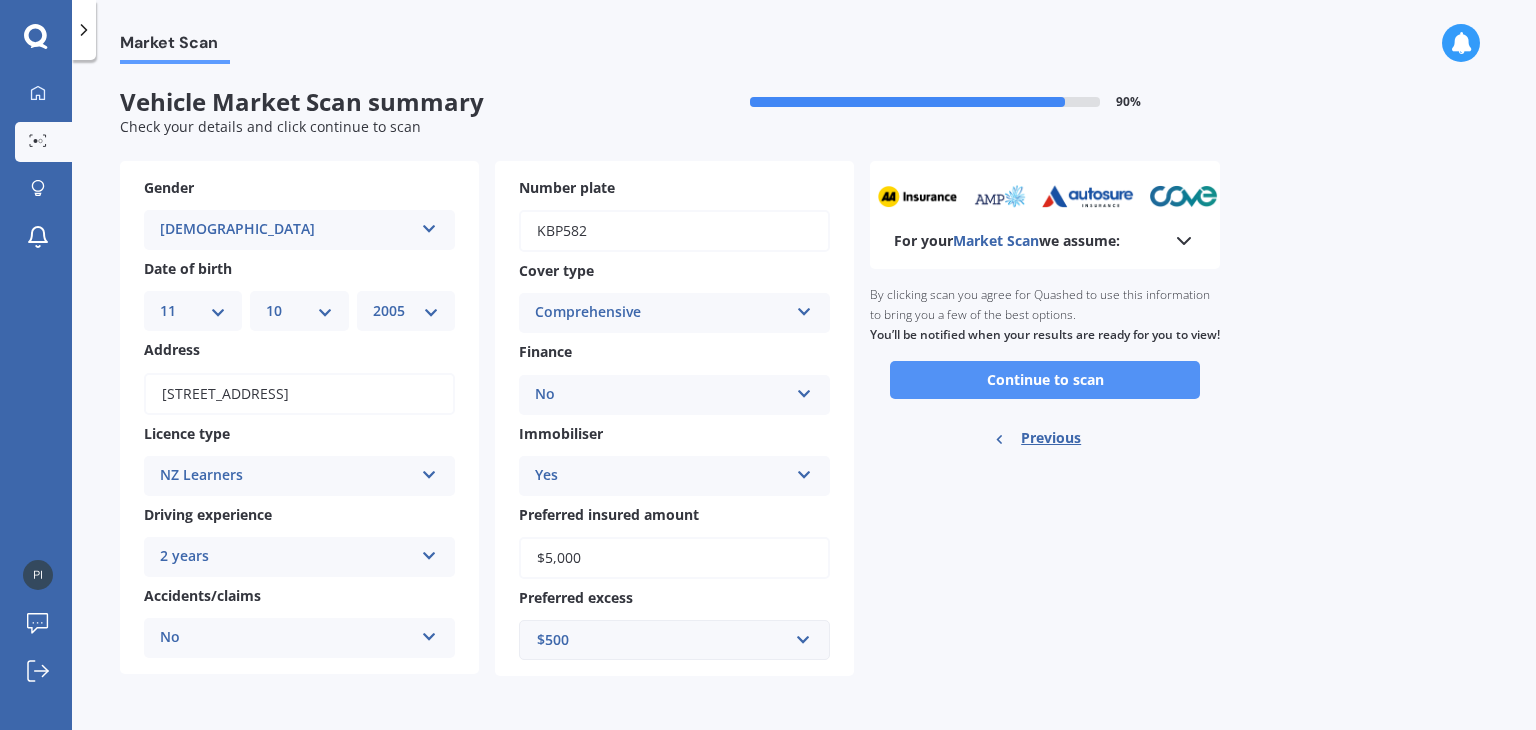 click on "Continue to scan" at bounding box center [1045, 380] 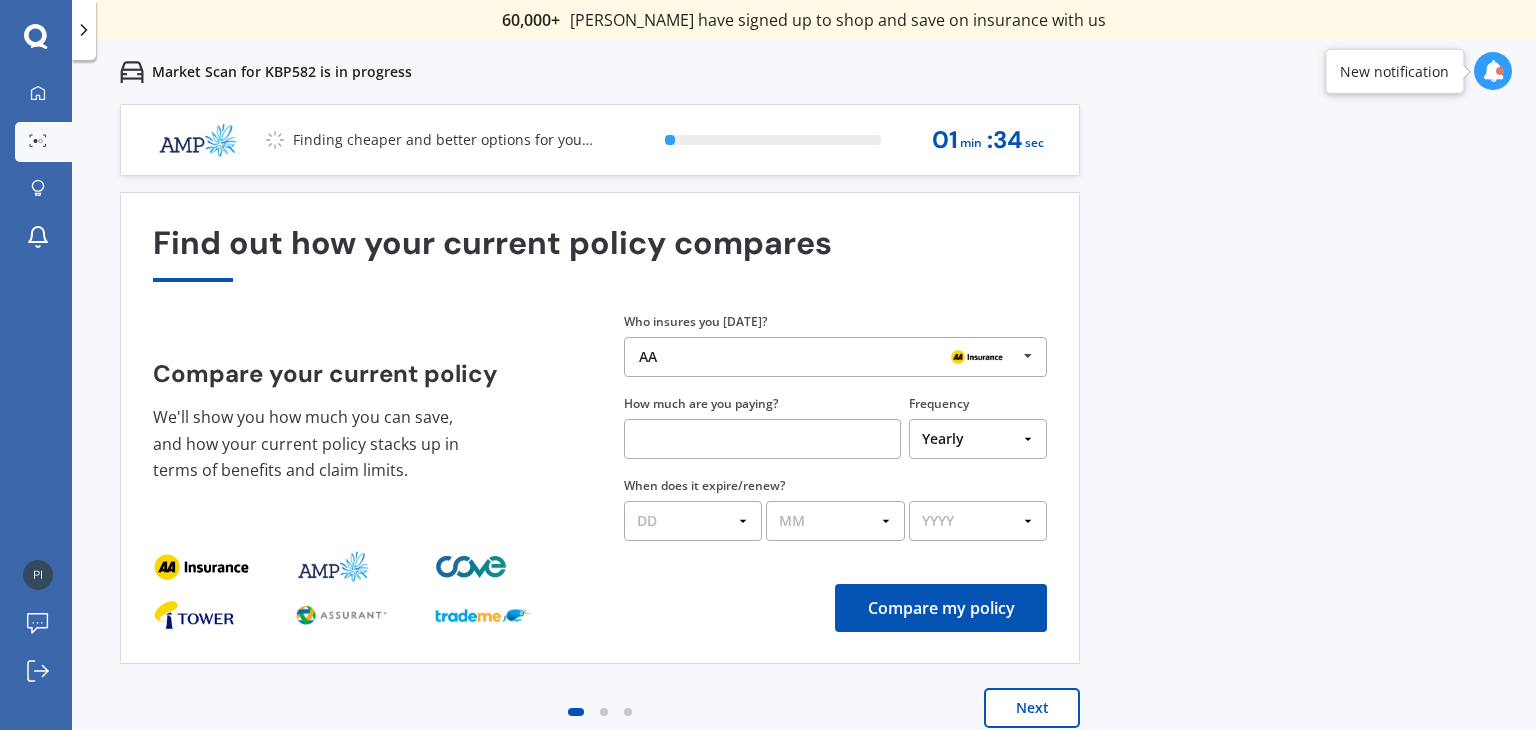 click on "AA AA Tower AMI State AMP ANZ ASB BNZ Trade Me Insurance Westpac Other" at bounding box center [835, 357] 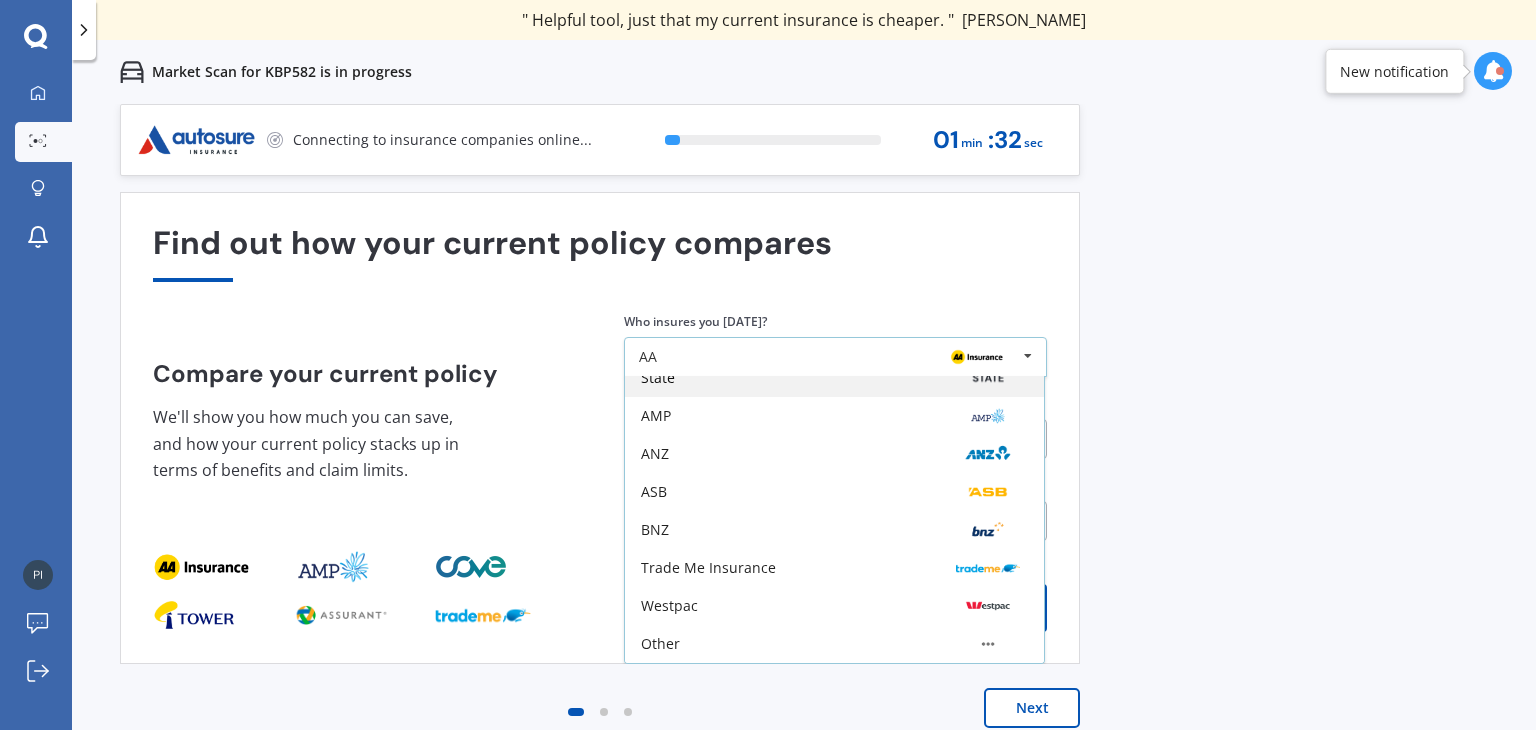 scroll, scrollTop: 0, scrollLeft: 0, axis: both 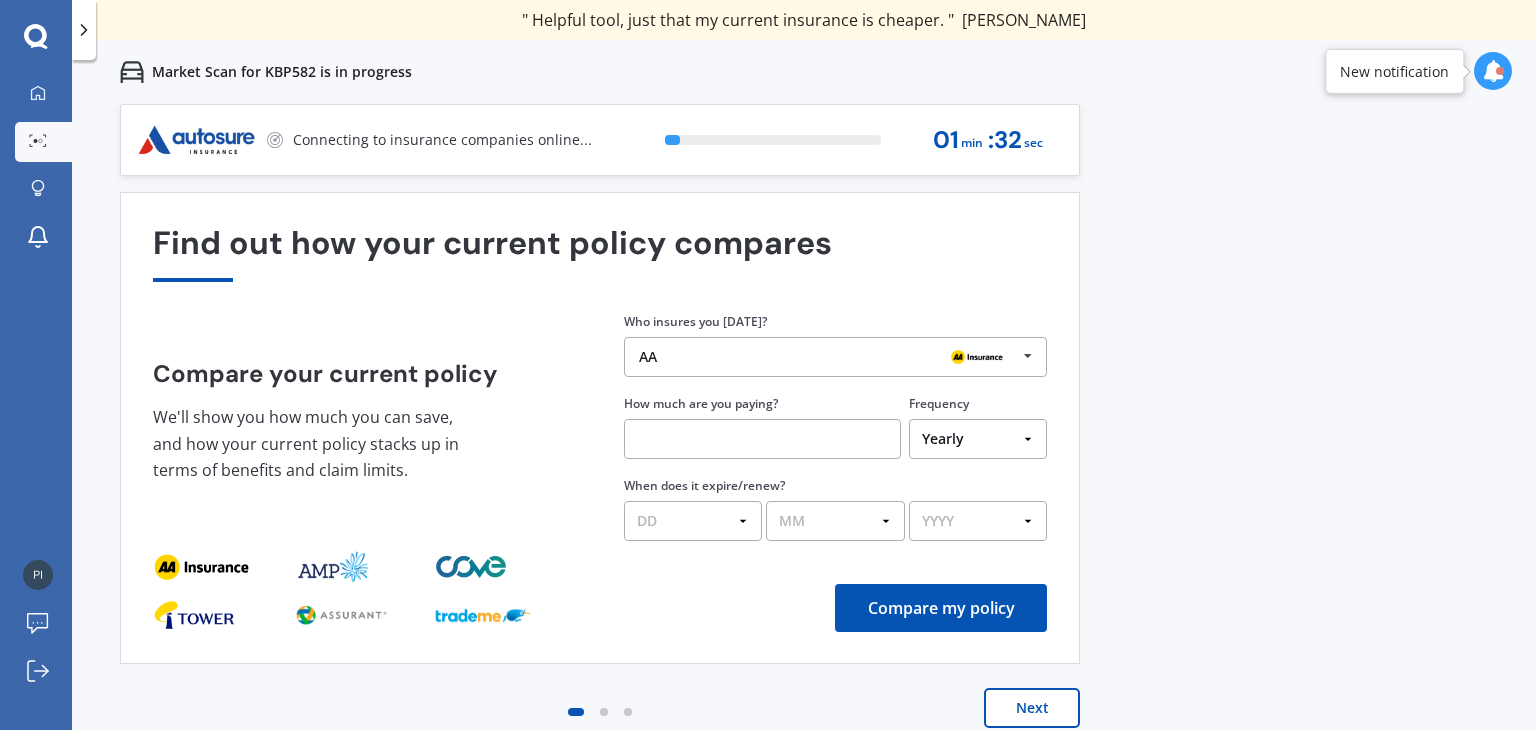click on "Compare your current policy  We'll show you how much you can save, and how your current policy stacks up in terms of benefits and claim limits. Enter your policy information Who insures you today? AA AA Tower AMI State AMP ANZ ASB BNZ Trade Me Insurance Westpac Other How much are you paying? Frequency Yearly Six-Monthly Quarterly Monthly Fortnightly Weekly One-Off When does it expire/renew? DD 01 02 03 04 05 06 07 08 09 10 11 12 13 14 15 16 17 18 19 20 21 22 23 24 25 26 27 28 29 30 31 MM 01 02 03 04 05 06 07 08 09 10 11 12 YYYY 2026 2025 2024" at bounding box center [600, 426] 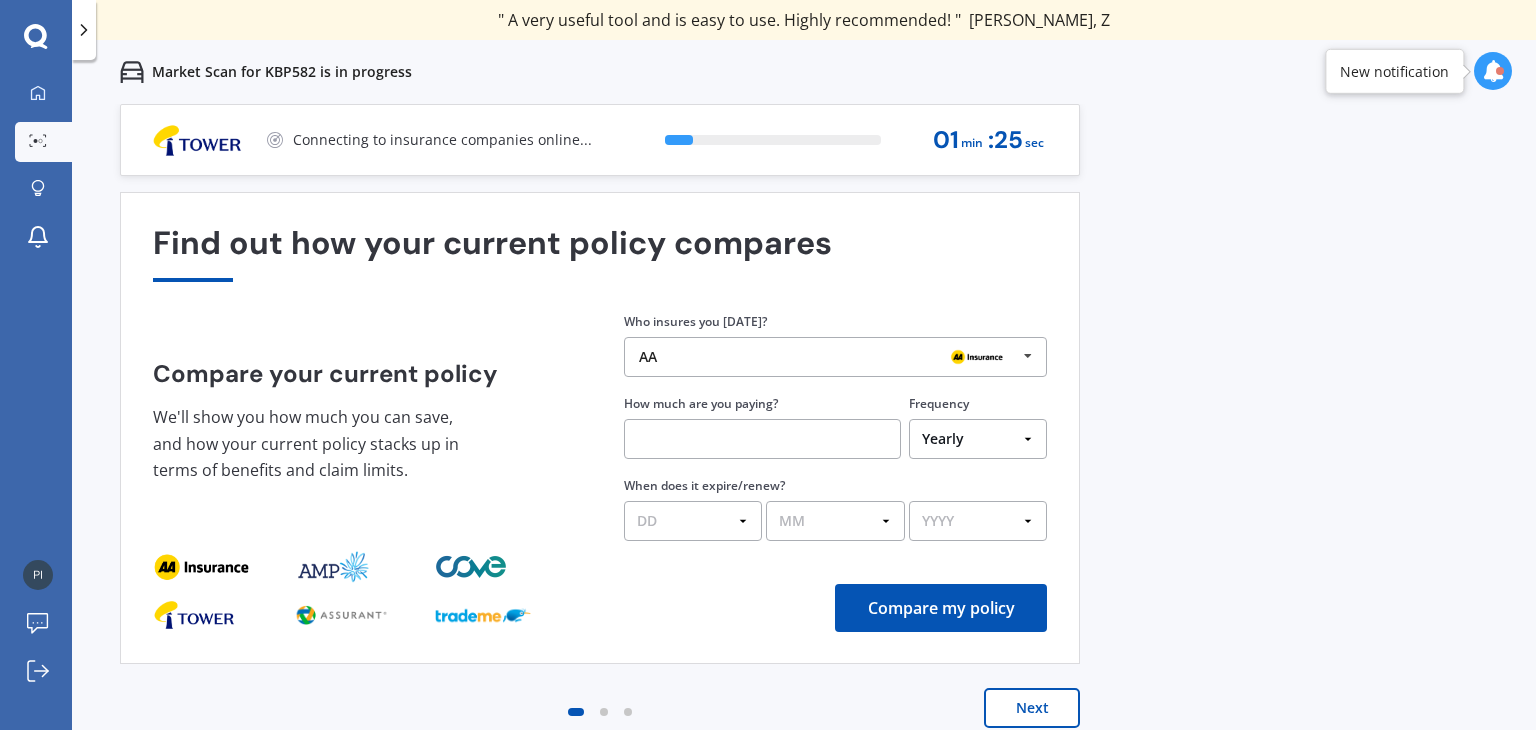 click on "Who insures you today? AA AA Tower AMI State AMP ANZ ASB BNZ Trade Me Insurance Westpac Other How much are you paying? Frequency Yearly Six-Monthly Quarterly Monthly Fortnightly Weekly One-Off When does it expire/renew? DD 01 02 03 04 05 06 07 08 09 10 11 12 13 14 15 16 17 18 19 20 21 22 23 24 25 26 27 28 29 30 31 MM 01 02 03 04 05 06 07 08 09 10 11 12 YYYY 2026 2025 2024" at bounding box center (835, 426) 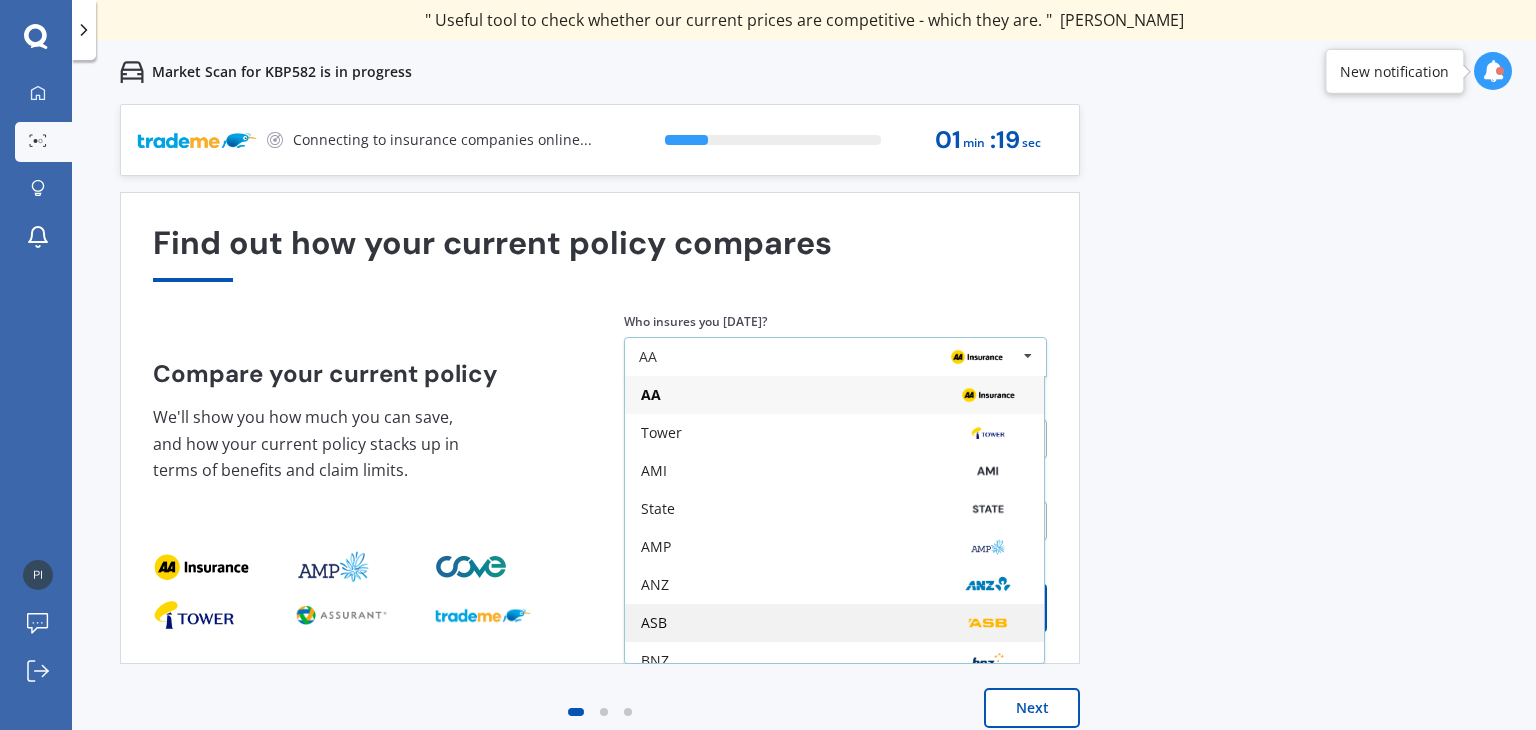 scroll, scrollTop: 131, scrollLeft: 0, axis: vertical 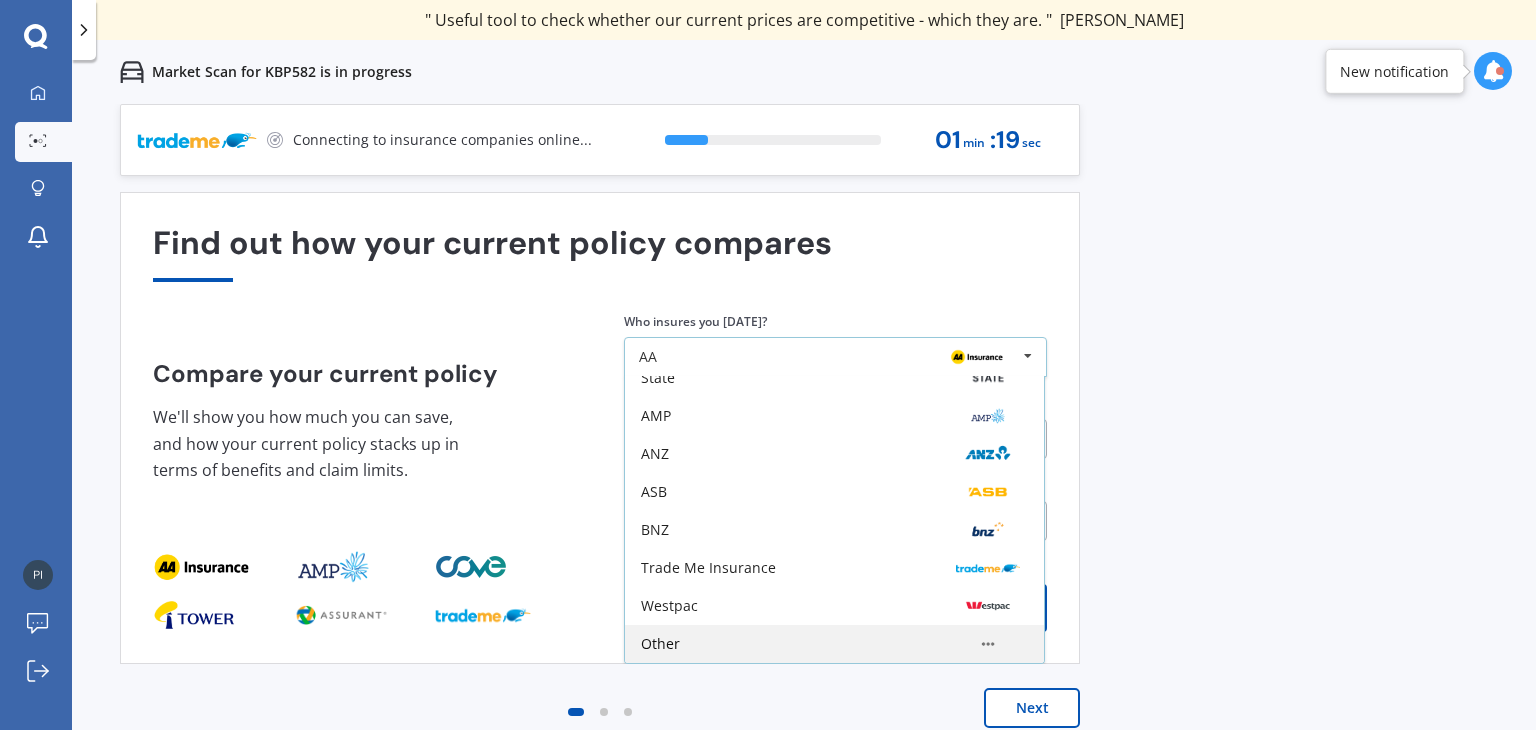 click on "Other" at bounding box center [834, 644] 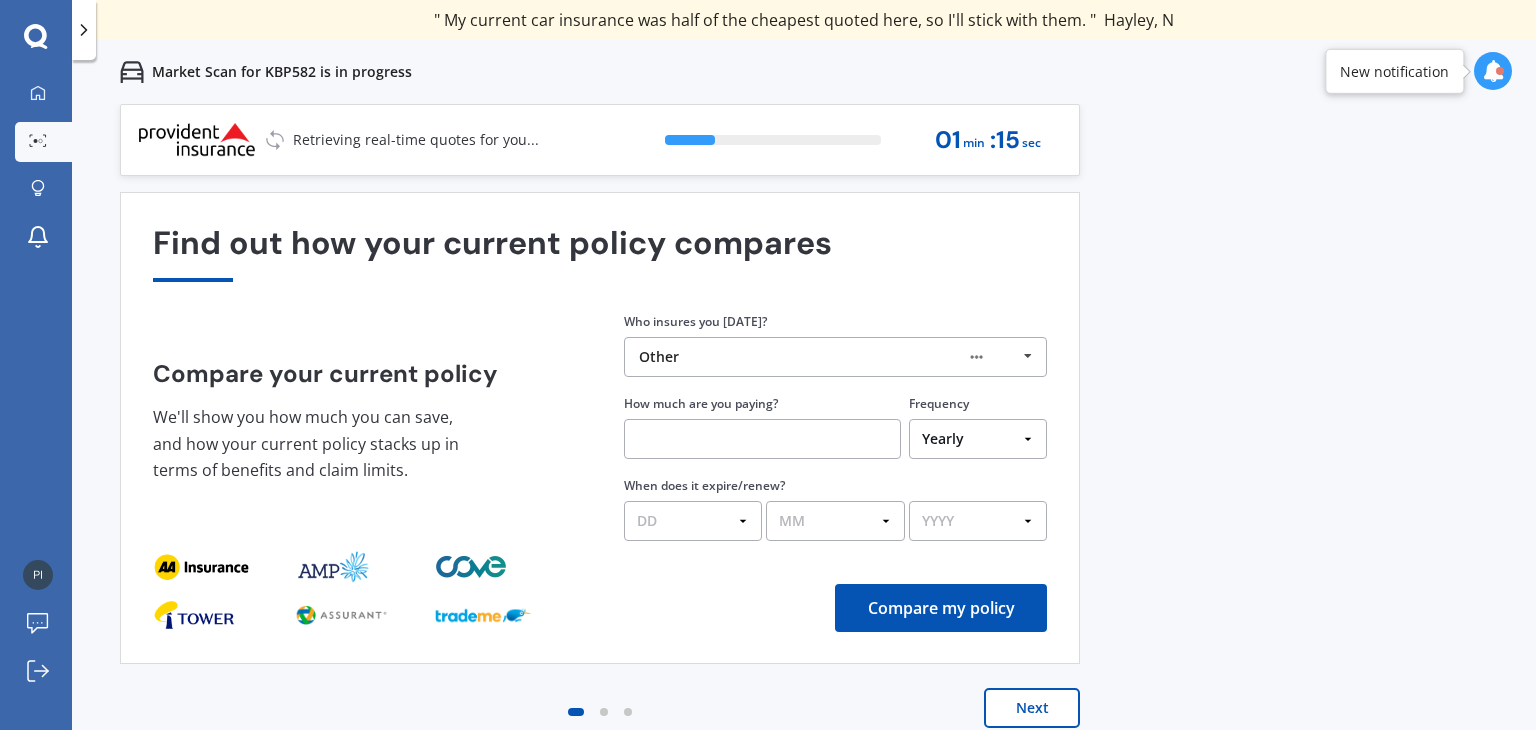click on "Other" at bounding box center (828, 357) 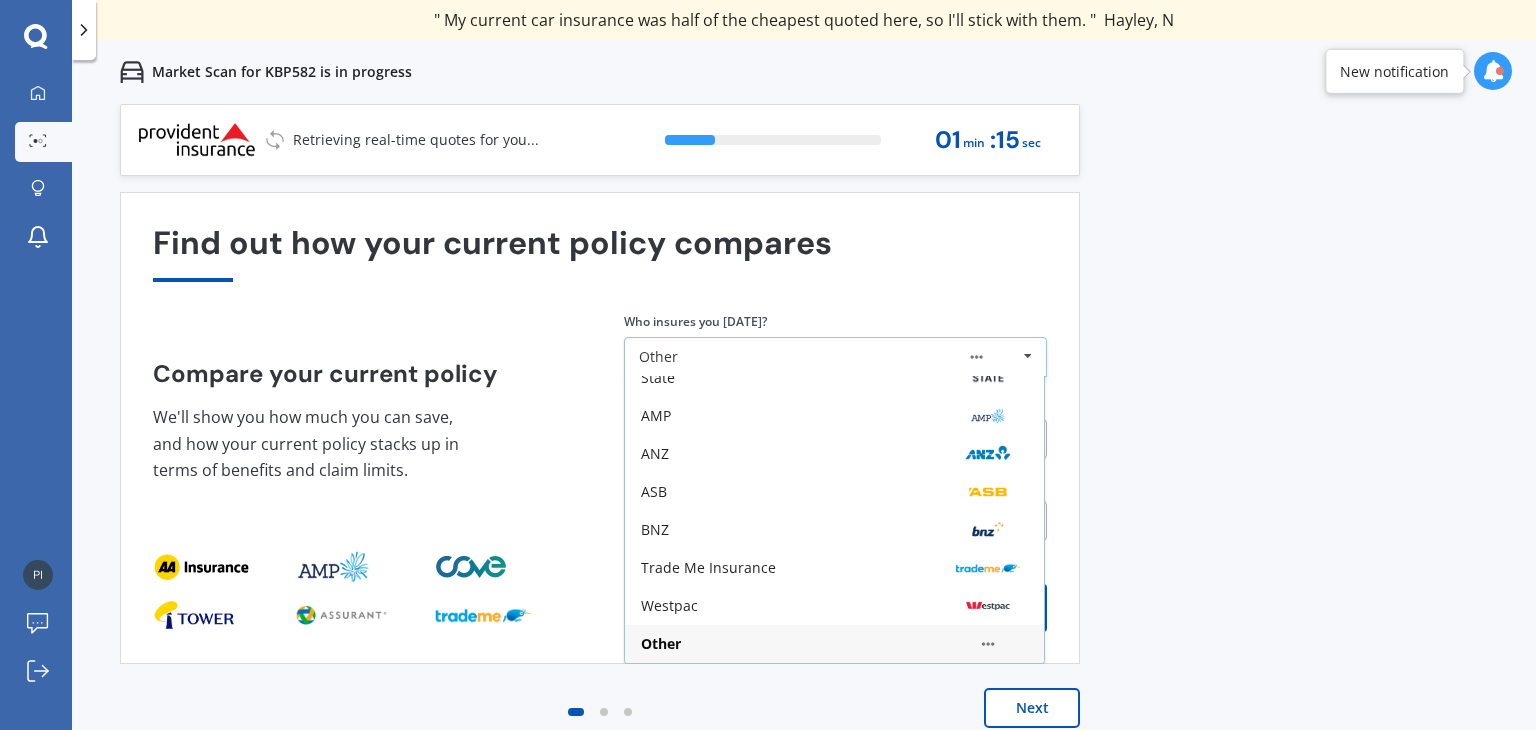 click on "Other" at bounding box center (828, 357) 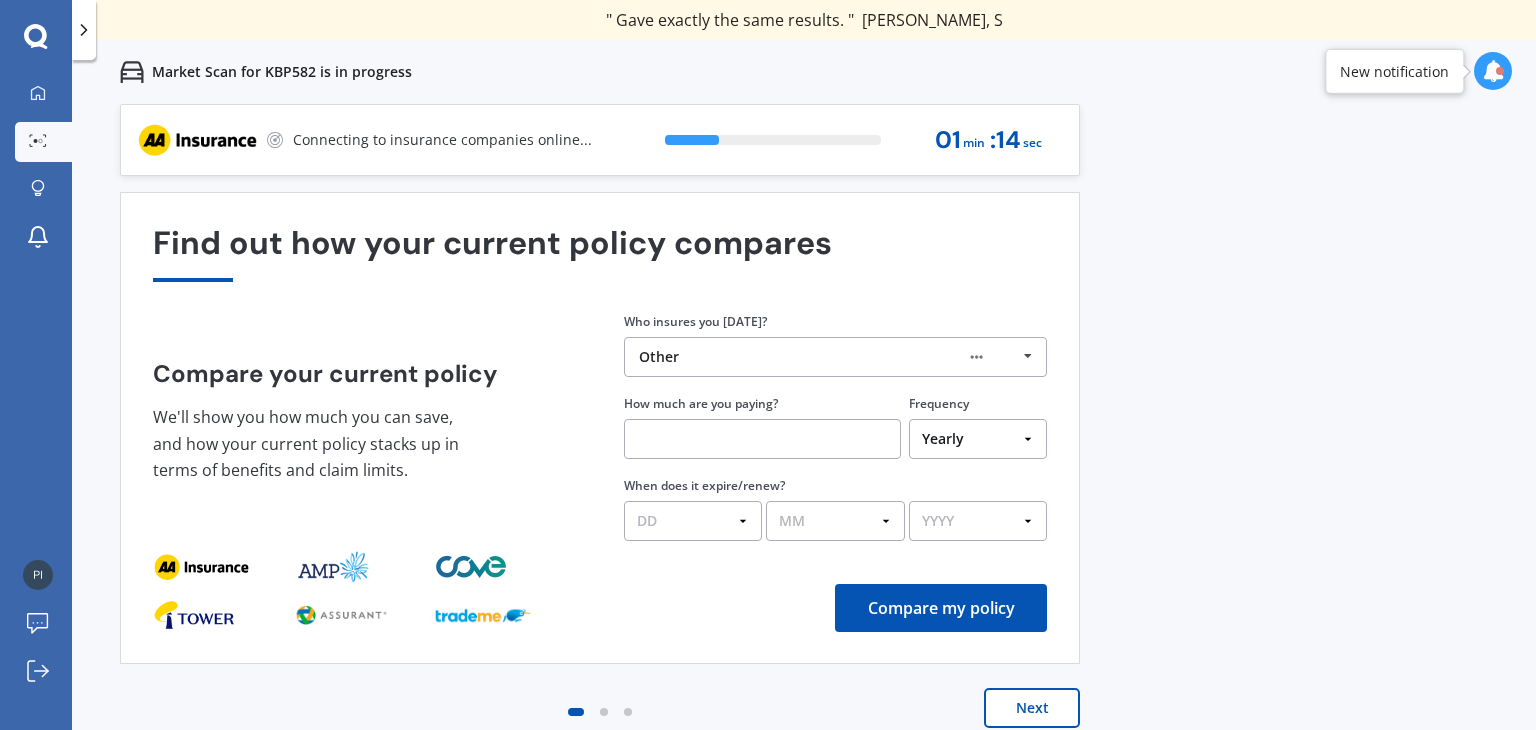click on "Other" at bounding box center (828, 357) 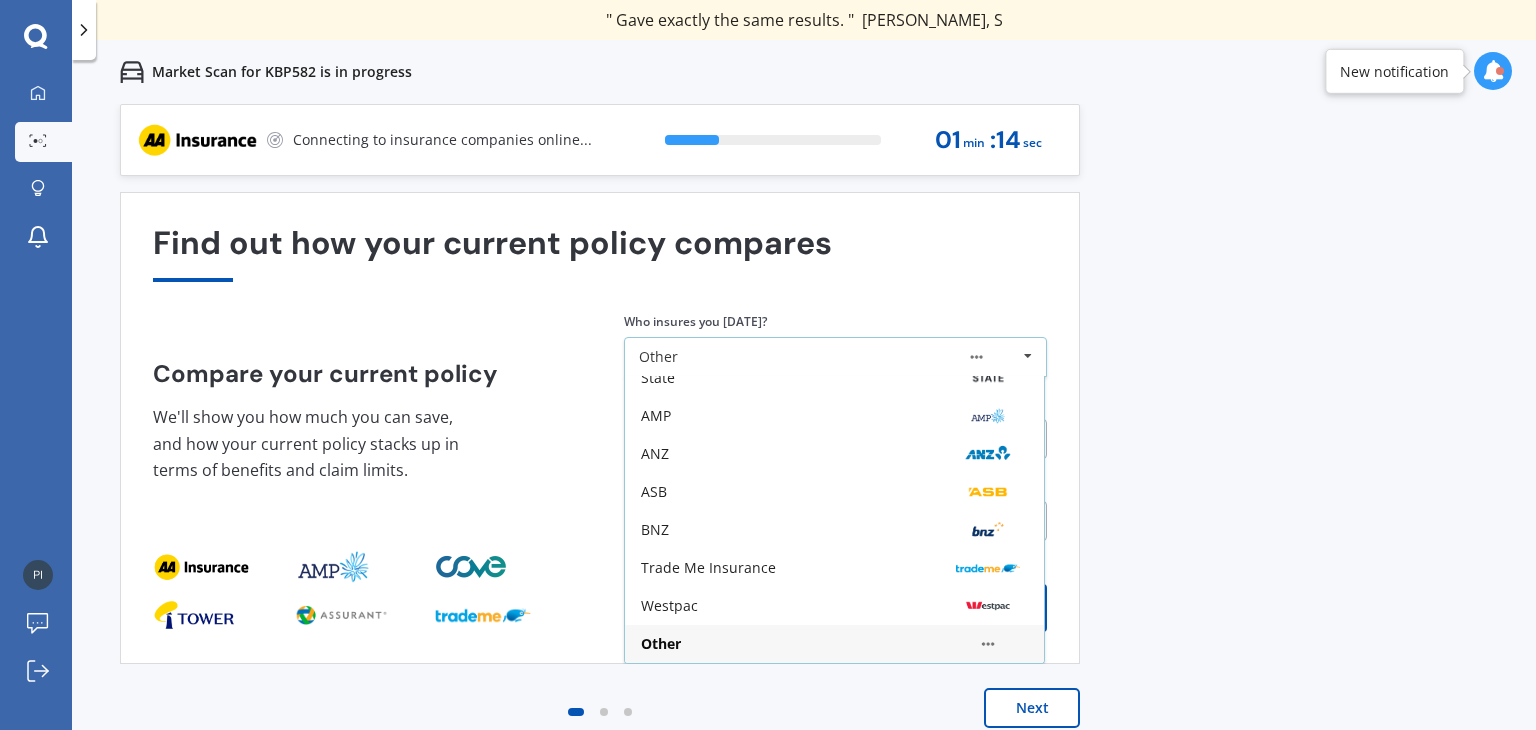 click on "Other" at bounding box center [828, 357] 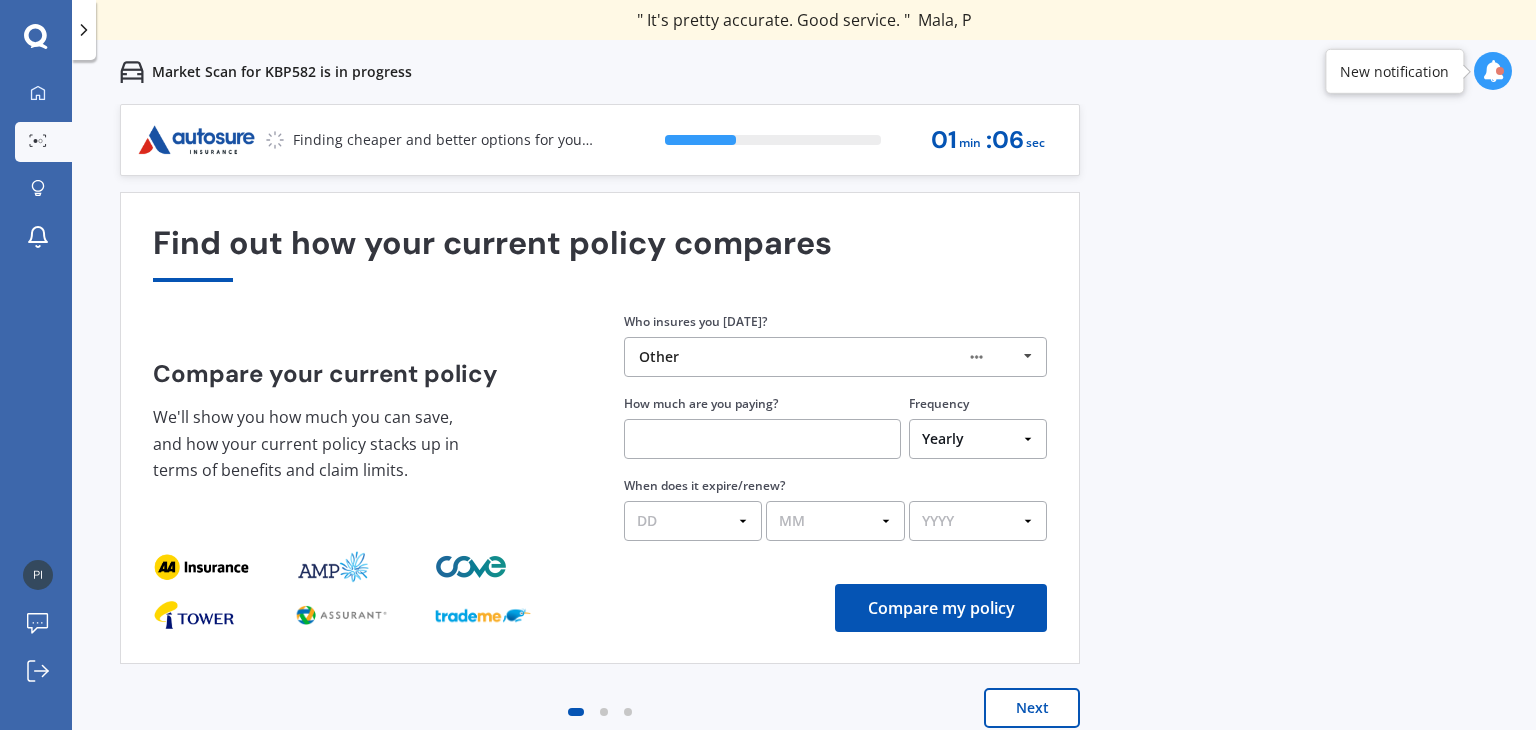 click on "Who insures you today? Other AA Tower AMI State AMP ANZ ASB BNZ Trade Me Insurance Westpac Other How much are you paying? Frequency Yearly Six-Monthly Quarterly Monthly Fortnightly Weekly One-Off When does it expire/renew? DD 01 02 03 04 05 06 07 08 09 10 11 12 13 14 15 16 17 18 19 20 21 22 23 24 25 26 27 28 29 30 31 MM 01 02 03 04 05 06 07 08 09 10 11 12 YYYY 2026 2025 2024" at bounding box center (835, 426) 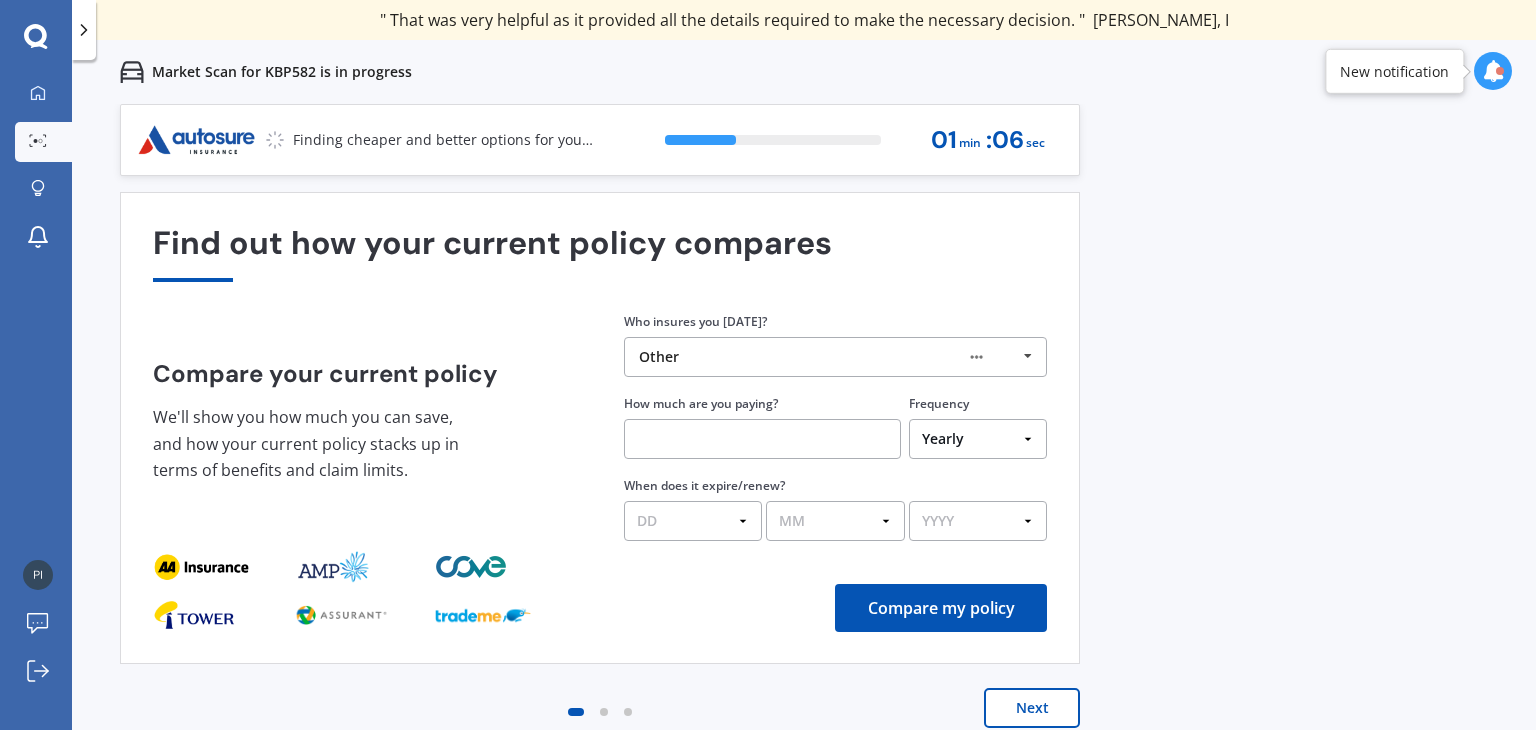 click on "Other" at bounding box center (828, 357) 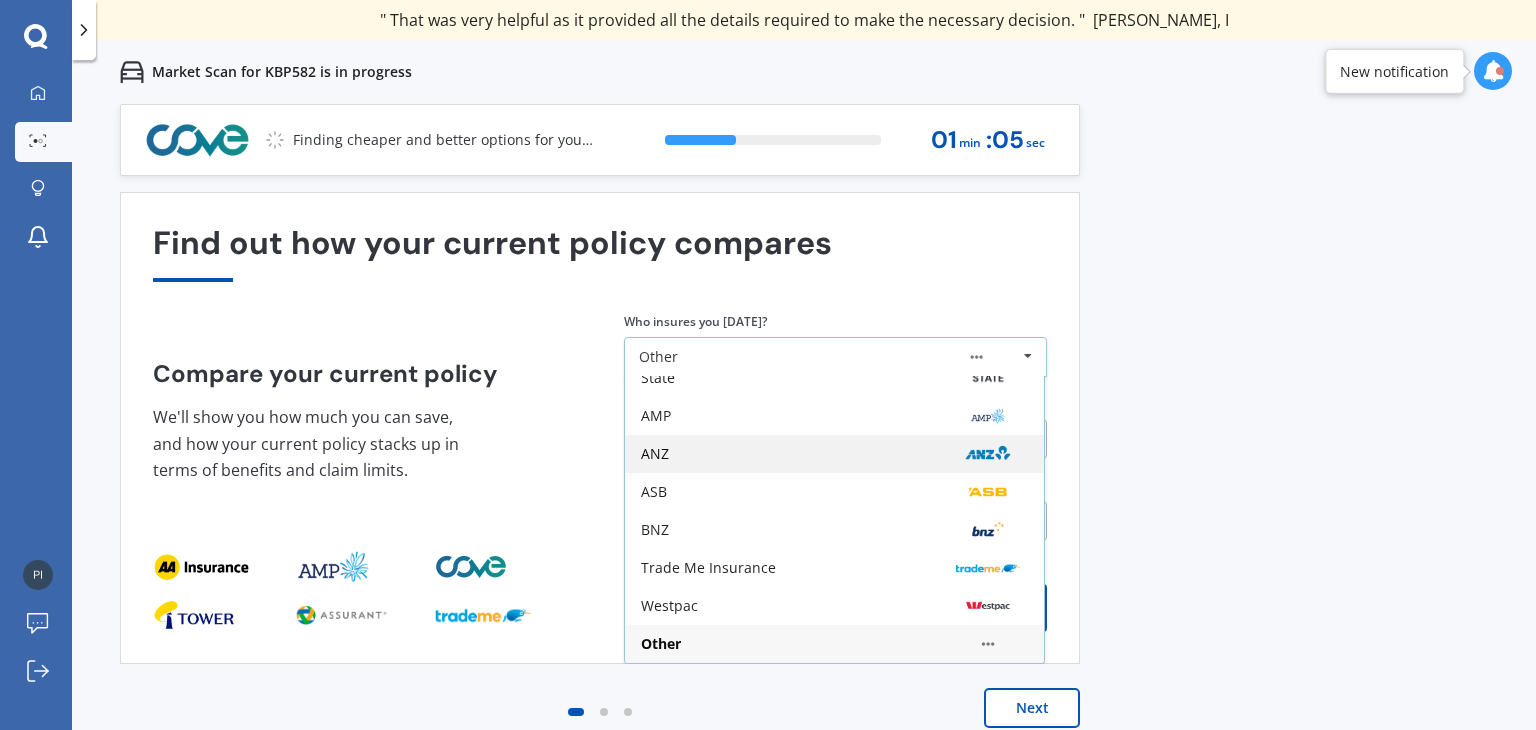 scroll, scrollTop: 0, scrollLeft: 0, axis: both 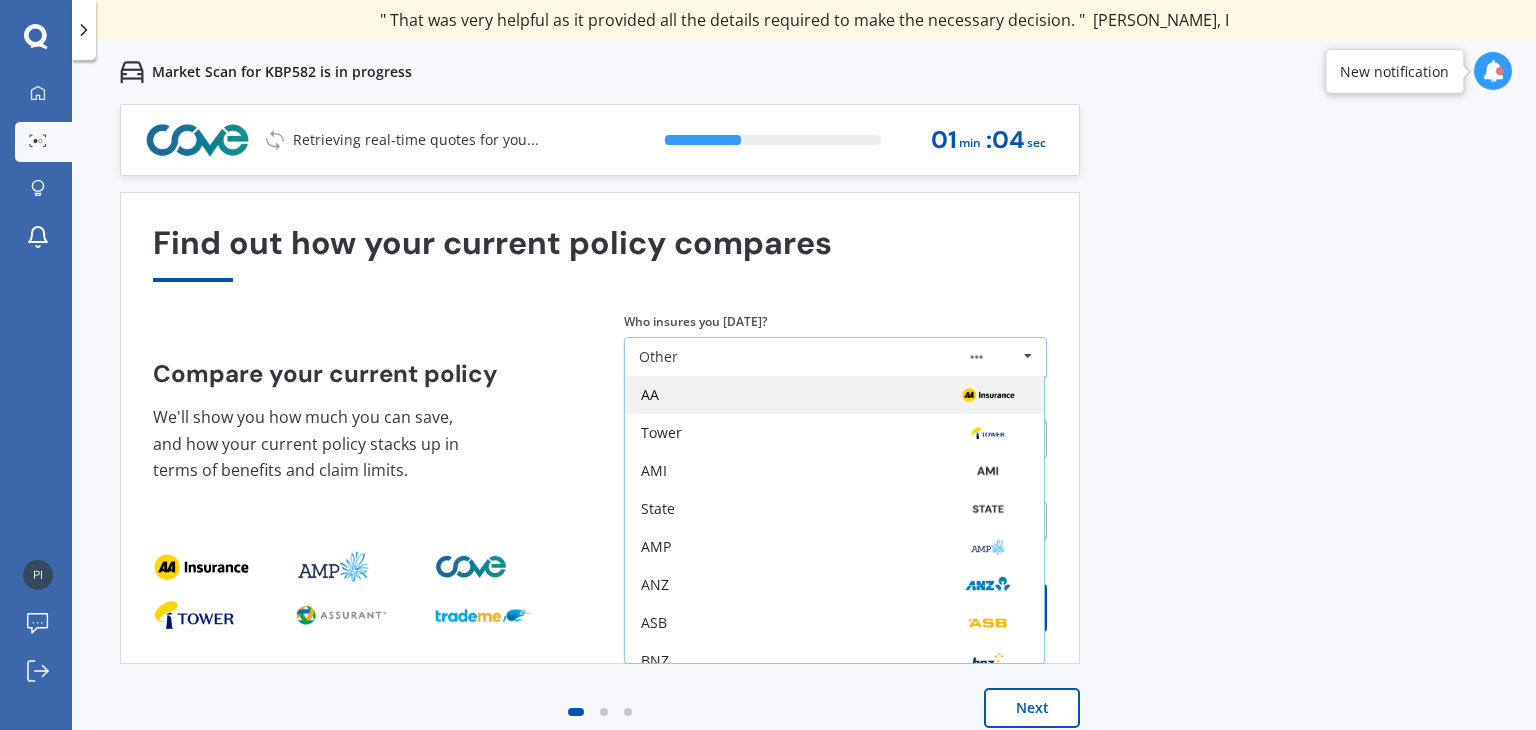 click on "AA" at bounding box center (834, 395) 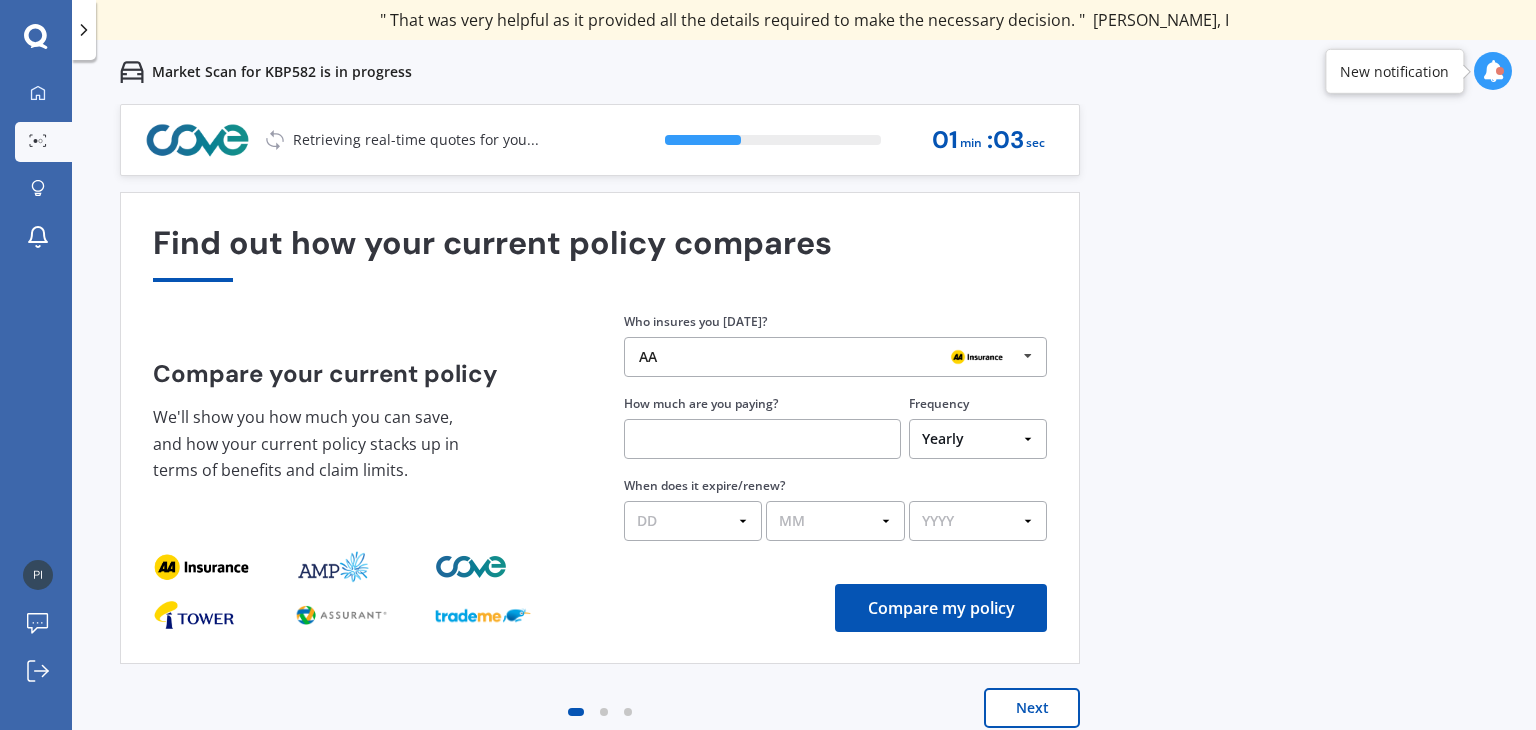 drag, startPoint x: 716, startPoint y: 395, endPoint x: 722, endPoint y: 425, distance: 30.594116 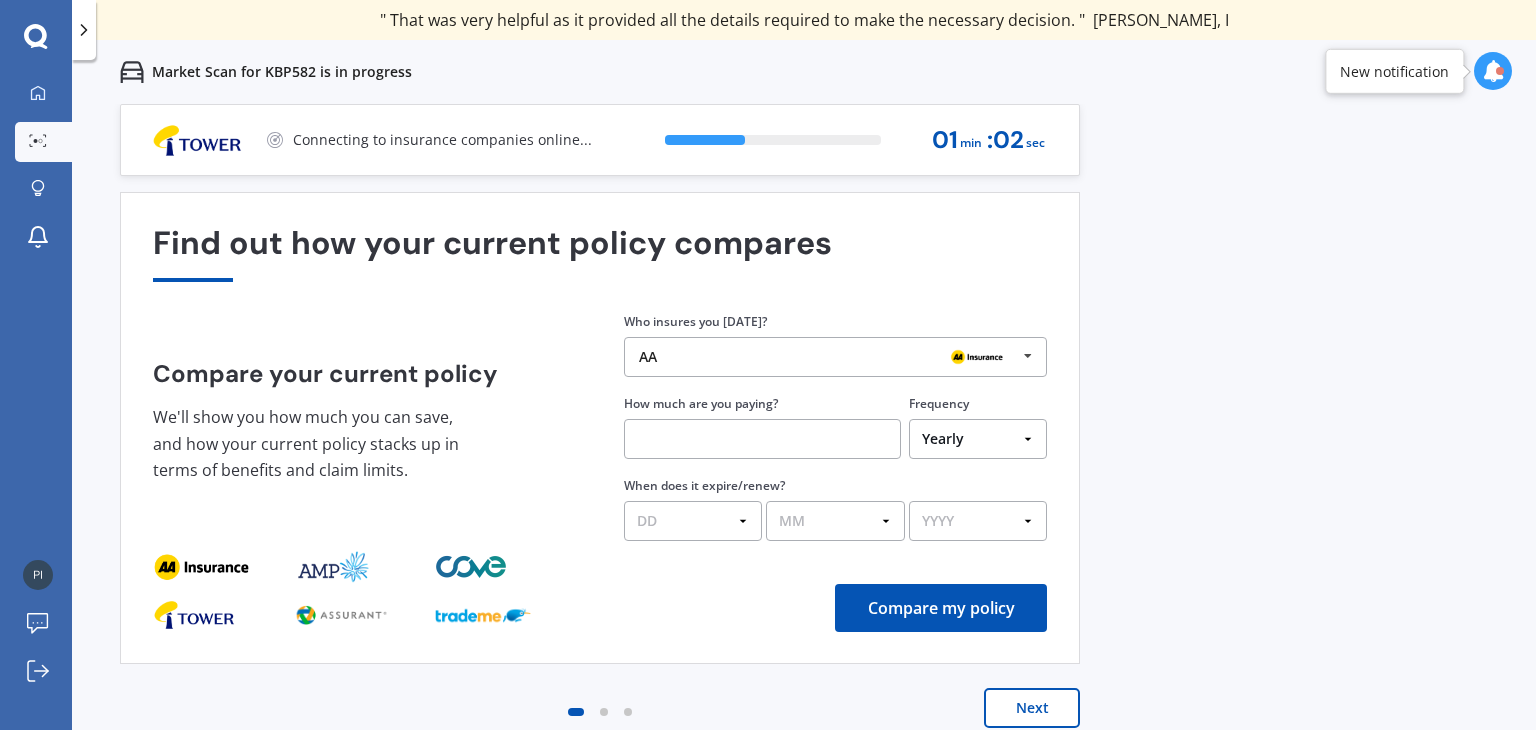 click at bounding box center [762, 439] 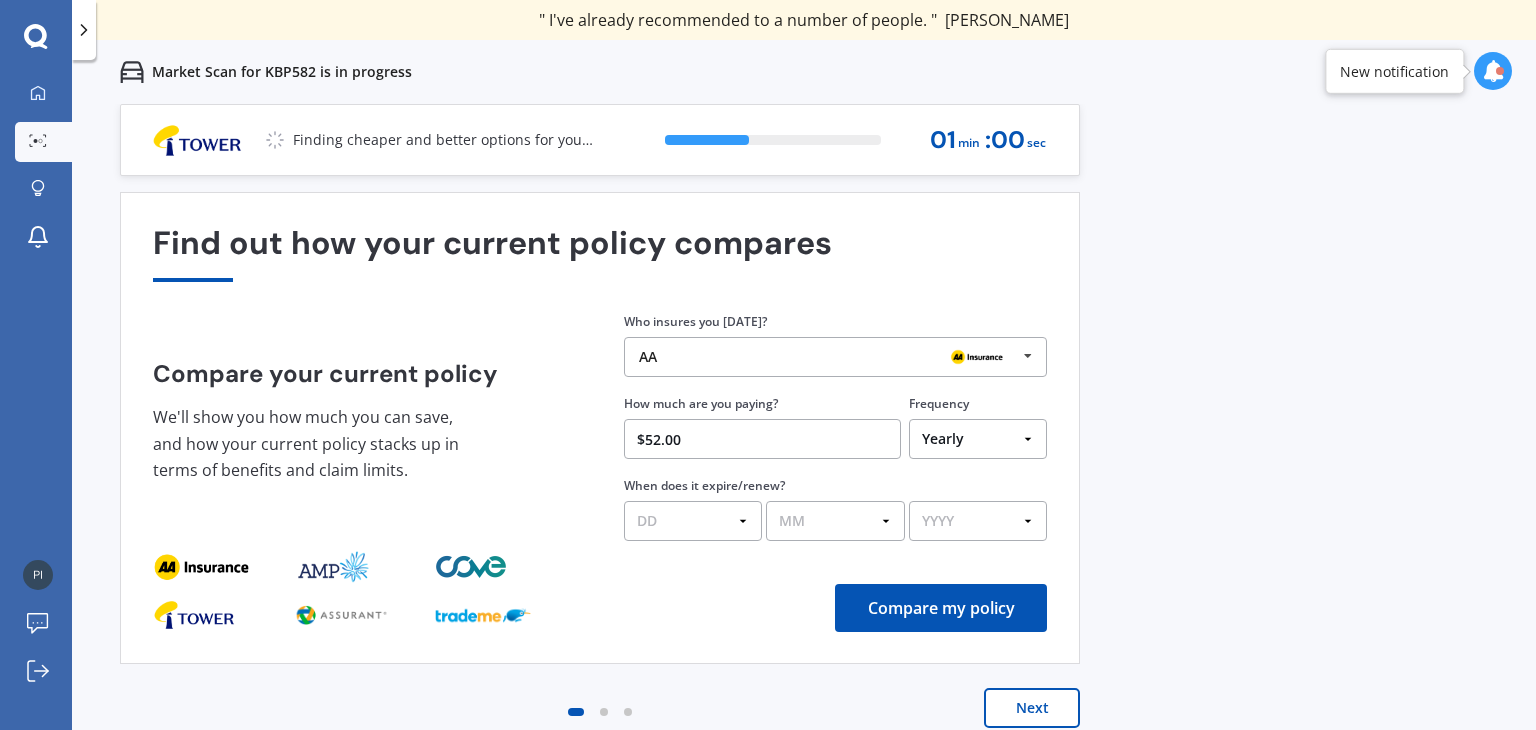 type on "$52.00" 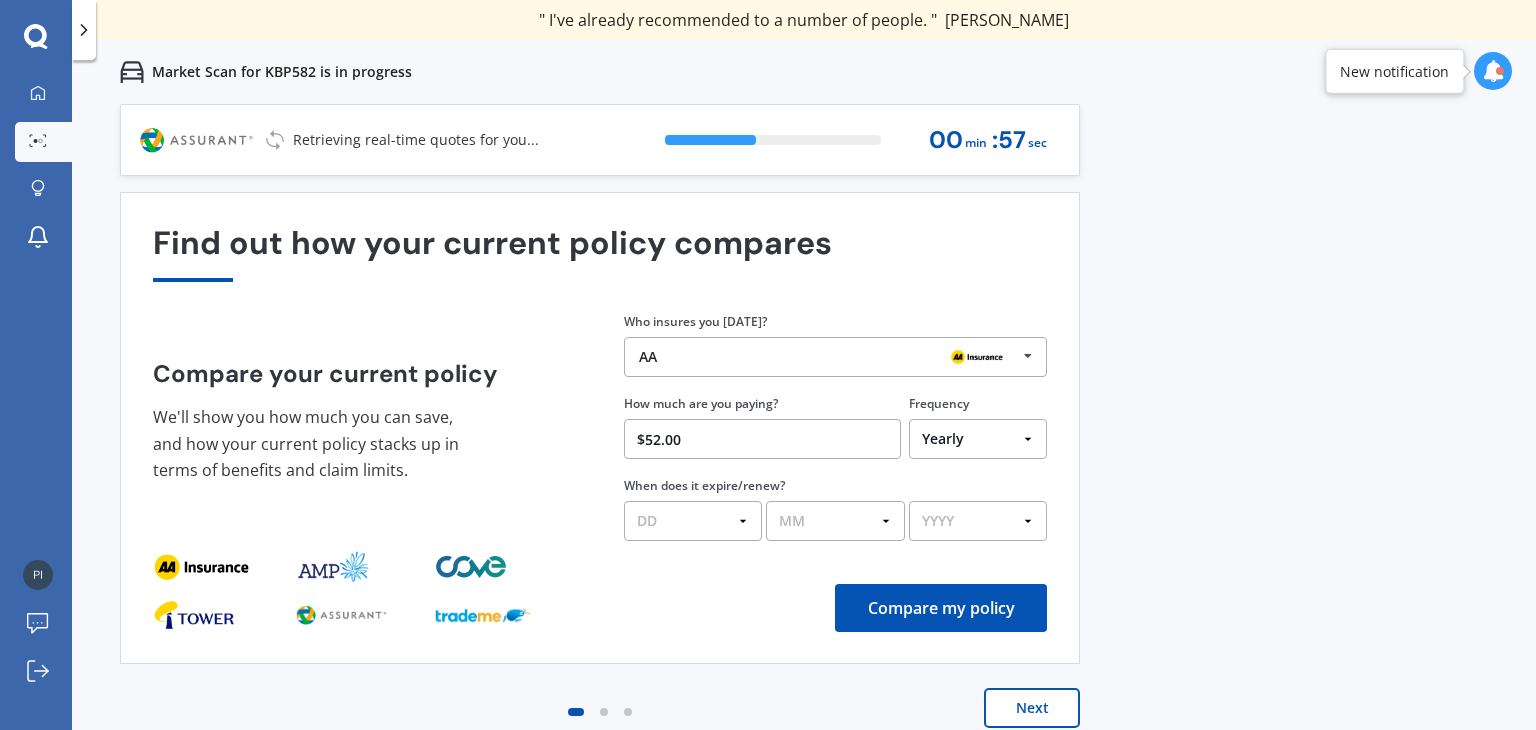select on "Fortnightly" 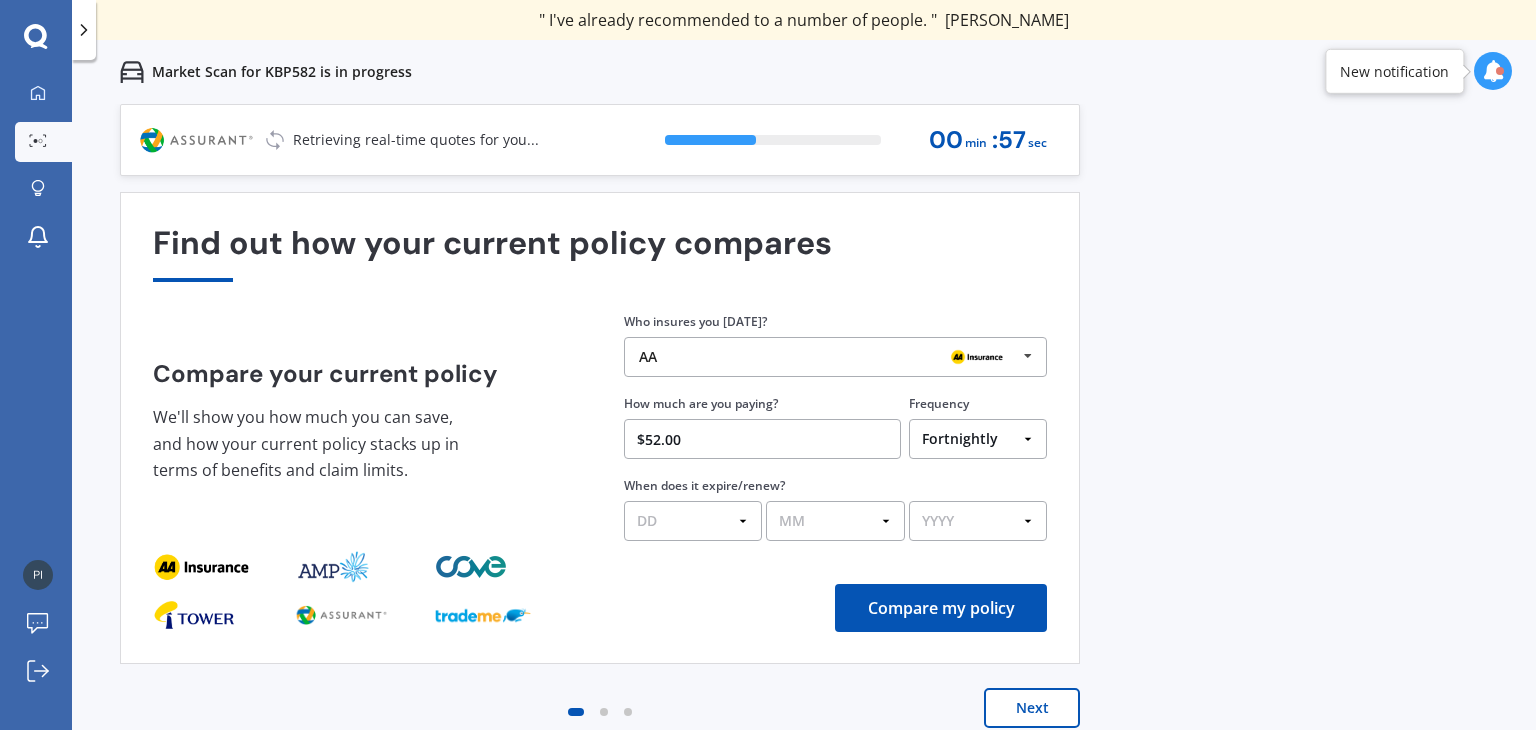click on "Yearly Six-Monthly Quarterly Monthly Fortnightly Weekly One-Off" at bounding box center (978, 439) 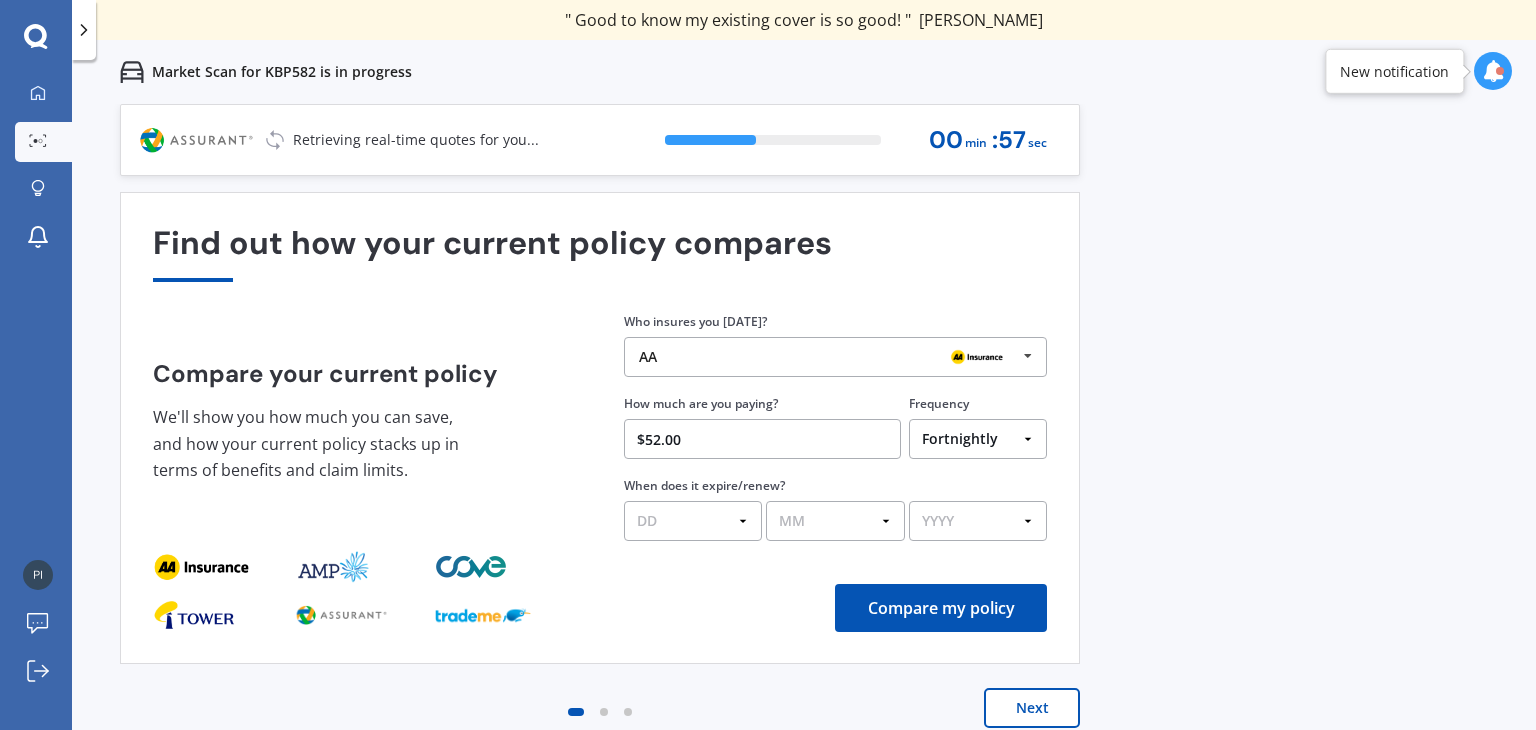 click on "$52.00" at bounding box center (762, 439) 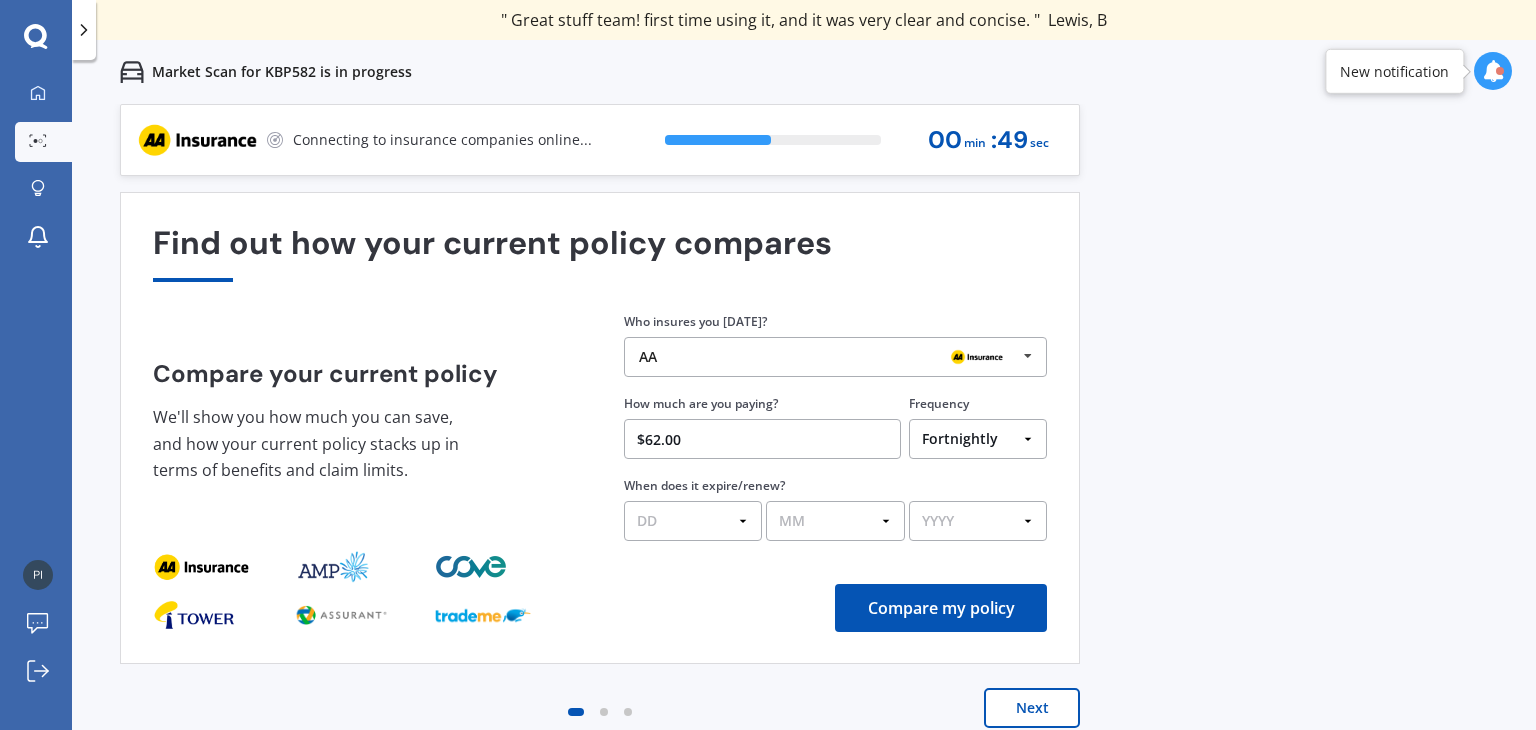 type on "$62.00" 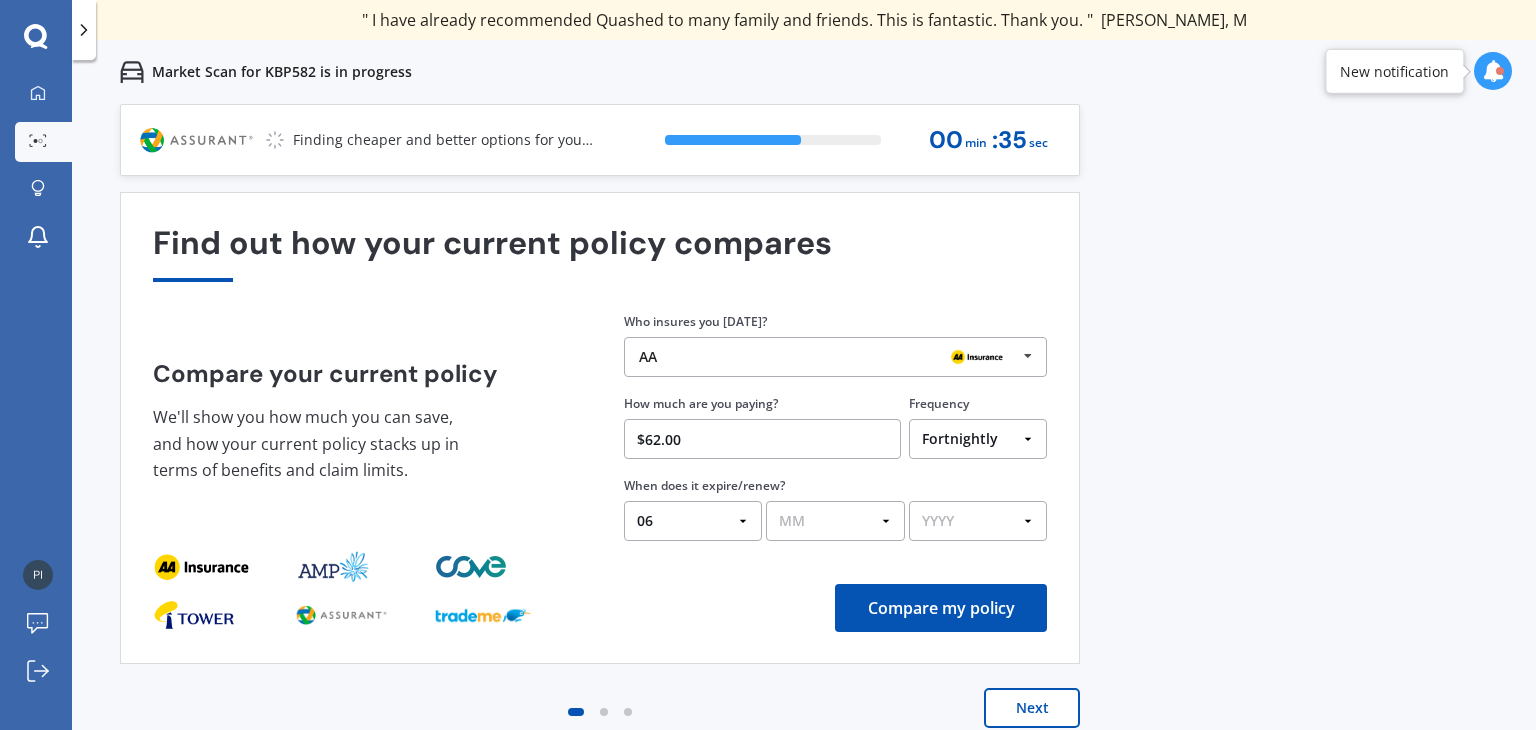 select on "05" 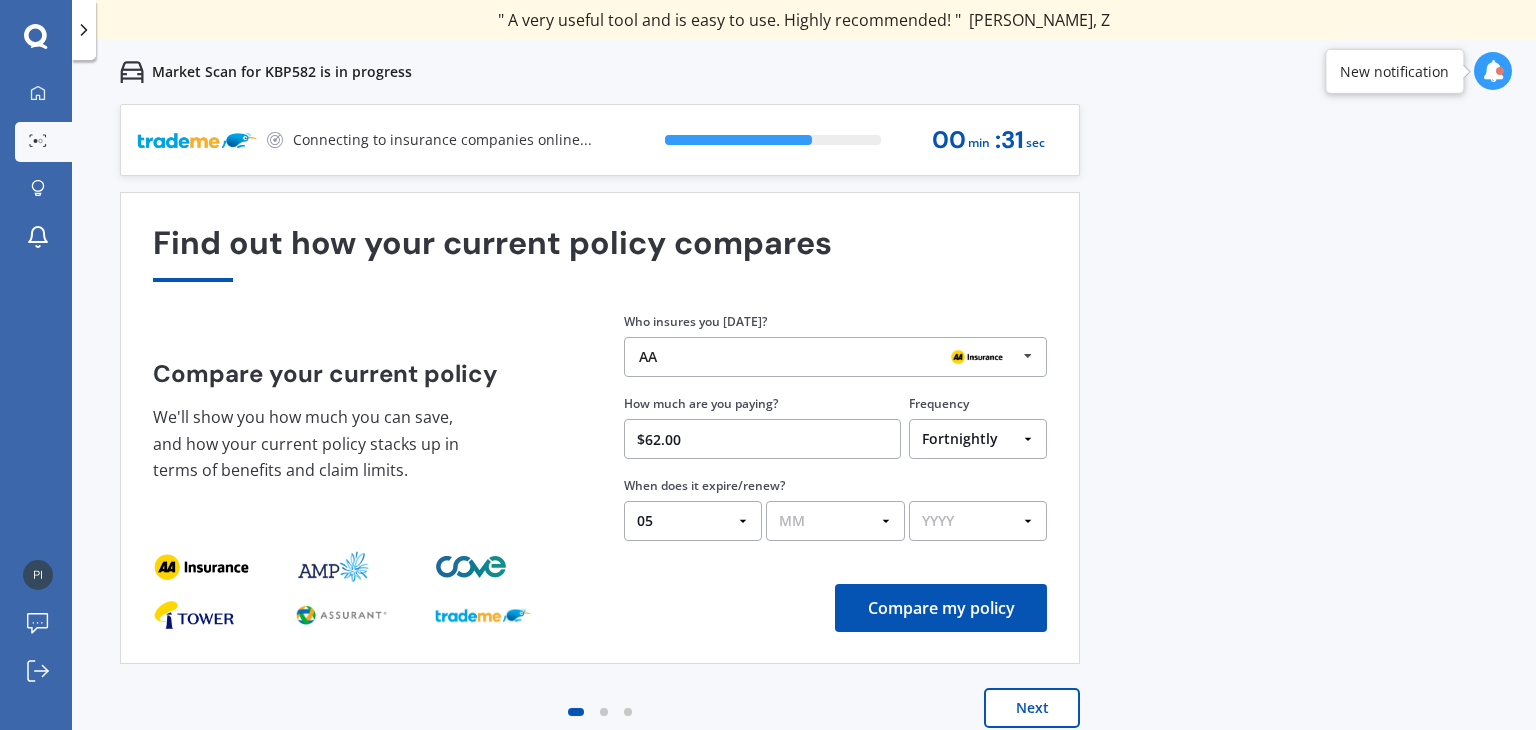 click on "Previous 60,000+ Kiwis have signed up to shop and save on insurance with us " Helpful tool, just that my current insurance is cheaper. " Casey, H " I have already recommended Quashed to many family and friends. This is fantastic. Thank you. " Quinn, M " A very useful tool and is easy to use. Highly recommended! " Yang, Z " Useful tool to check whether our current prices are competitive - which they are. " Kate, G " My current car insurance was half of the cheapest quoted here, so I'll stick with them. " Hayley, N " Gave exactly the same results. " Phillip, S " It's pretty accurate. Good service. " Mala, P " That was very helpful as it provided all the details required to make the necessary decision. " Tony, I " I've already recommended to a number of people. " Vanessa, J " Good to know my existing cover is so good! " Sheridan, J " Excellent site! I saved $300 off my existing policy. " Lian, G " Great stuff team! first time using it, and it was very clear and concise. " Lewis, B   Next 68 % 00 min :  31 sec" at bounding box center [804, 439] 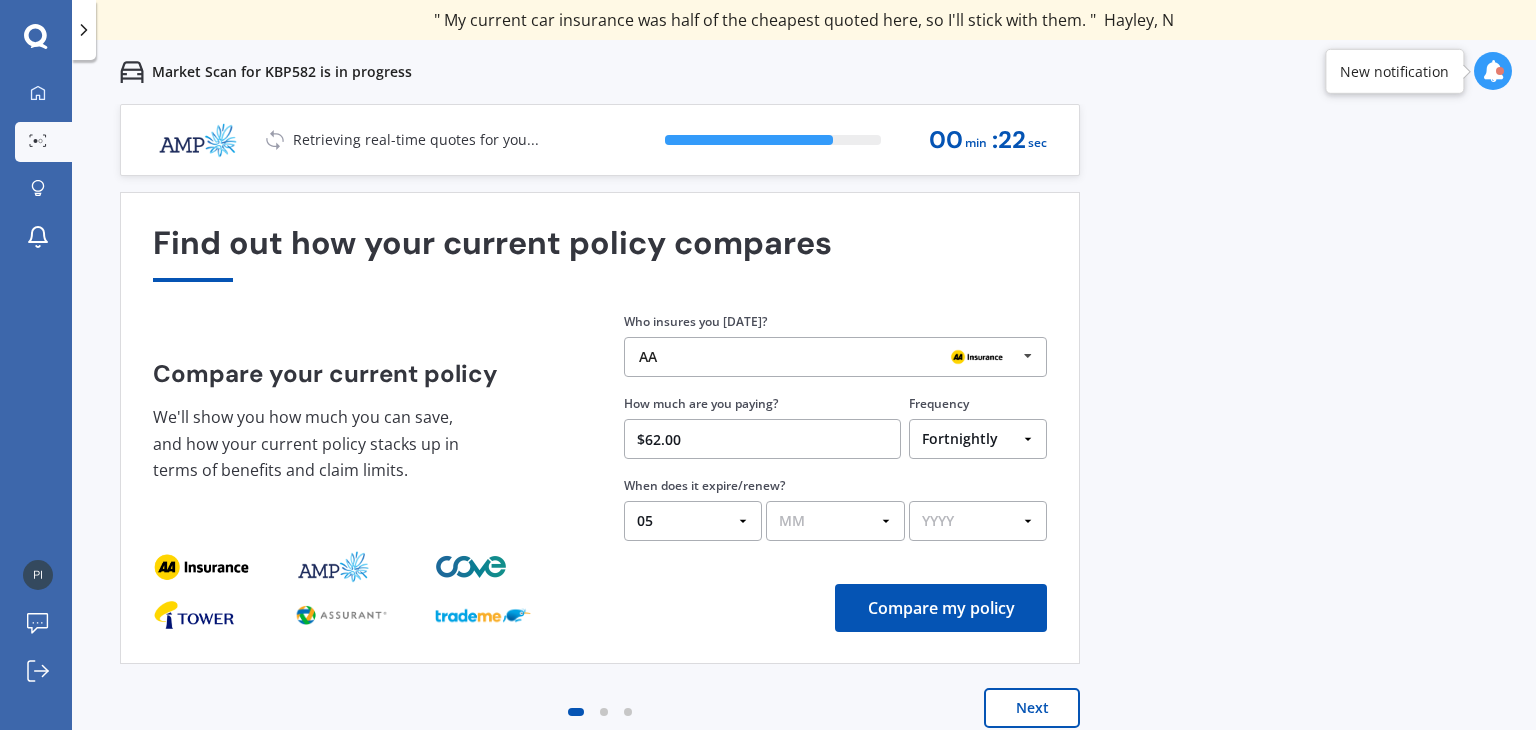 click on "YYYY 2026 2025 2024" at bounding box center (978, 521) 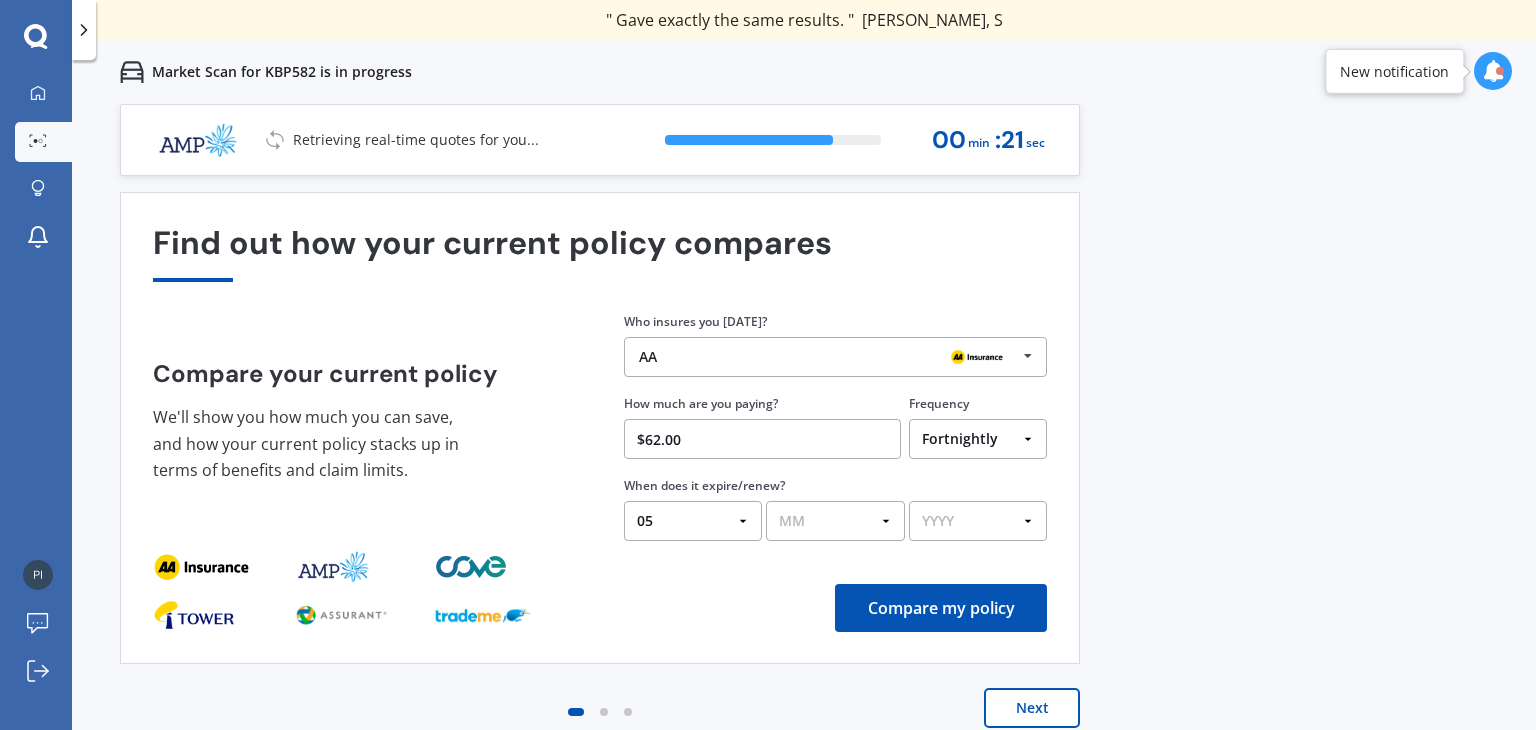select on "2026" 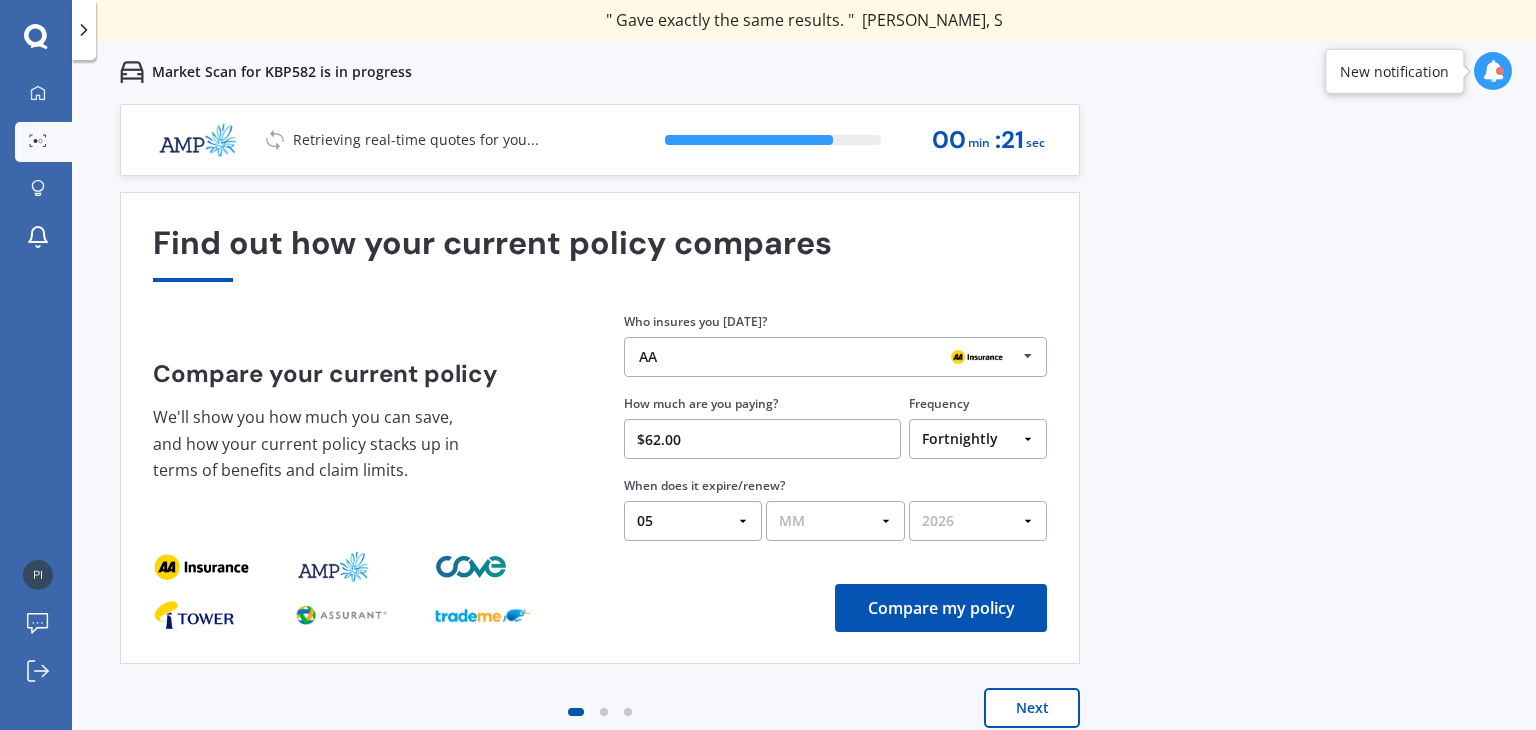 click on "YYYY 2026 2025 2024" at bounding box center [978, 521] 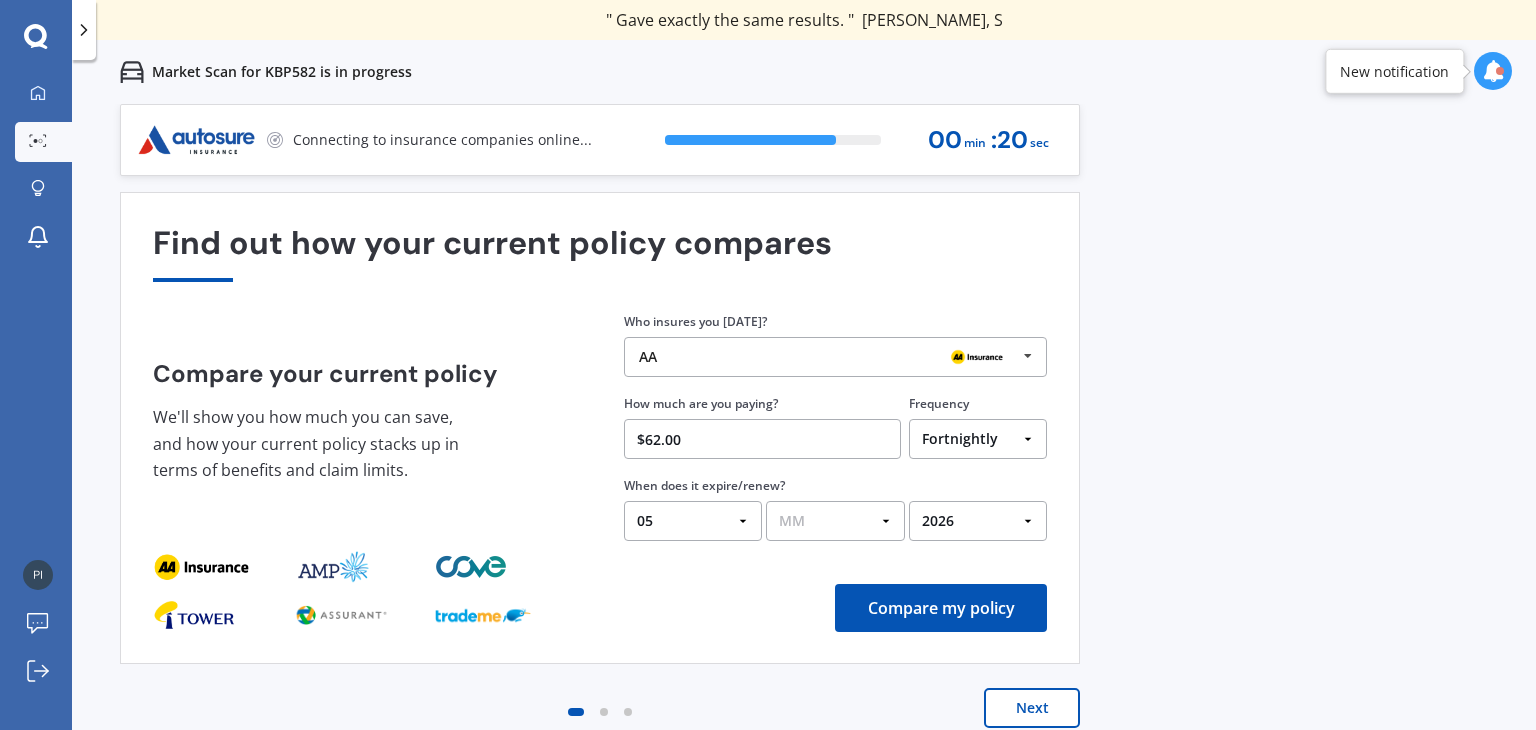 click on "When does it expire/renew? DD 01 02 03 04 05 06 07 08 09 10 11 12 13 14 15 16 17 18 19 20 21 22 23 24 25 26 27 28 29 30 31 MM 01 02 03 04 05 06 07 08 09 10 11 12 YYYY 2026 2025 2024" at bounding box center (835, 508) 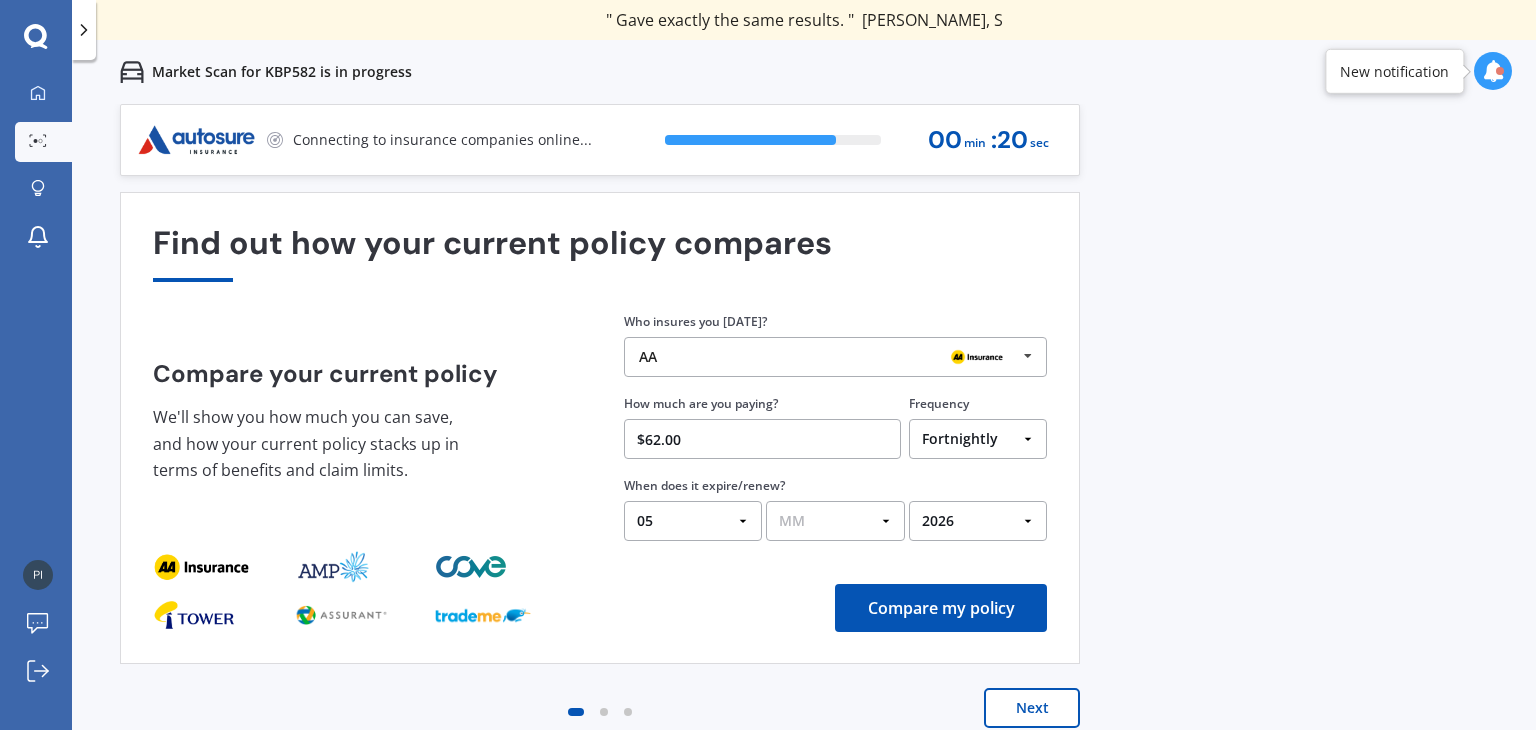 click on "MM 01 02 03 04 05 06 07 08 09 10 11 12" at bounding box center (835, 521) 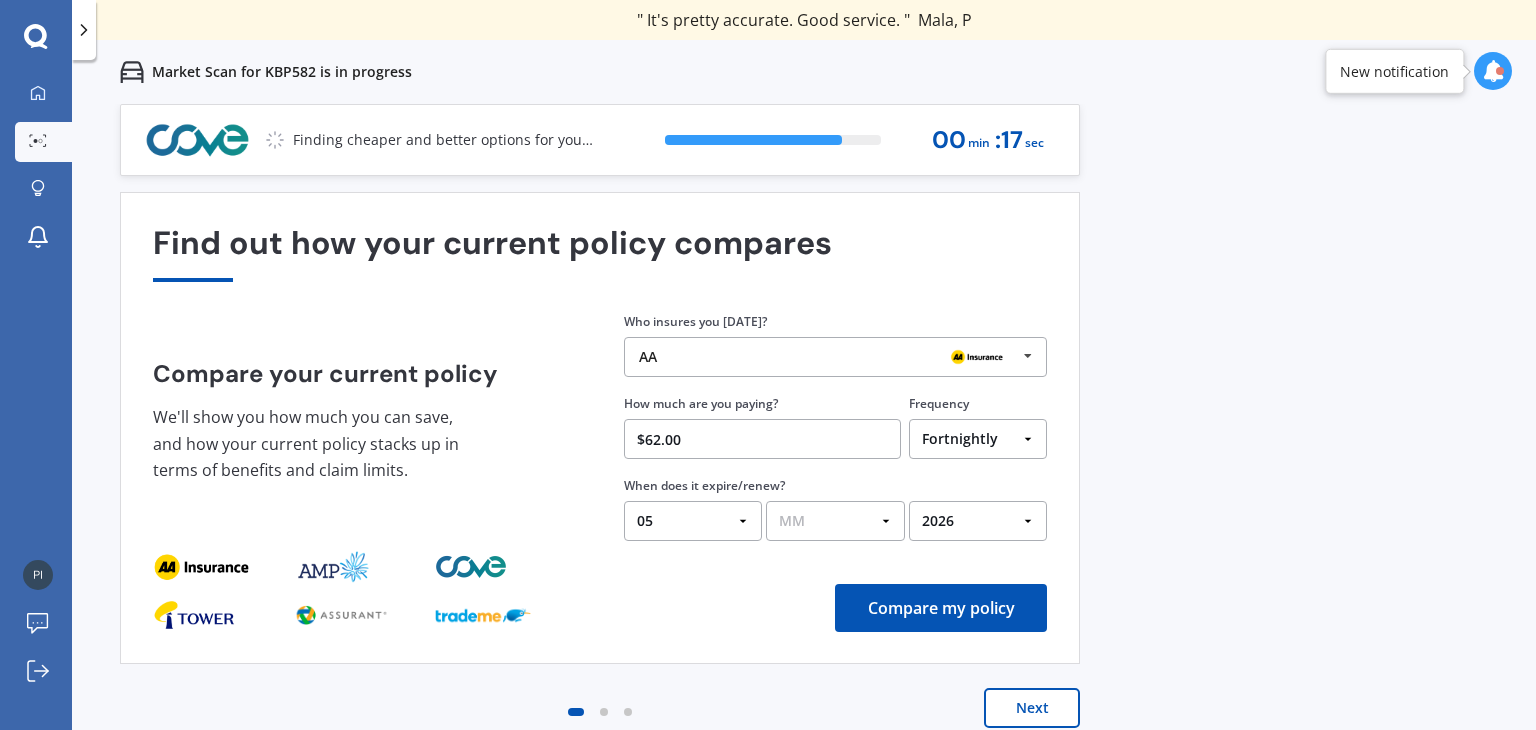 select on "03" 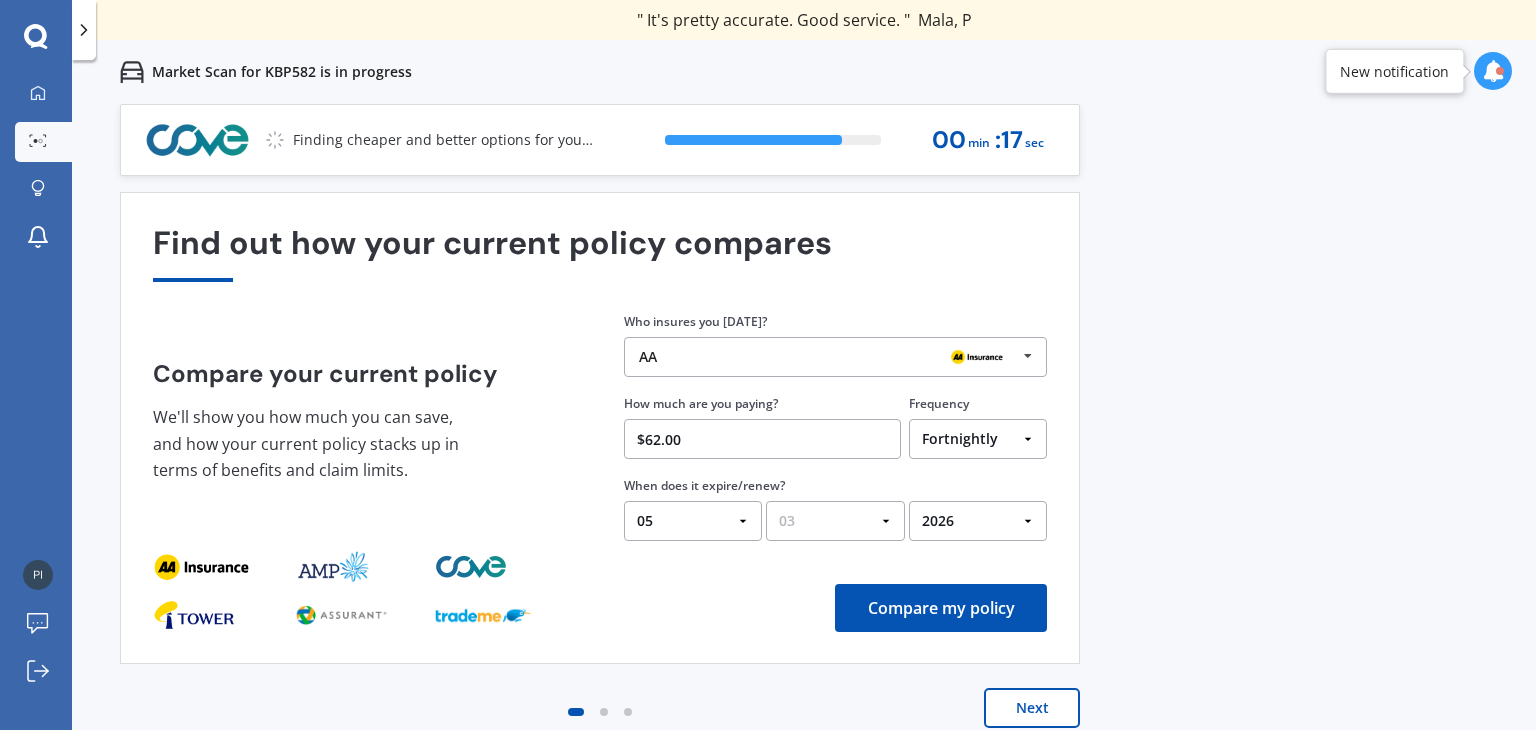 click on "MM 01 02 03 04 05 06 07 08 09 10 11 12" at bounding box center [835, 521] 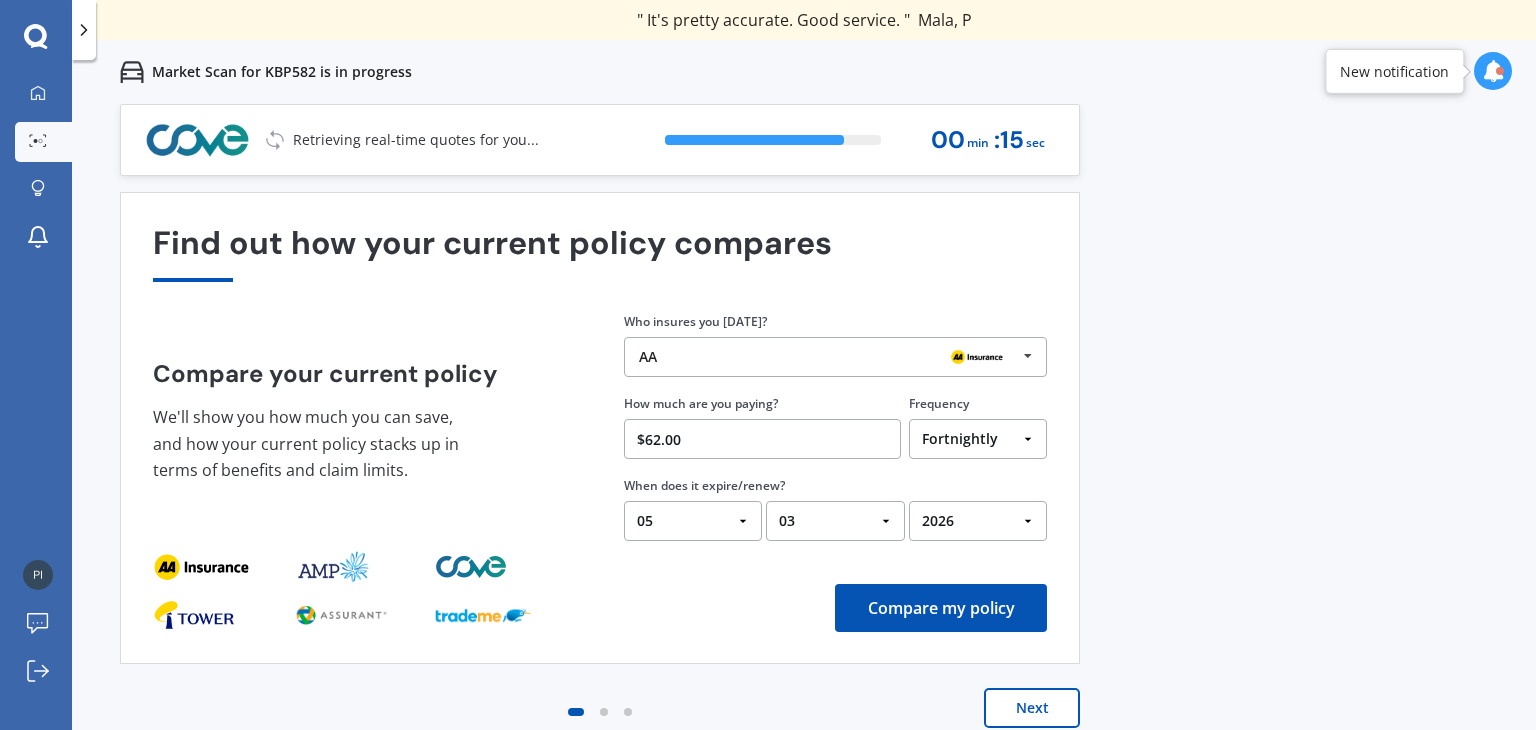 click on "Compare my policy" at bounding box center (941, 608) 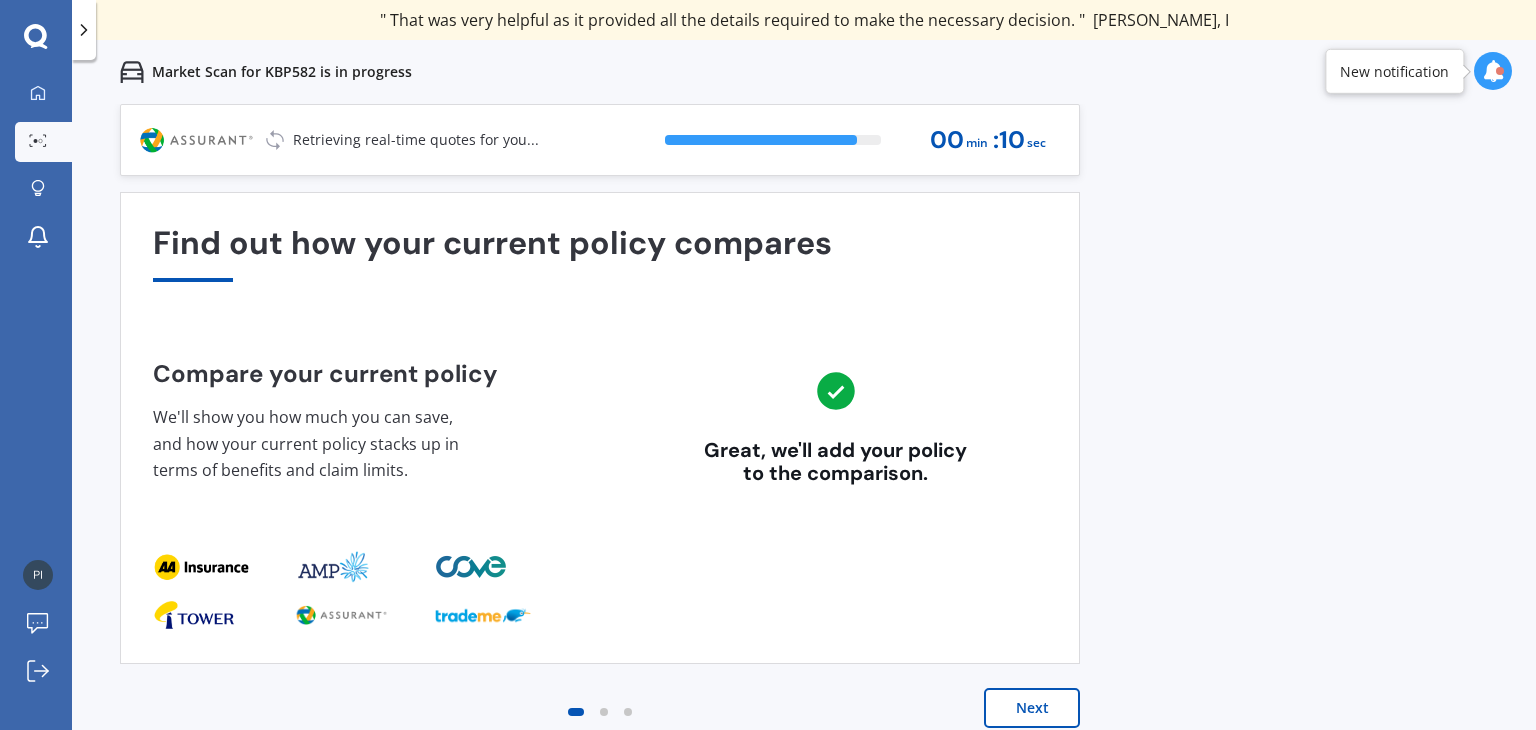click on "Next" at bounding box center (1032, 708) 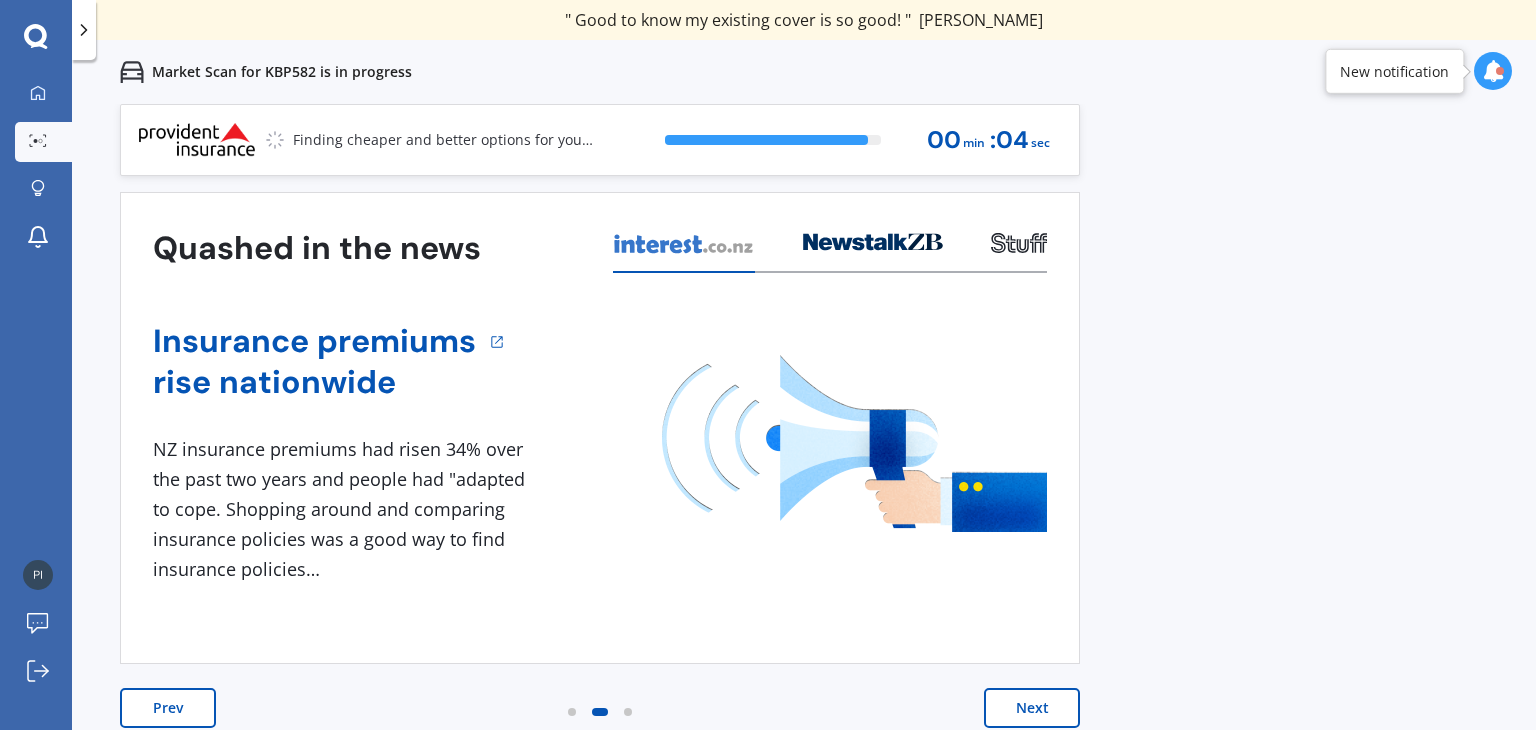 click on "Next" at bounding box center [1032, 708] 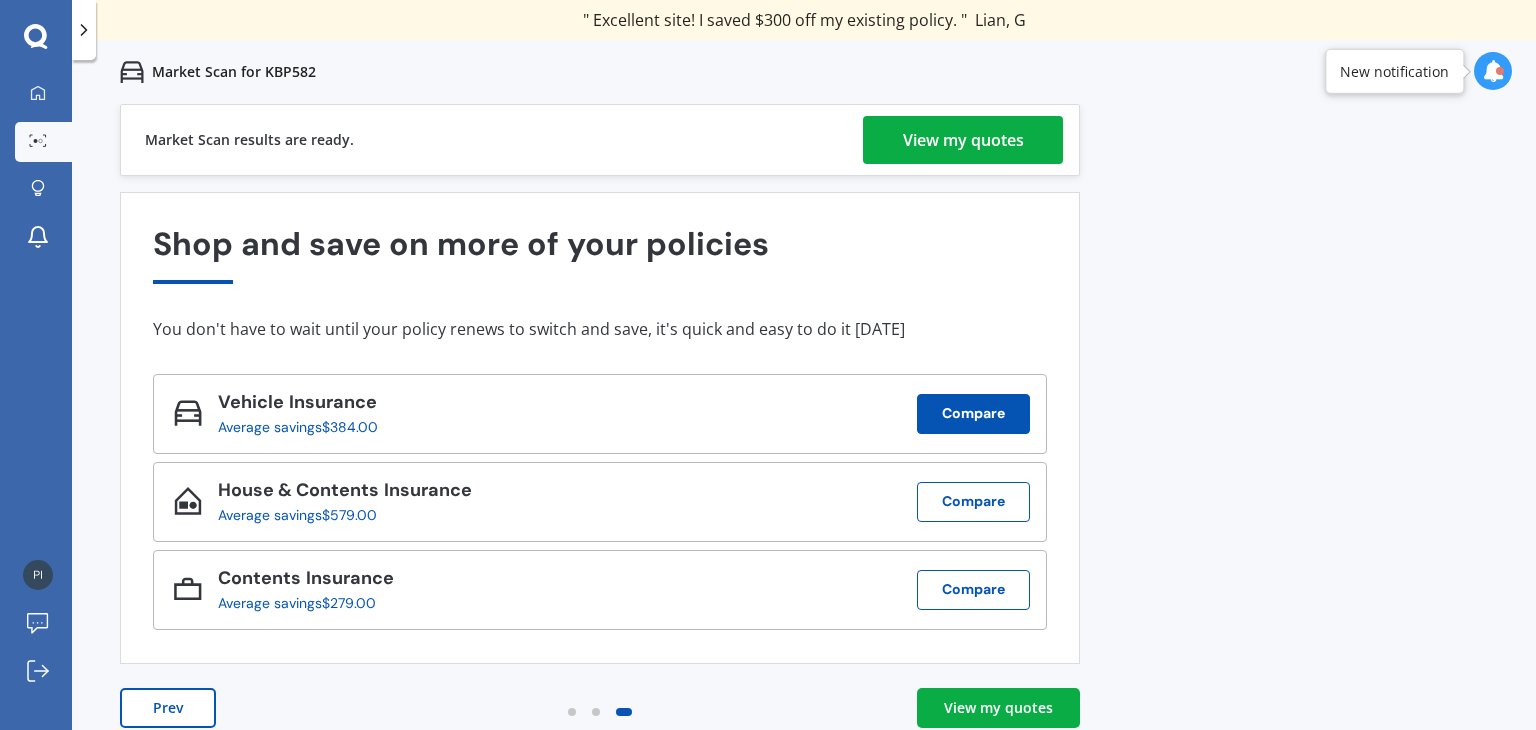 click on "Compare" at bounding box center (973, 414) 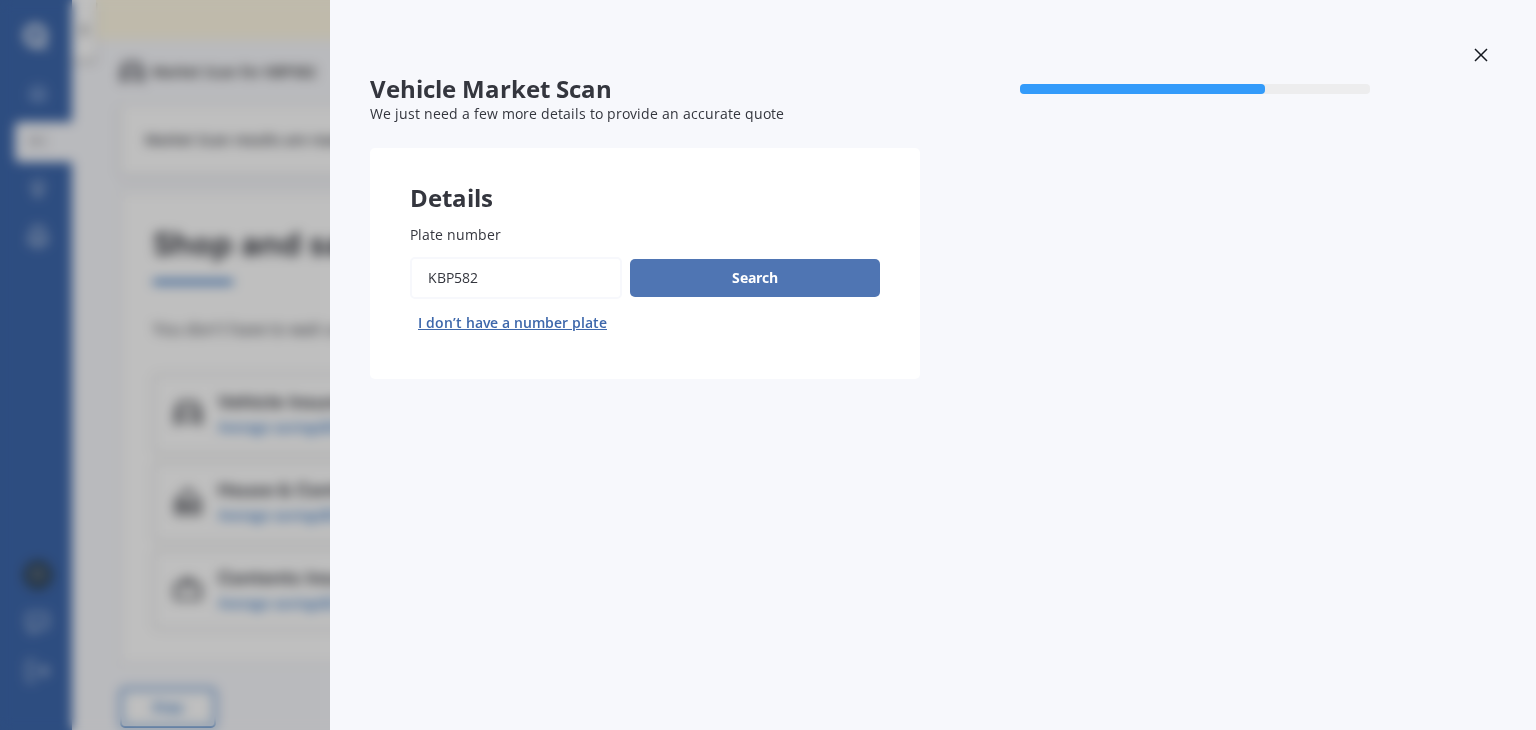 click on "Search" at bounding box center (755, 278) 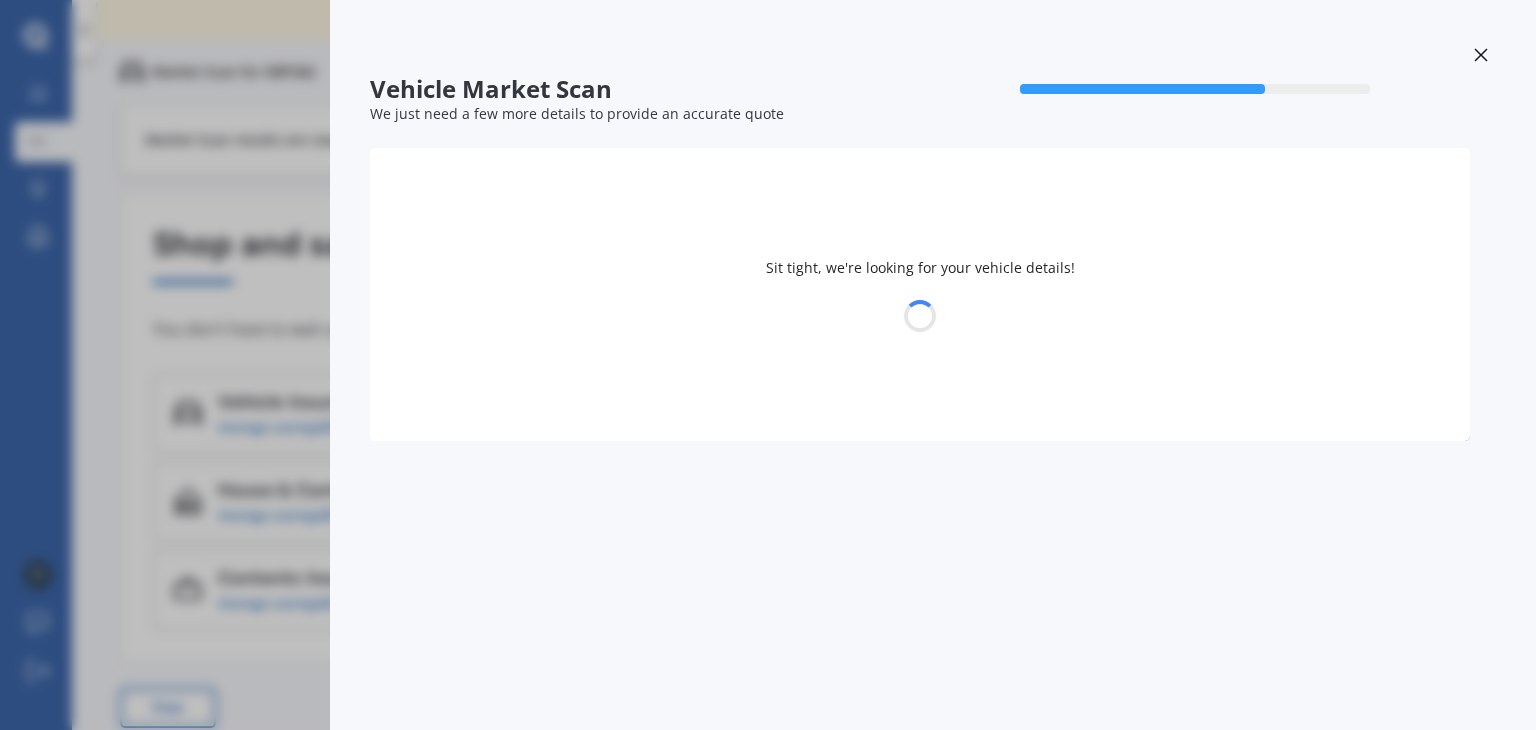 select on "VOLKSWAGEN" 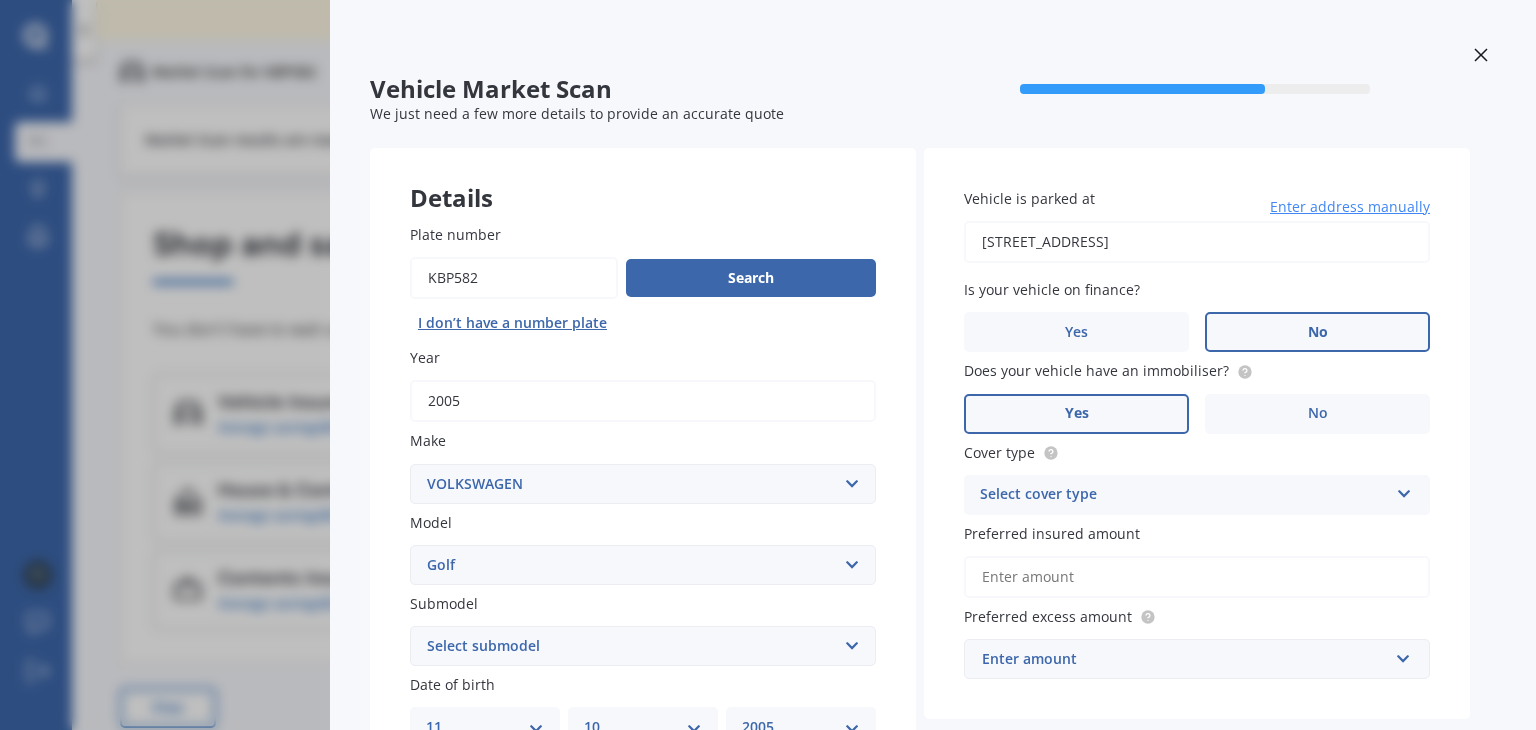 click on "Select cover type" at bounding box center [1184, 495] 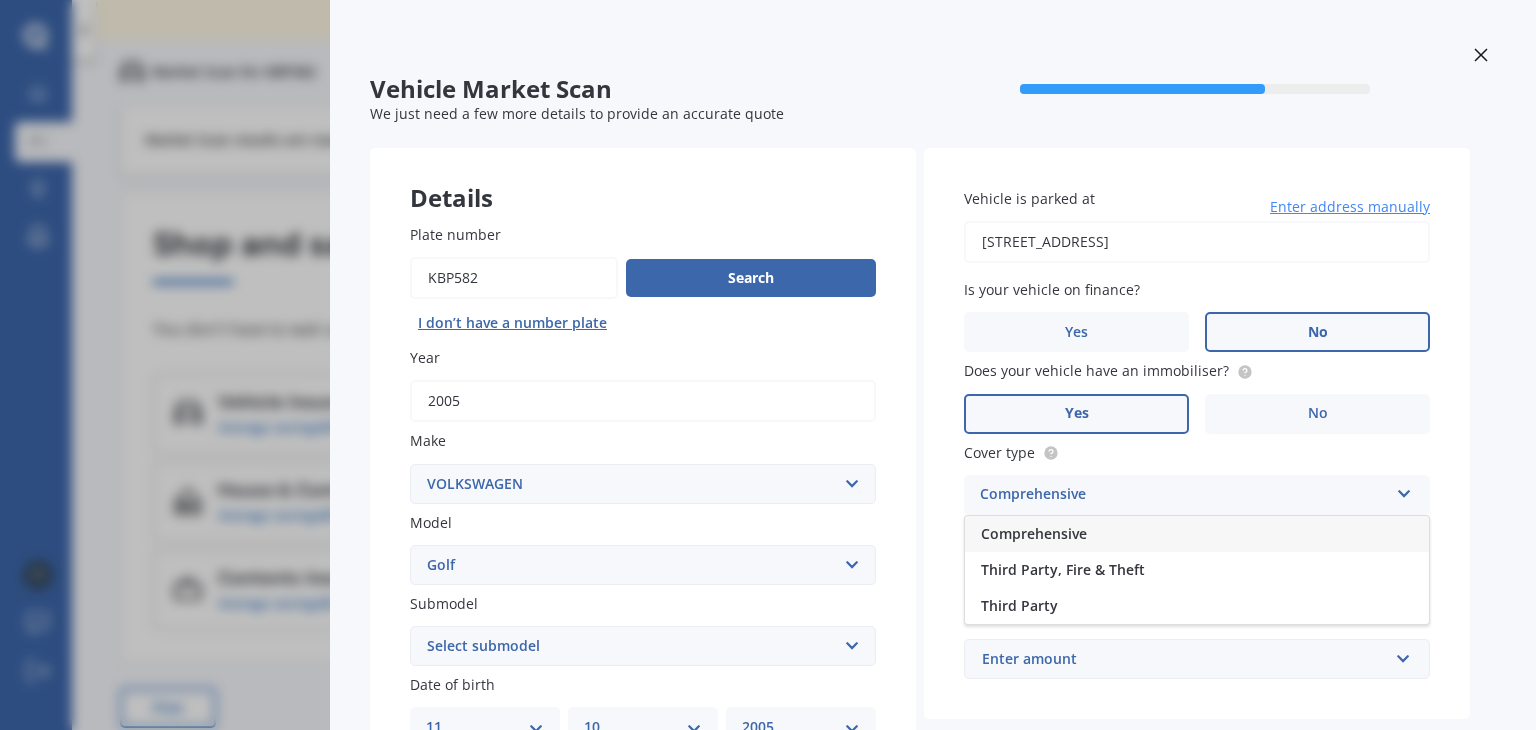 click on "Comprehensive" at bounding box center [1034, 533] 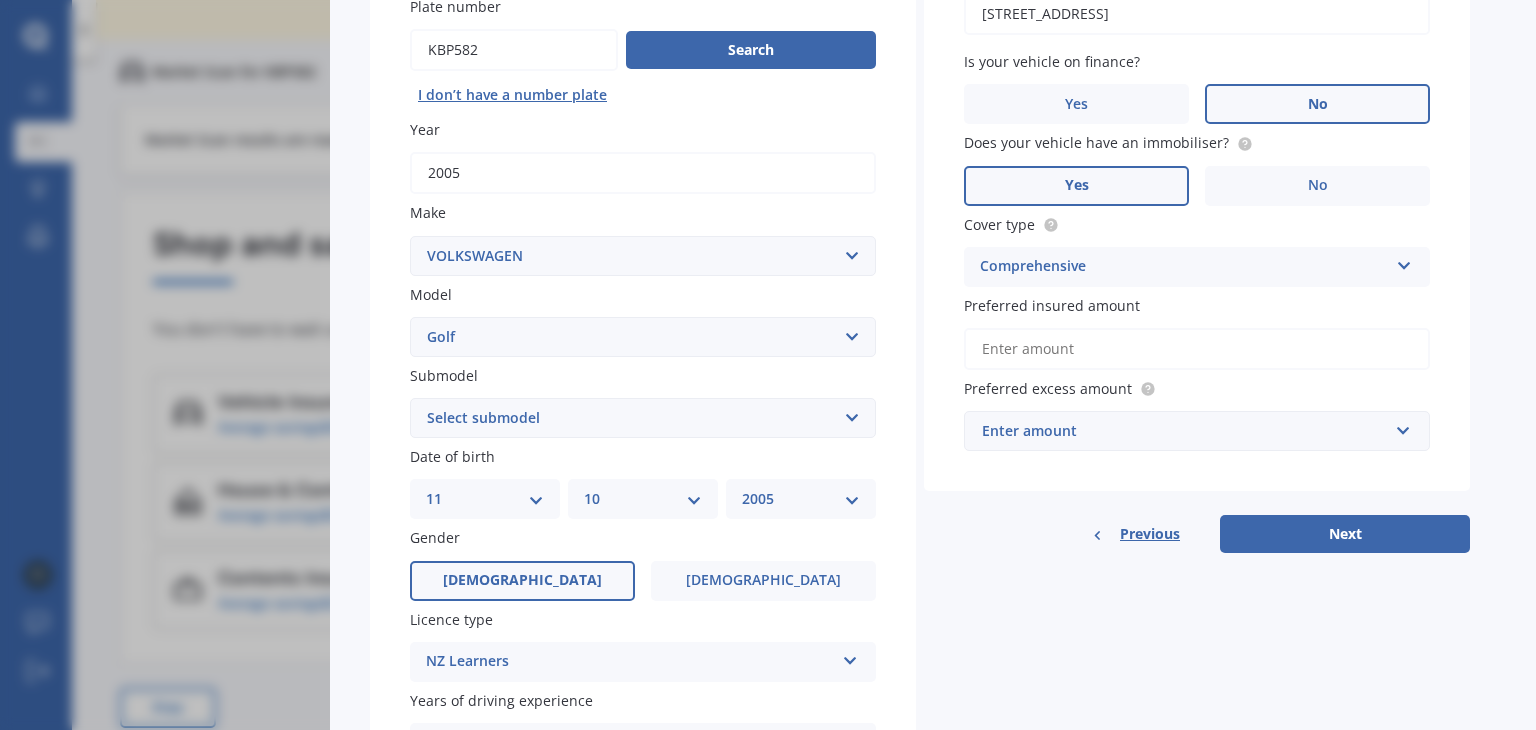 scroll, scrollTop: 223, scrollLeft: 0, axis: vertical 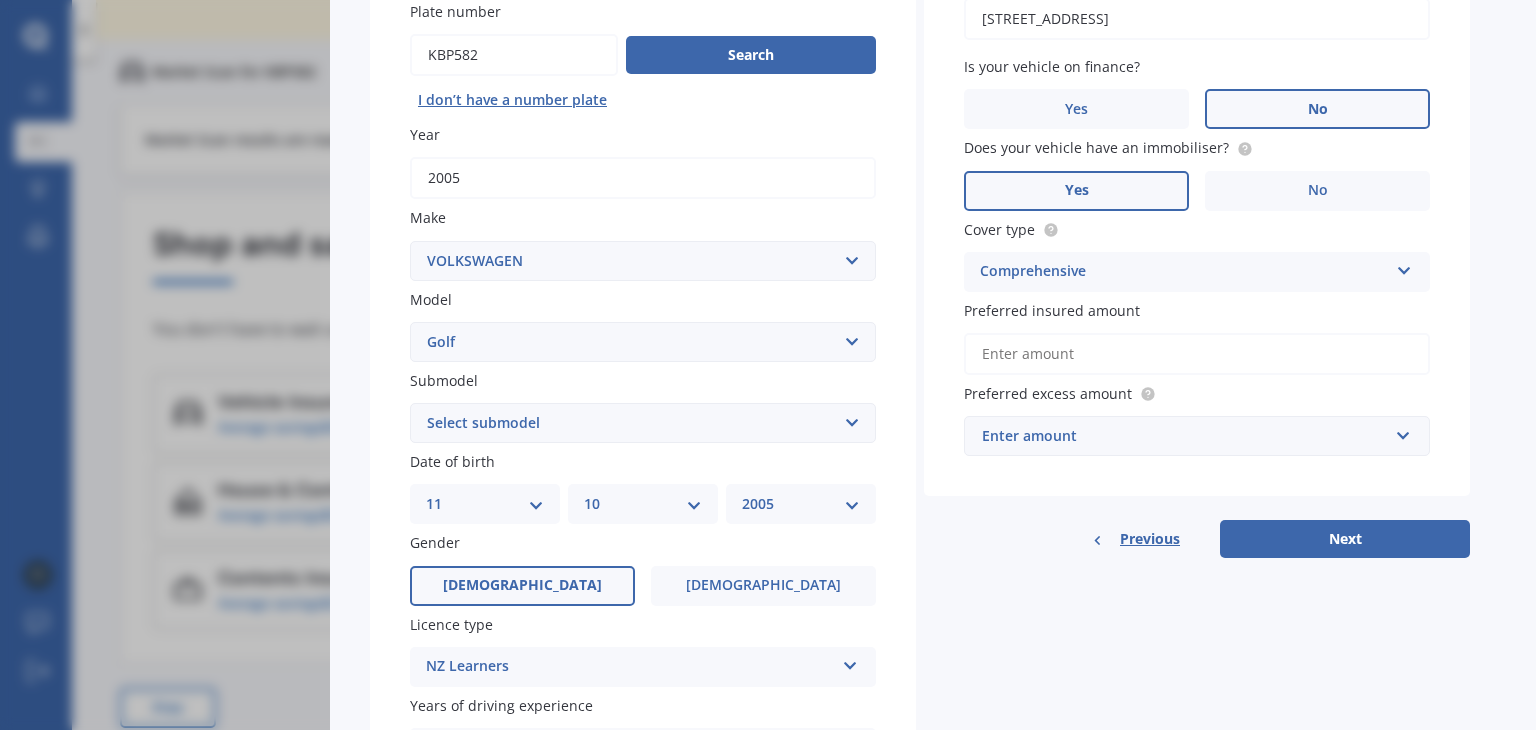 click on "Preferred insured amount" at bounding box center (1197, 354) 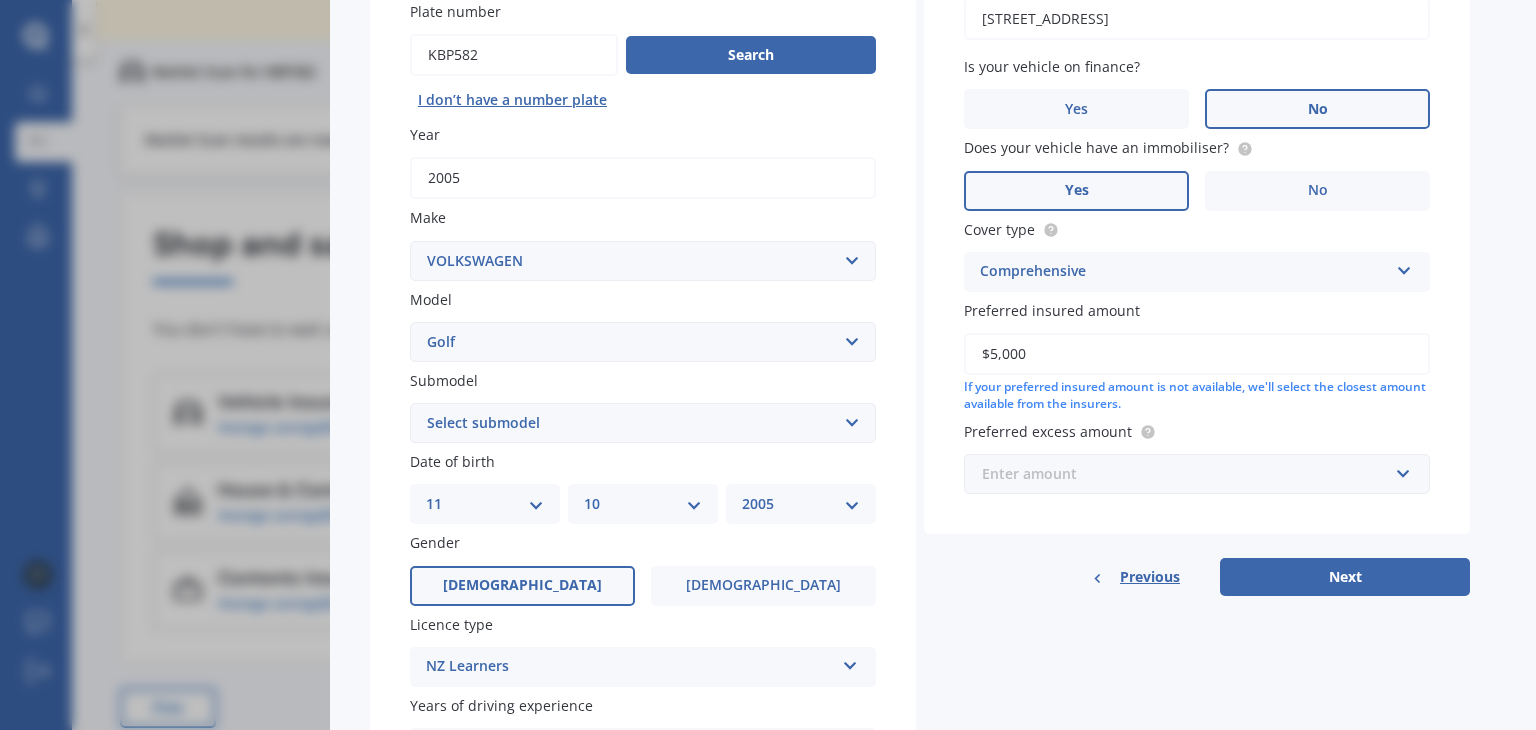 click at bounding box center [1190, 474] 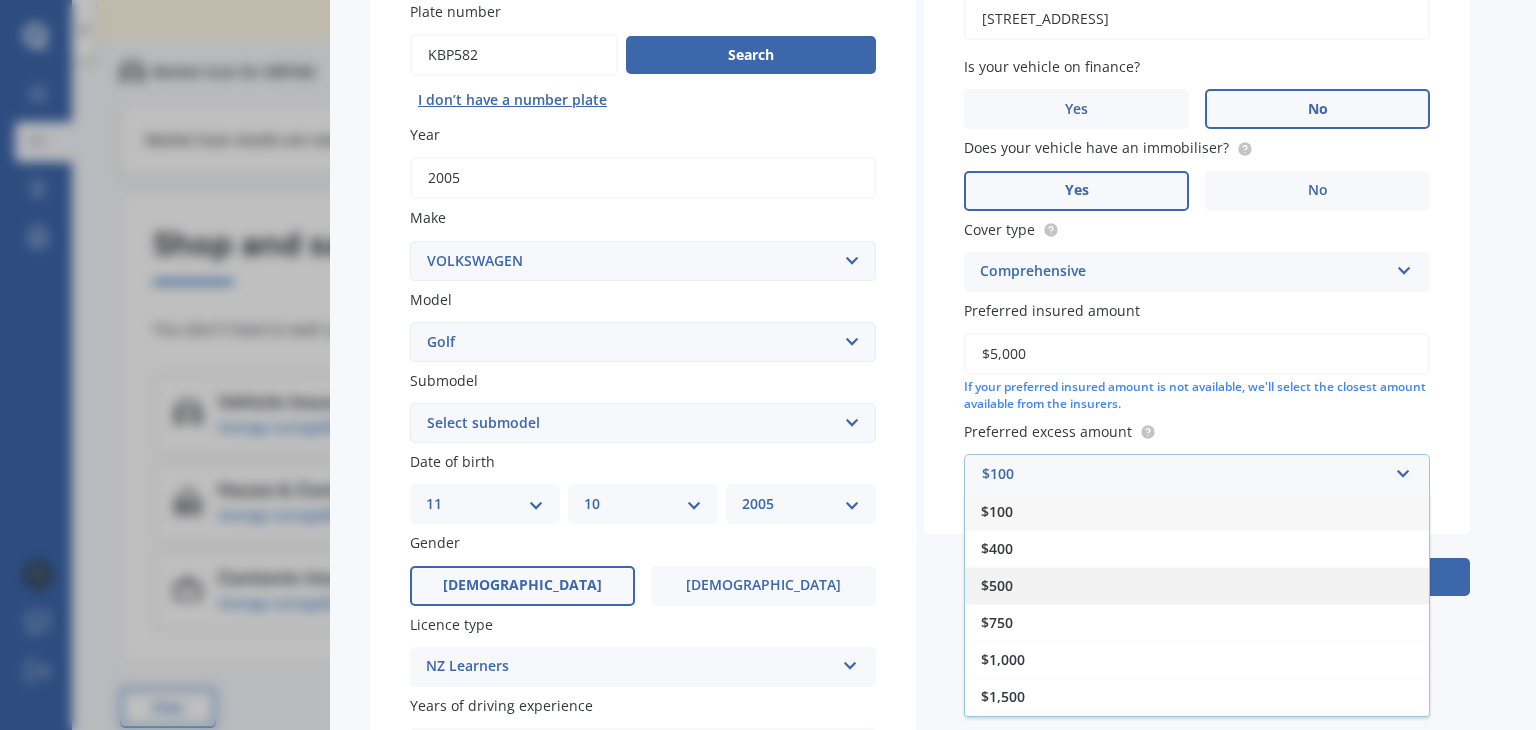 click on "$500" at bounding box center [997, 585] 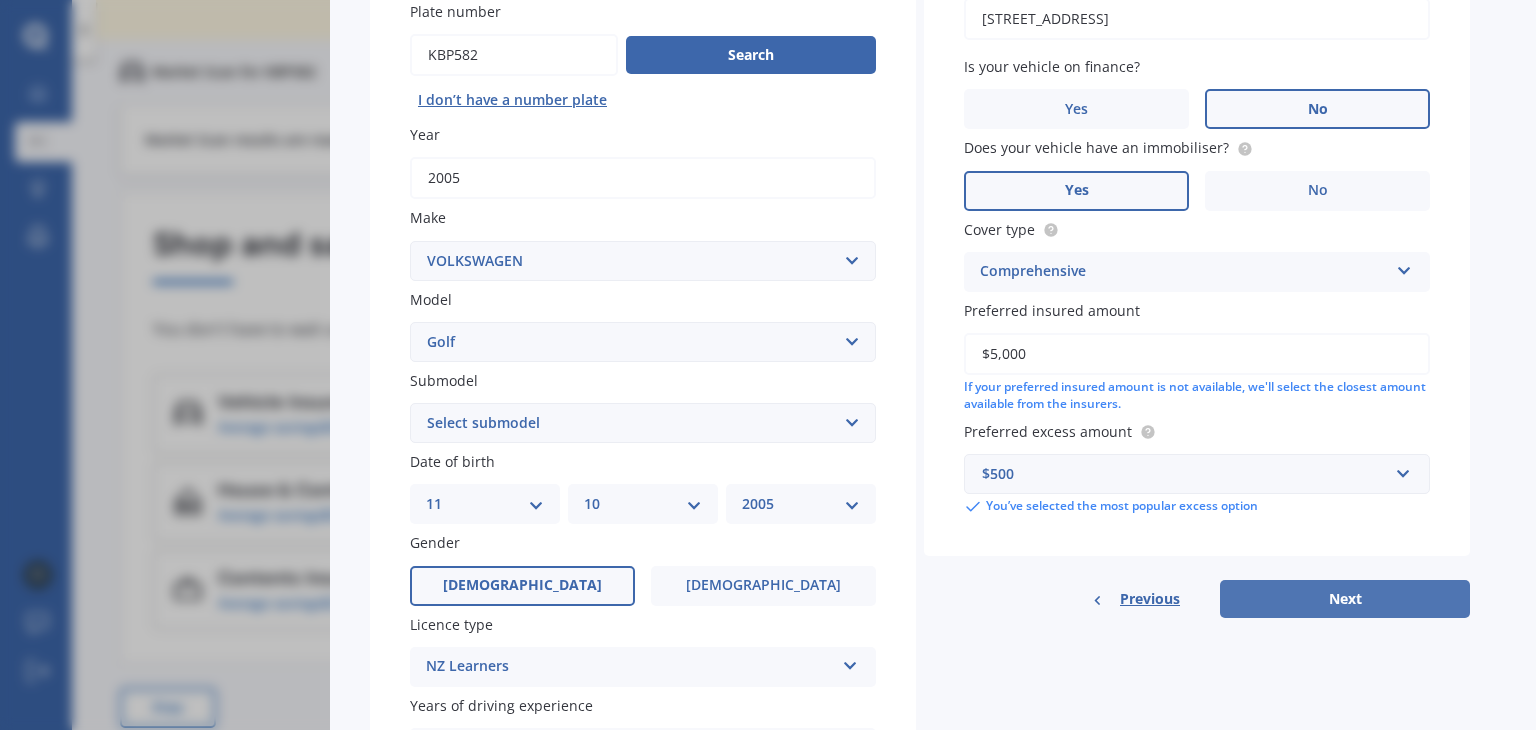 click on "Next" at bounding box center [1345, 599] 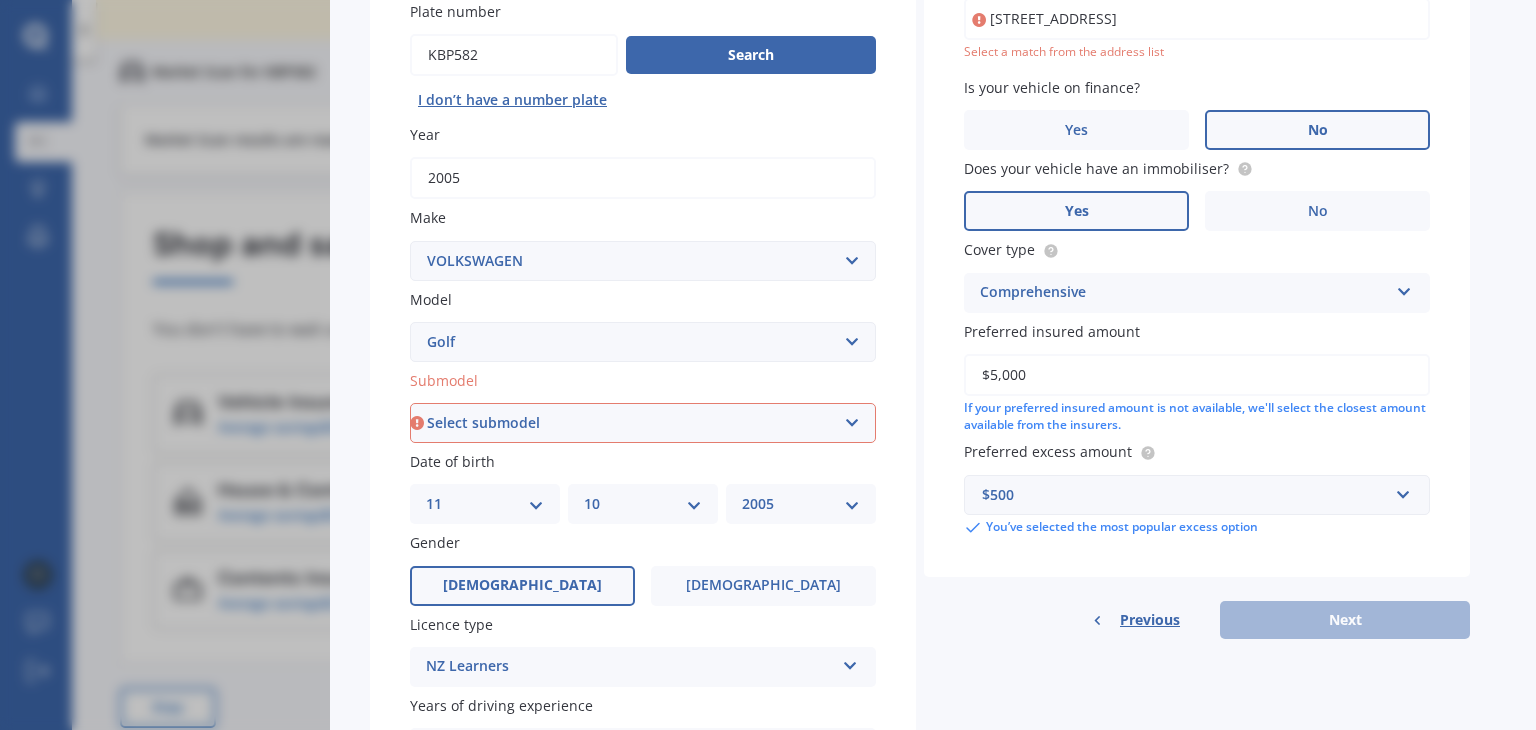 click on "Select submodel (All other) 1.4 GT TSI 1.4 TSI 1.6 1.6 FSI 1.6 TSI 1.8 1.9 TDI DSG 2.0 T GTI 2.0 TDI 4Motion 2.0 TDI 4Motion GT Sport 2.0 TDI DSG 2.0 TDI GT Sport 2.O 2.O FSI Cabriolet GT Turbo GTE Hybrid GTI Petrol Turbo 2WD GTI Turbo Hatchback 1.2T R R32 R32 turbo R36 TDI Comfortlinewagon 1.6 TSI 2.0L V5 V6 incl 4 Motion Variant 1.4 TSI" at bounding box center (643, 423) 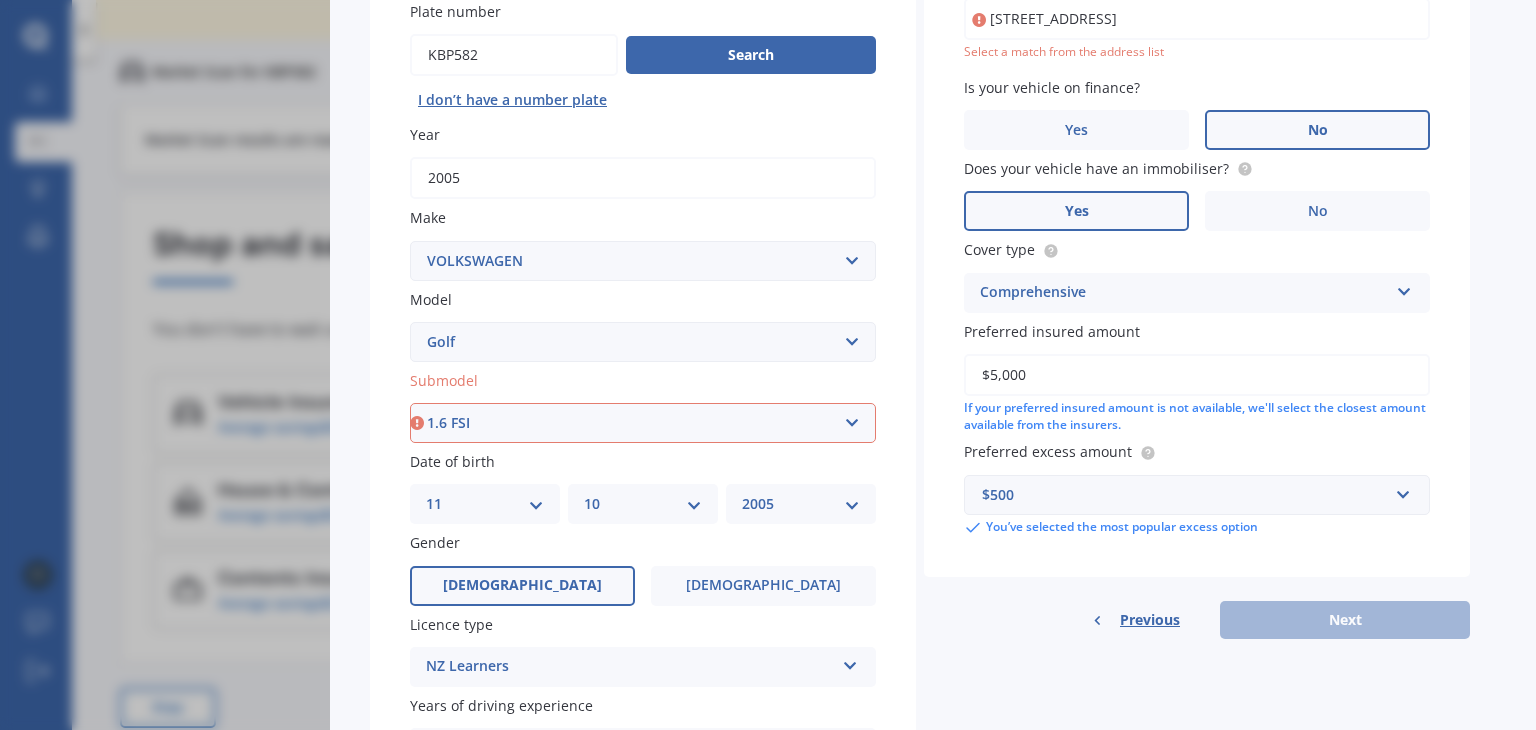 click on "Select submodel (All other) 1.4 GT TSI 1.4 TSI 1.6 1.6 FSI 1.6 TSI 1.8 1.9 TDI DSG 2.0 T GTI 2.0 TDI 4Motion 2.0 TDI 4Motion GT Sport 2.0 TDI DSG 2.0 TDI GT Sport 2.O 2.O FSI Cabriolet GT Turbo GTE Hybrid GTI Petrol Turbo 2WD GTI Turbo Hatchback 1.2T R R32 R32 turbo R36 TDI Comfortlinewagon 1.6 TSI 2.0L V5 V6 incl 4 Motion Variant 1.4 TSI" at bounding box center [643, 423] 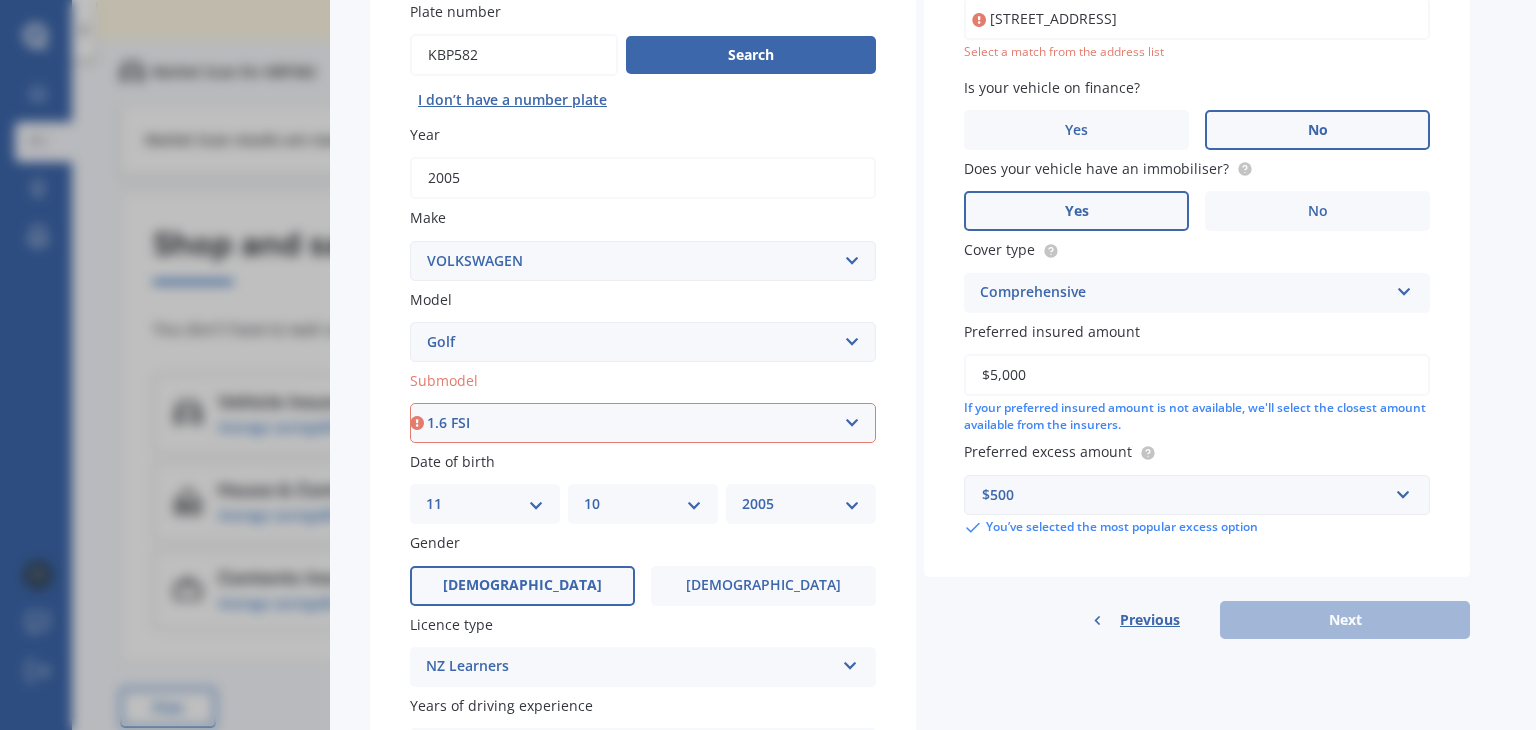 scroll, scrollTop: 188, scrollLeft: 0, axis: vertical 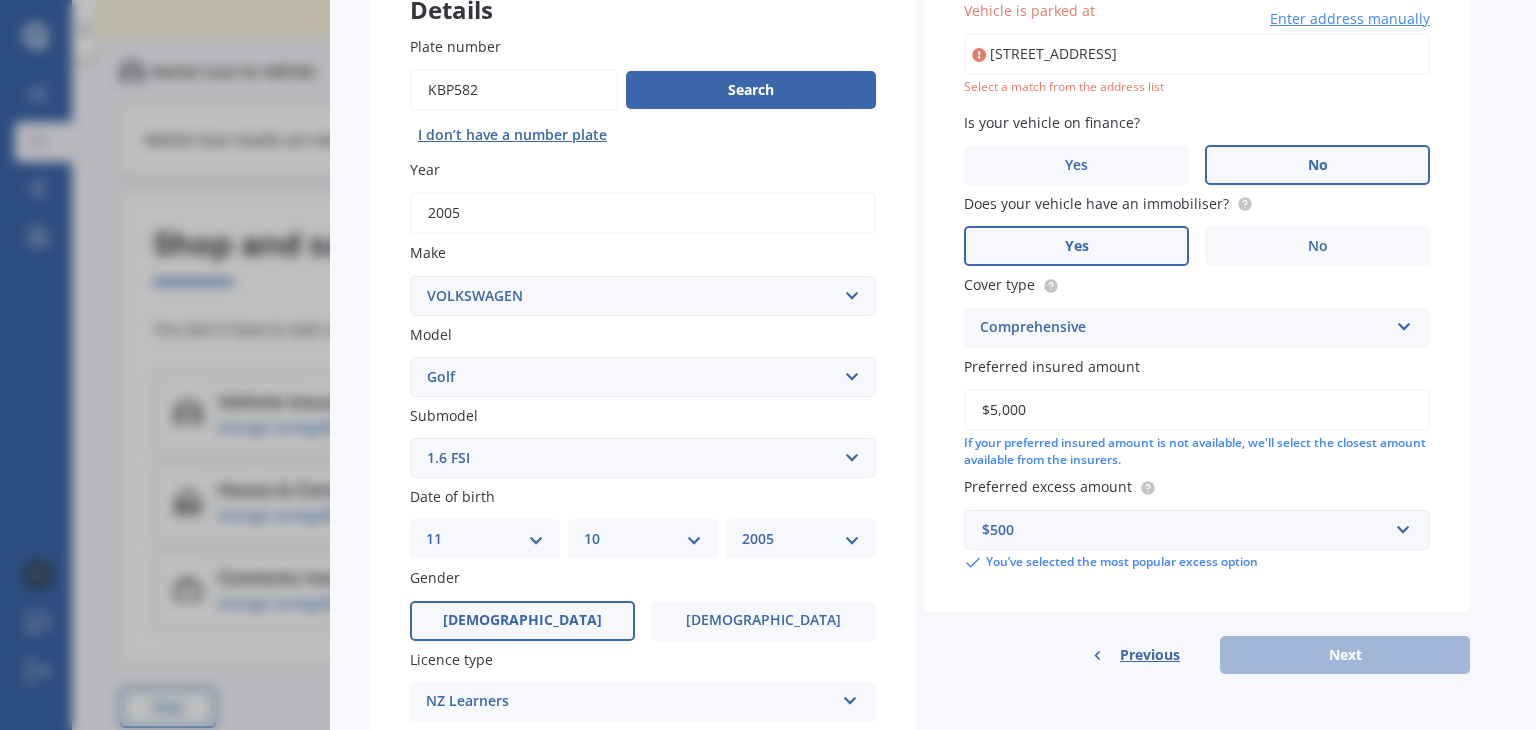 type on "23 Regency Place, Sunnynook, Auckland 0632" 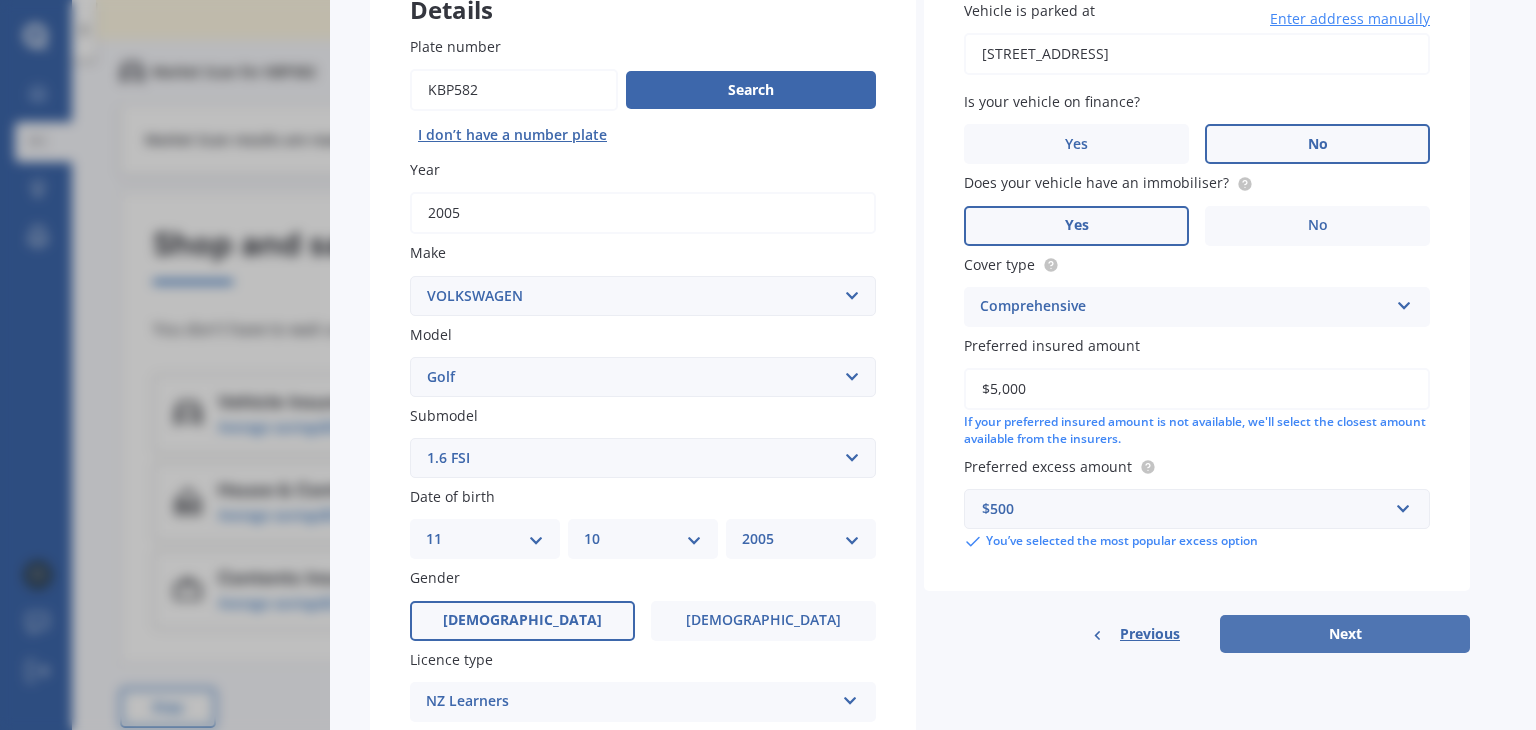 click on "Next" at bounding box center [1345, 634] 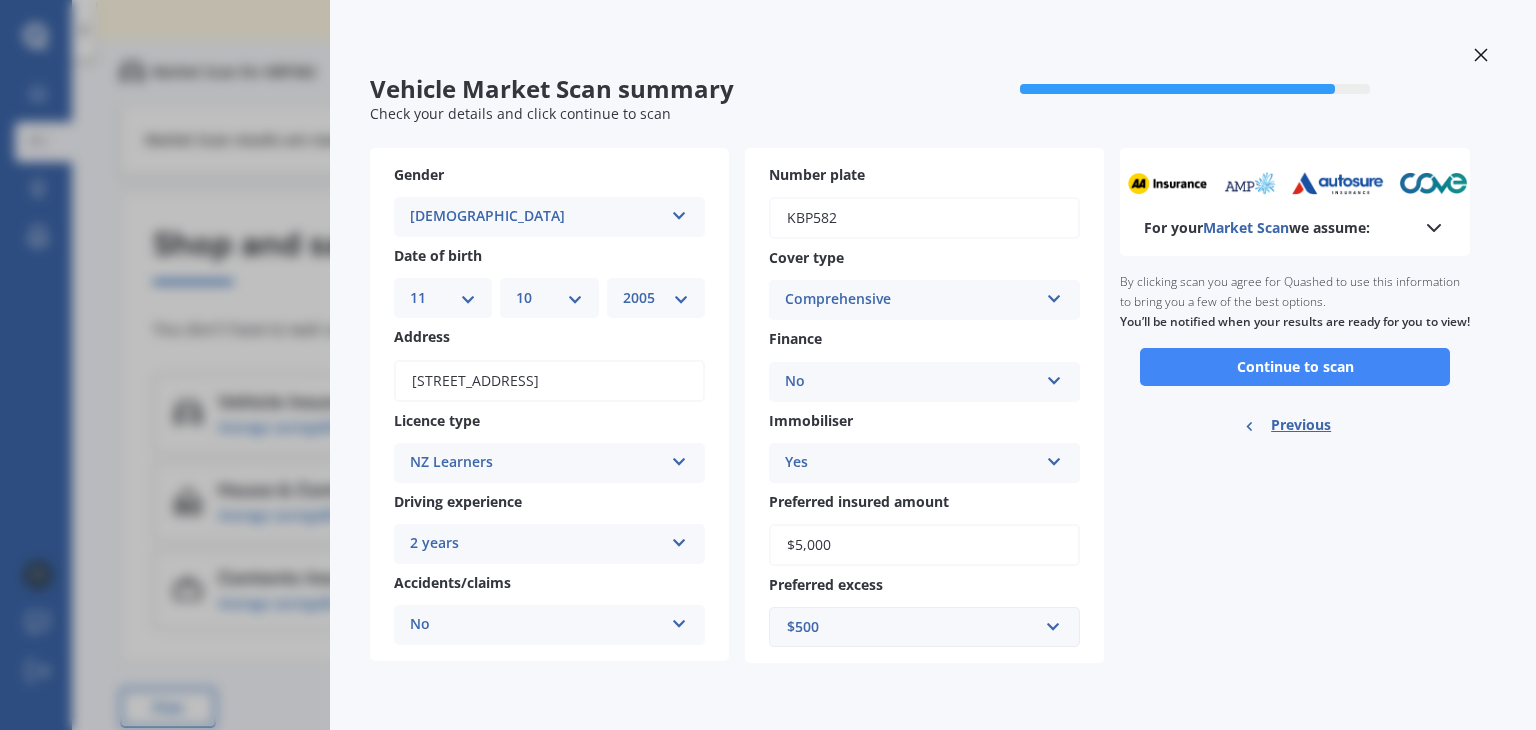 scroll, scrollTop: 0, scrollLeft: 0, axis: both 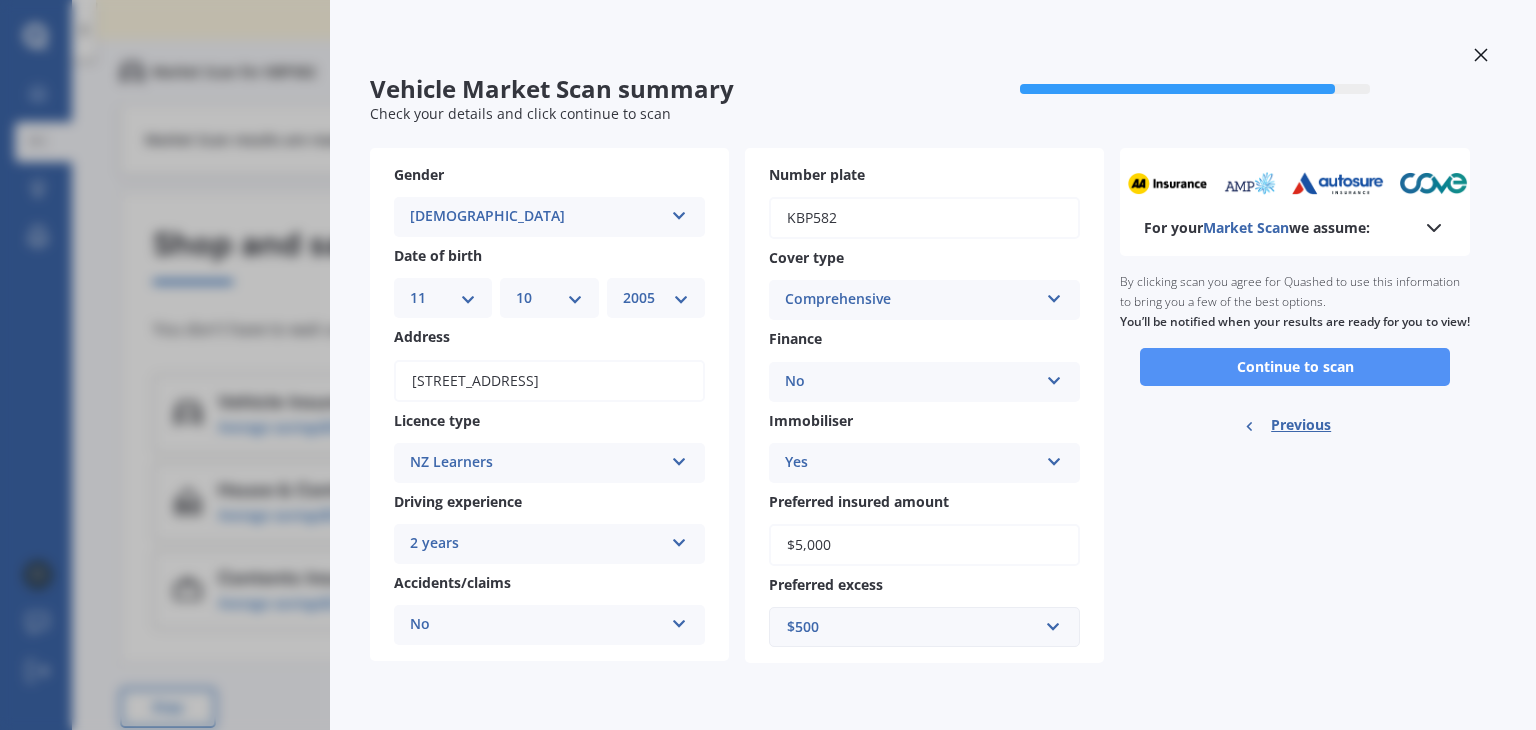 click on "Continue to scan" at bounding box center (1295, 367) 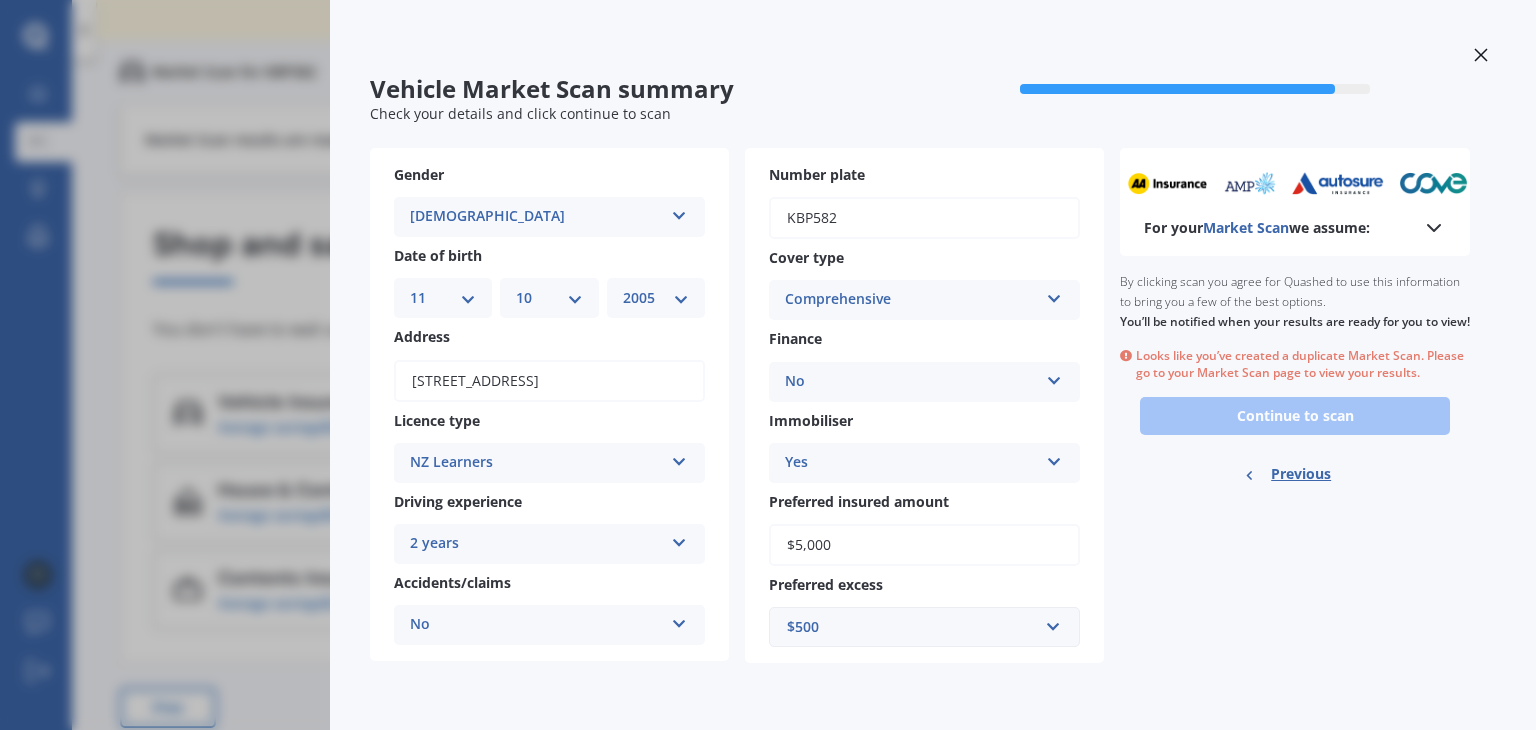 click 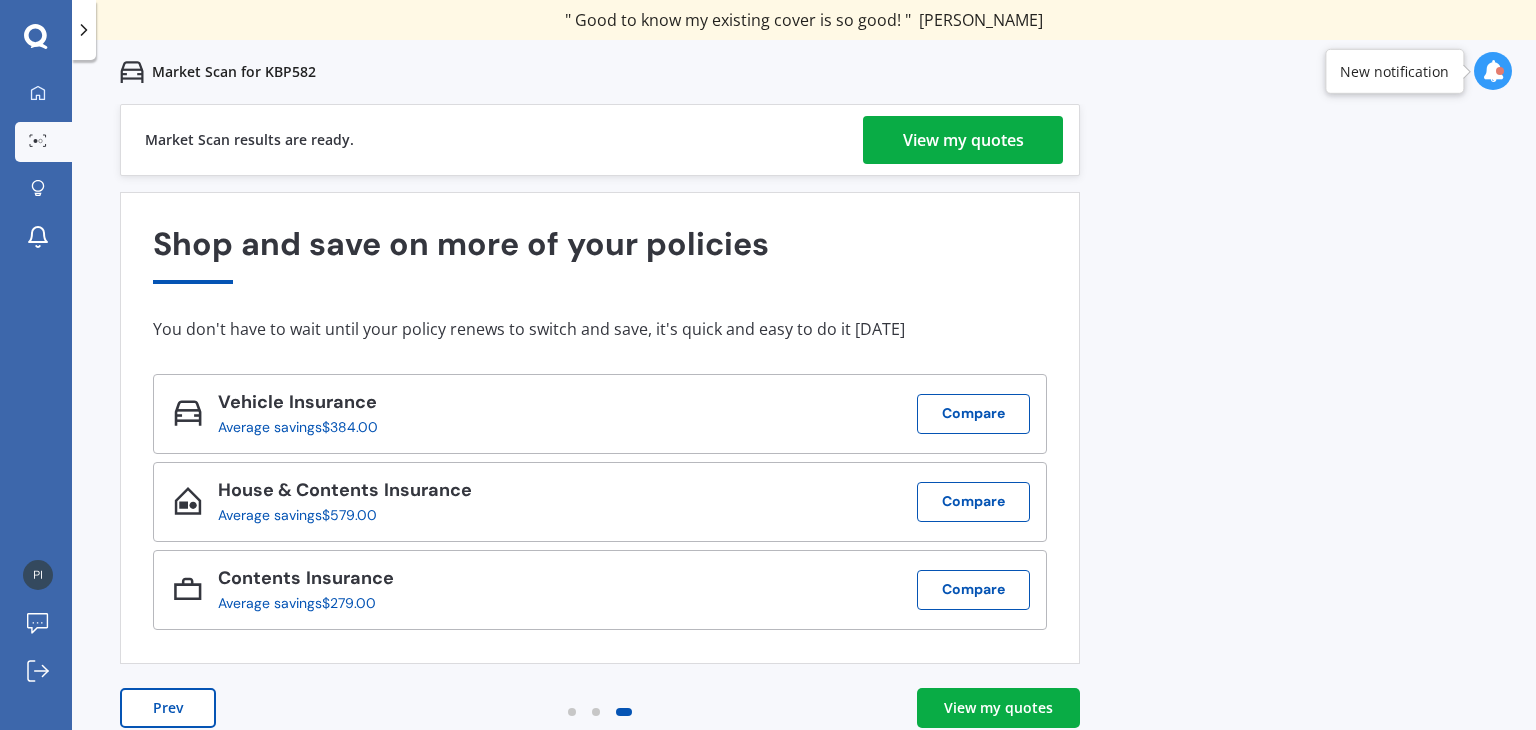 click on "View my quotes" at bounding box center (963, 140) 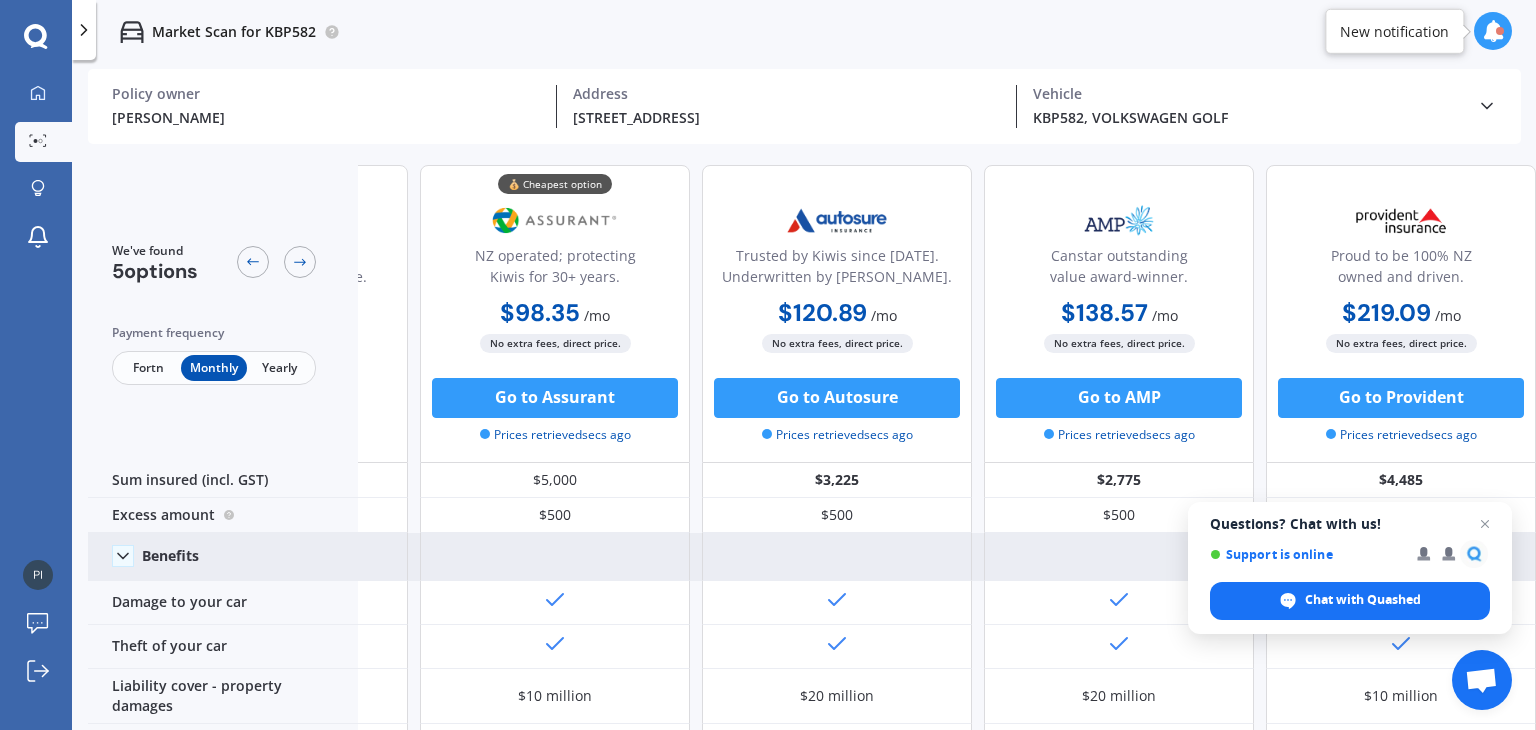 scroll, scrollTop: 0, scrollLeft: 0, axis: both 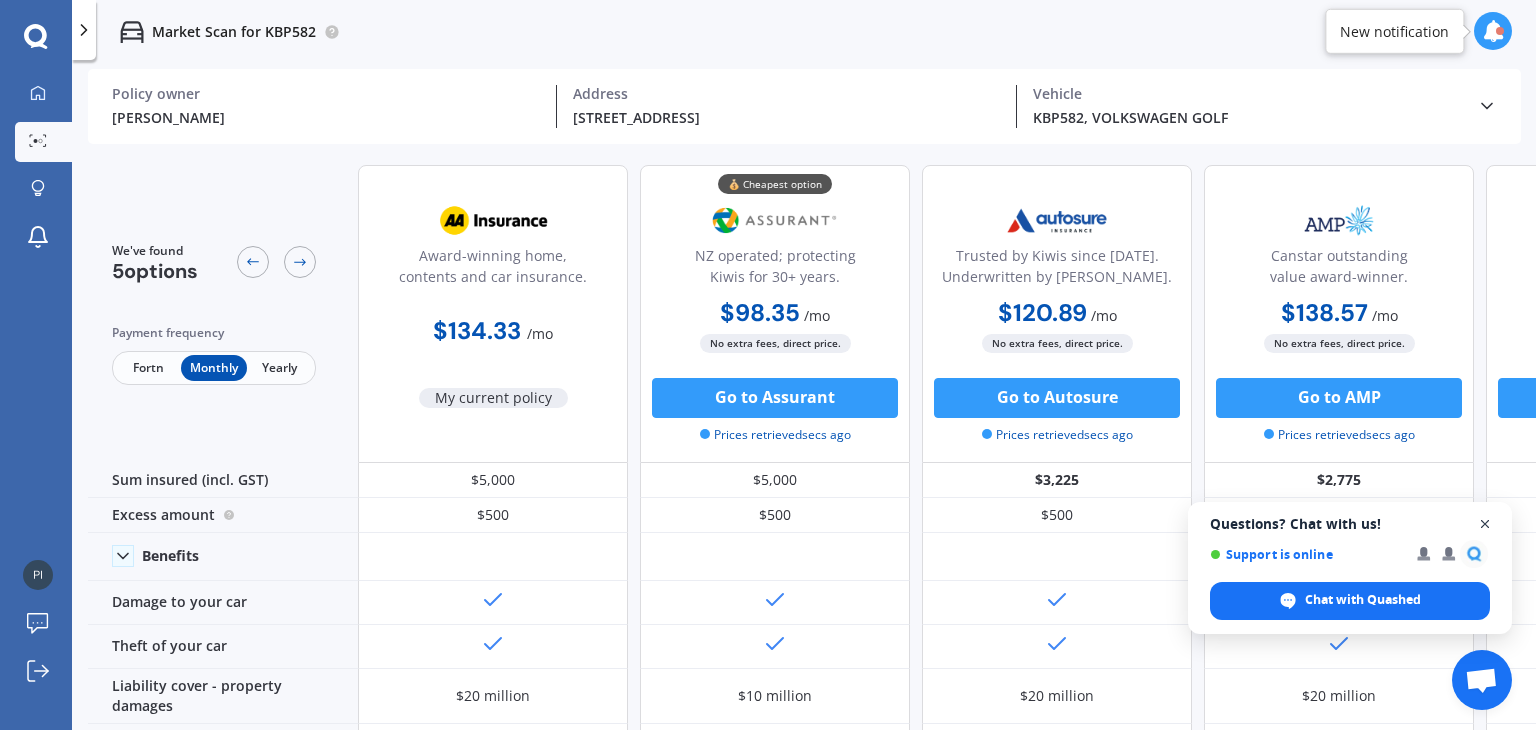 click at bounding box center [1485, 524] 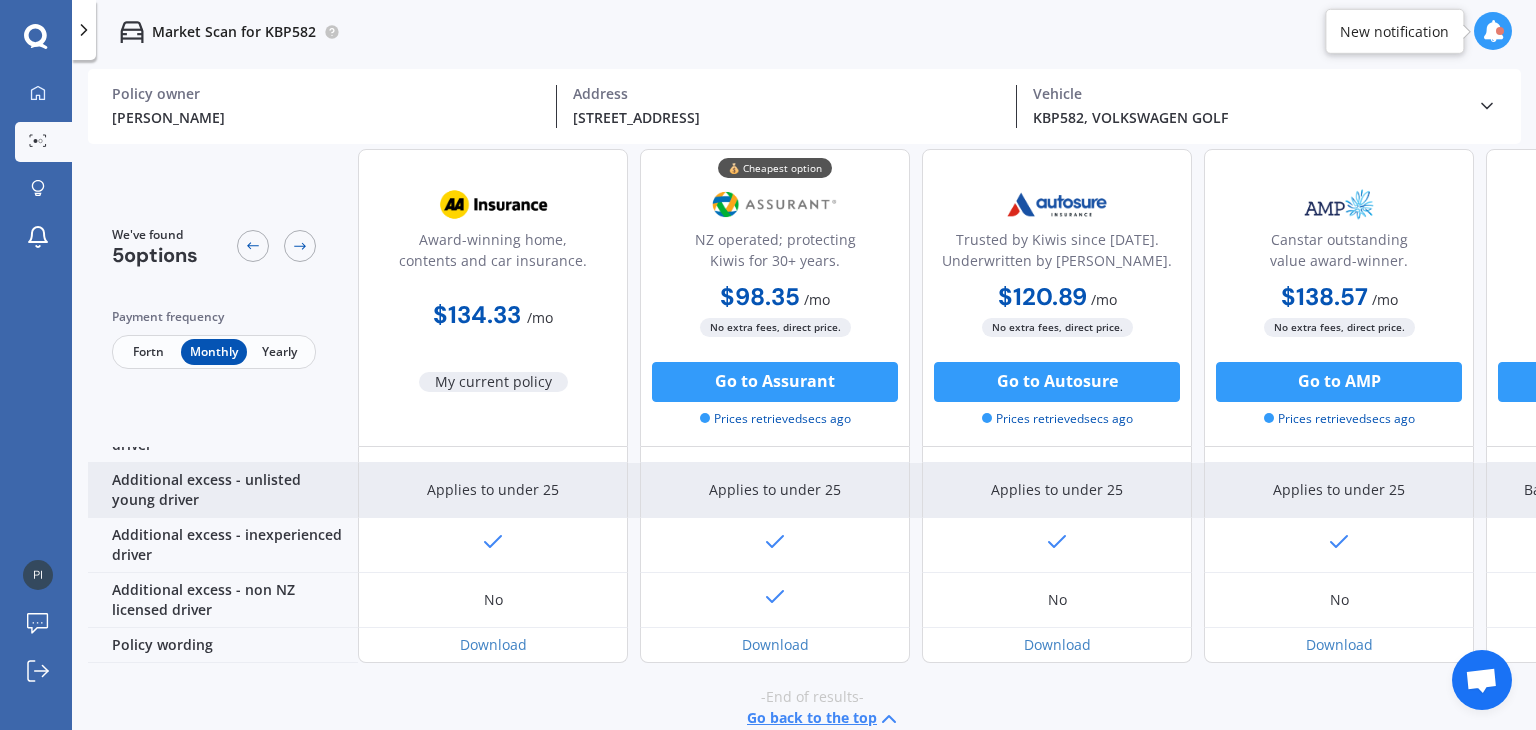 scroll, scrollTop: 1056, scrollLeft: 0, axis: vertical 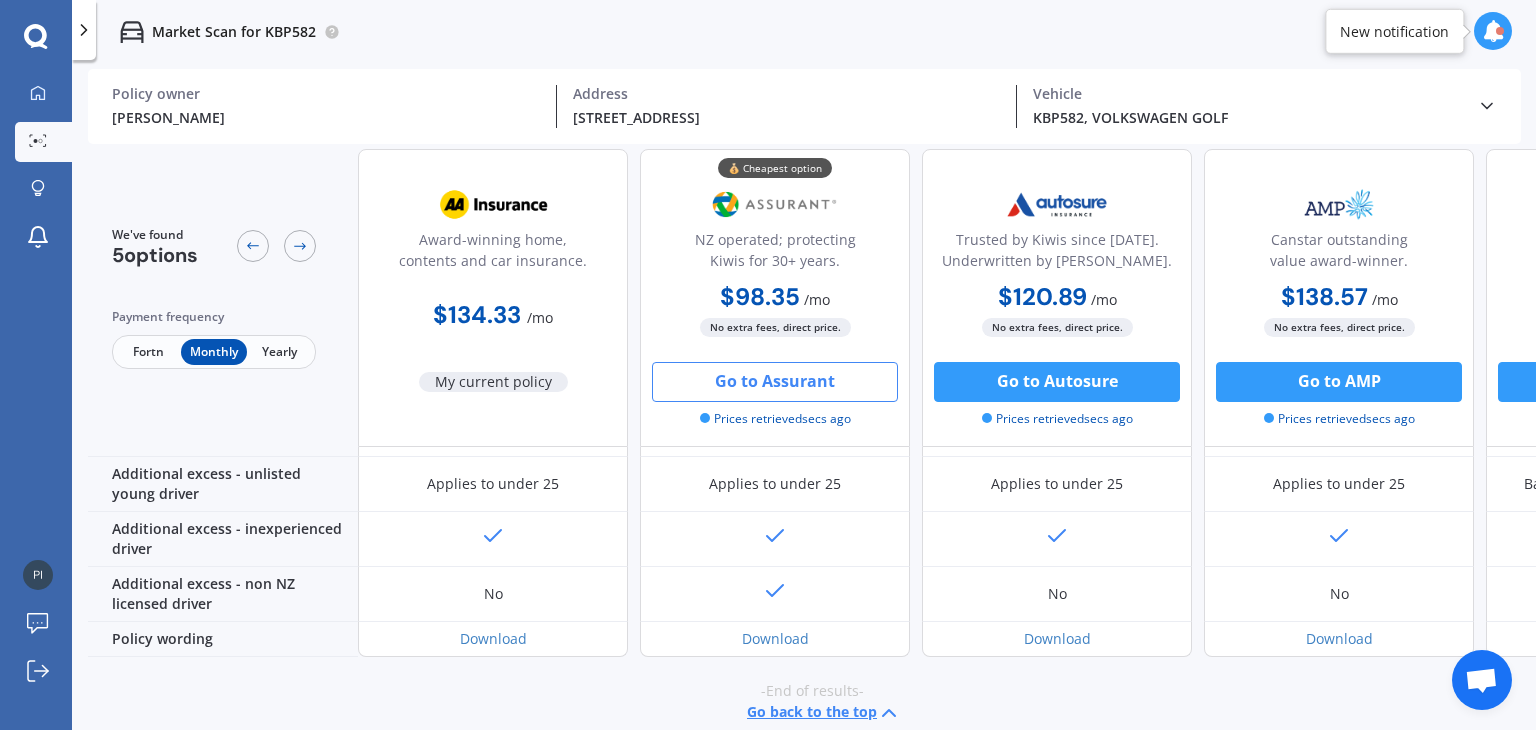 click on "Go to Assurant" at bounding box center (775, 382) 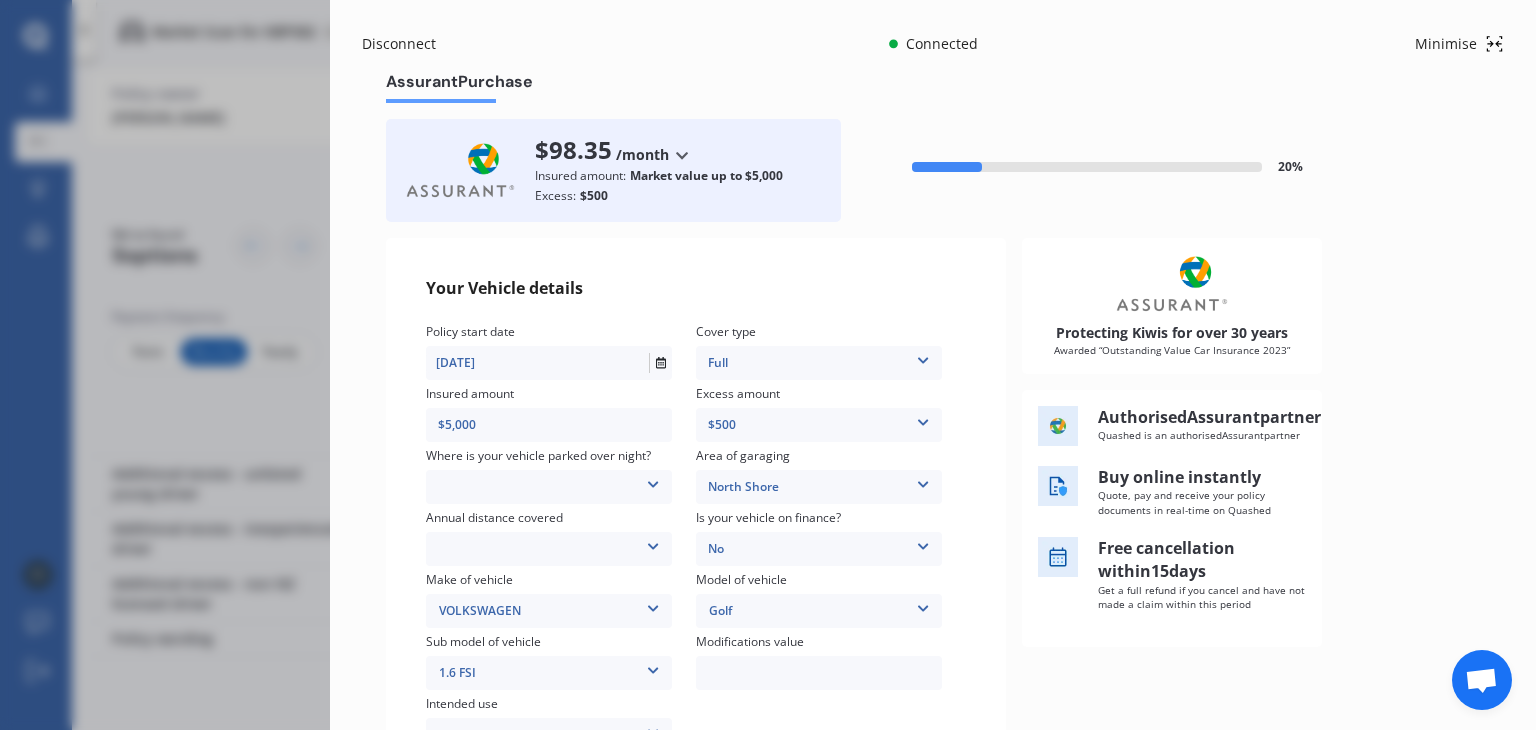 click on "In a garage On own property On street or road" at bounding box center (549, 487) 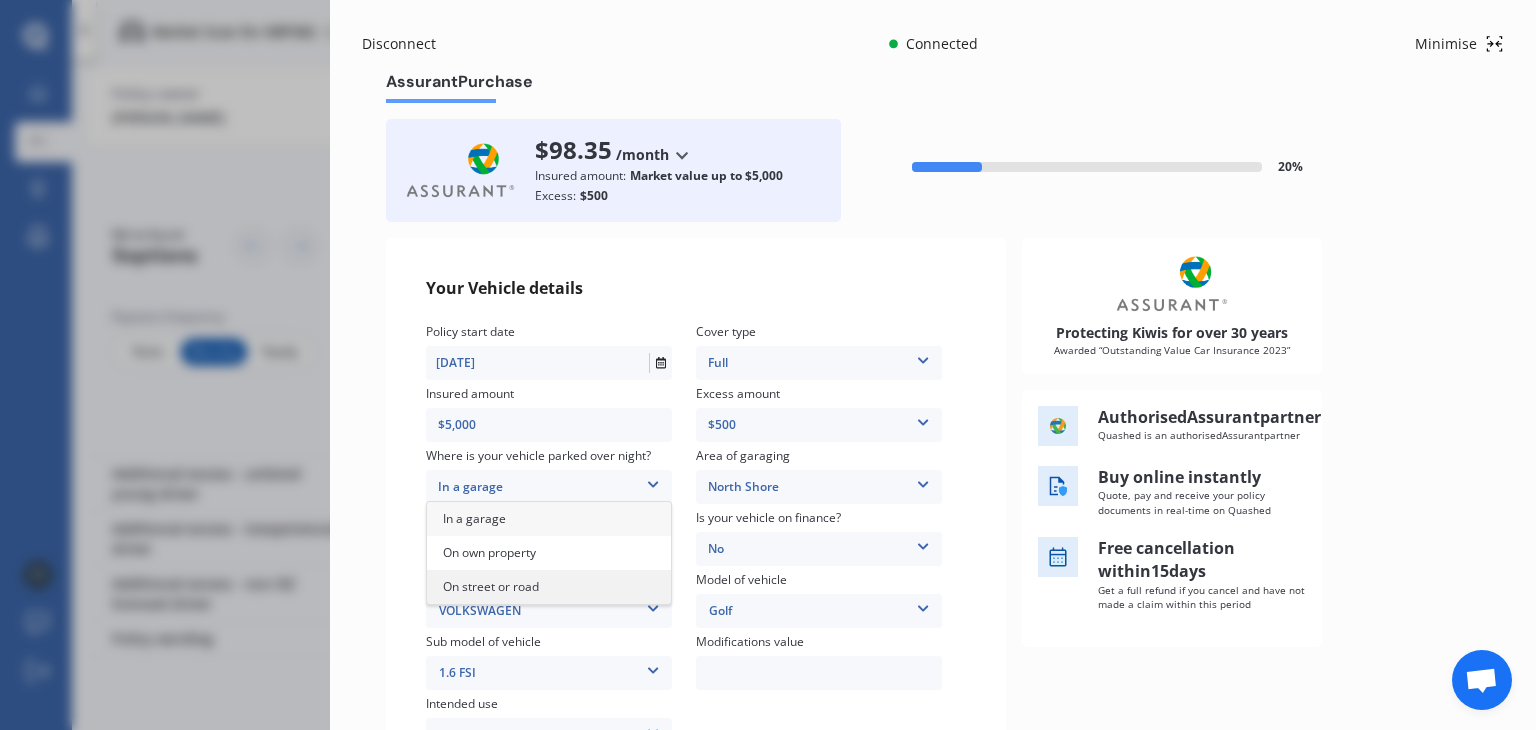 click on "On street or road" at bounding box center (549, 587) 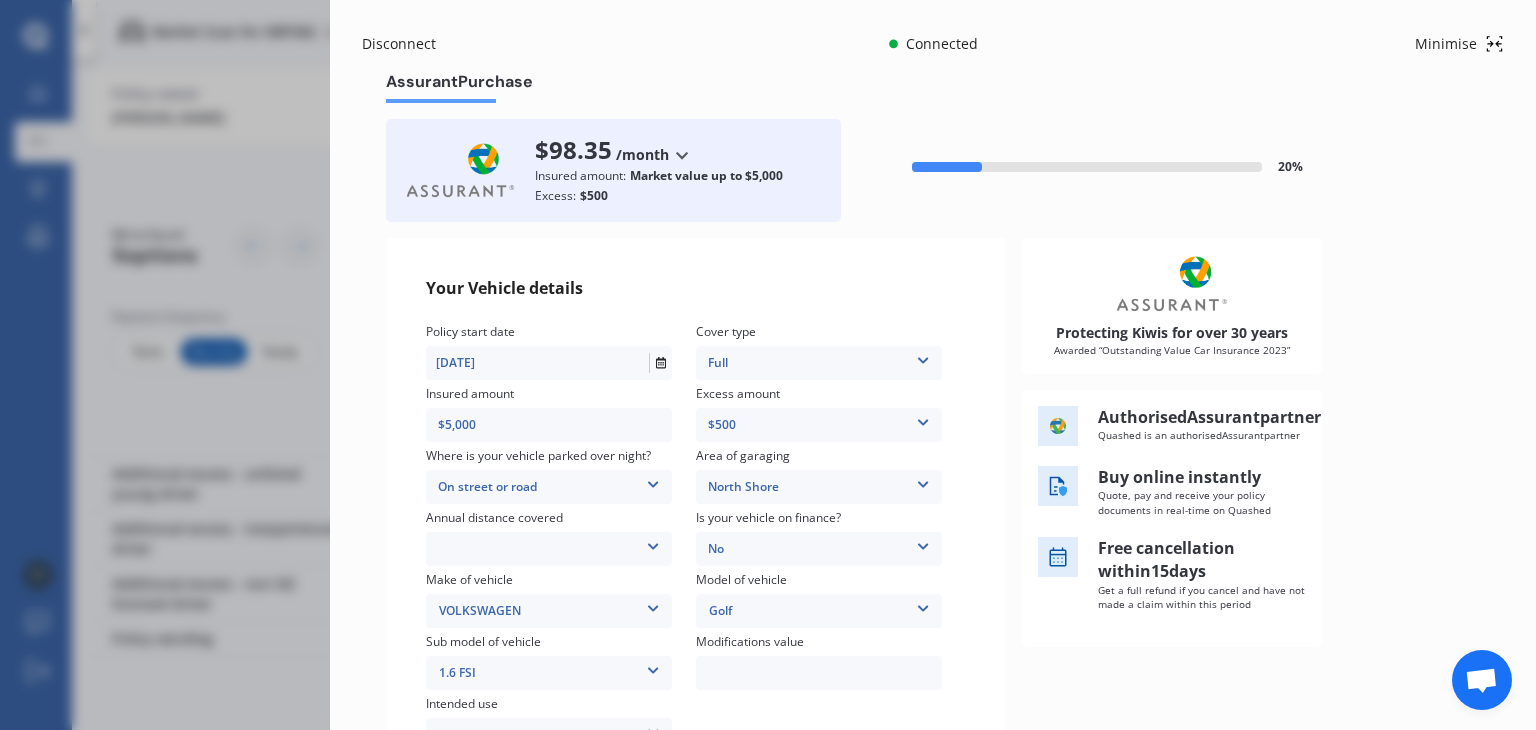 click on "Low (less than 15,000km per year) Average (15,000-30,000km per year) High (30,000+km per year)" at bounding box center [549, 549] 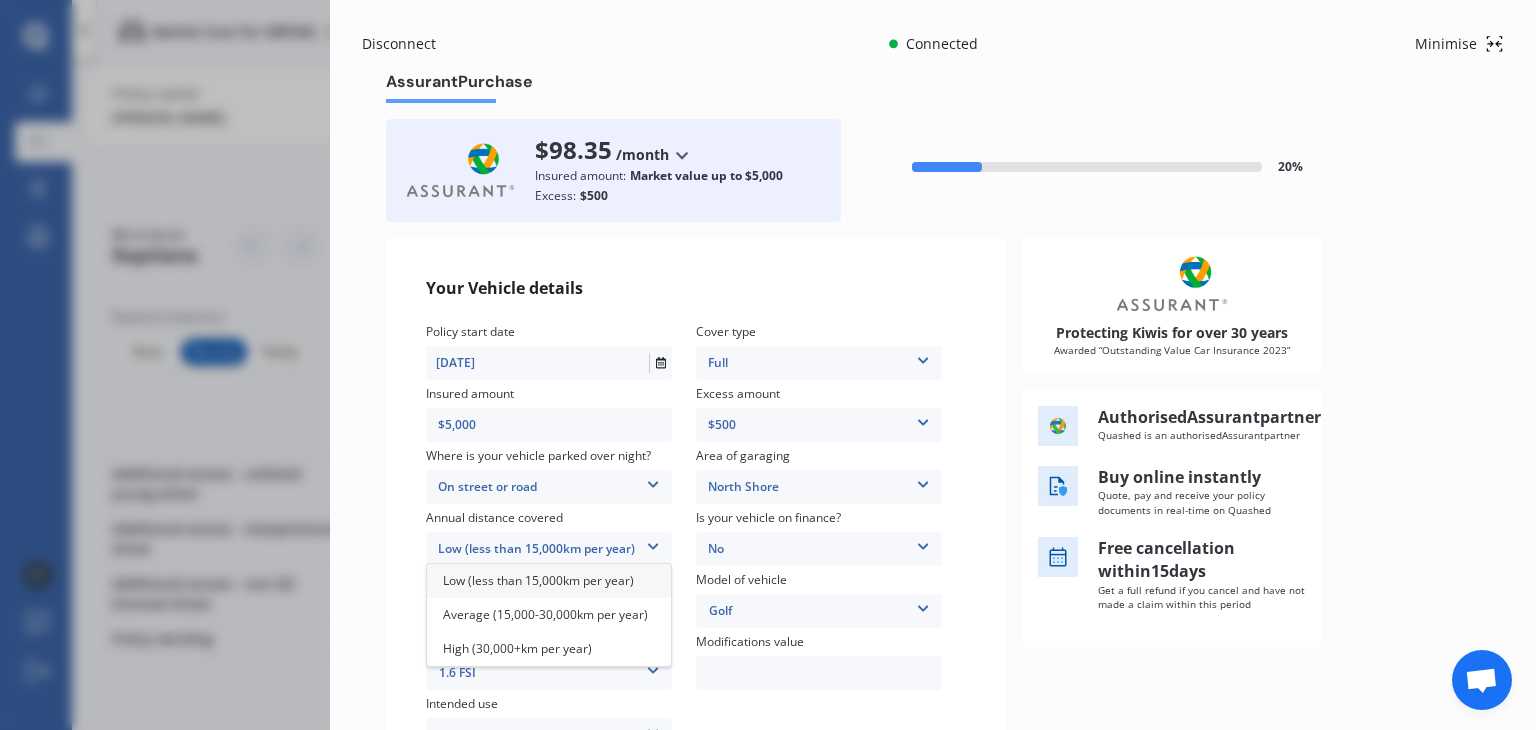 drag, startPoint x: 517, startPoint y: 251, endPoint x: 226, endPoint y: -87, distance: 446.0101 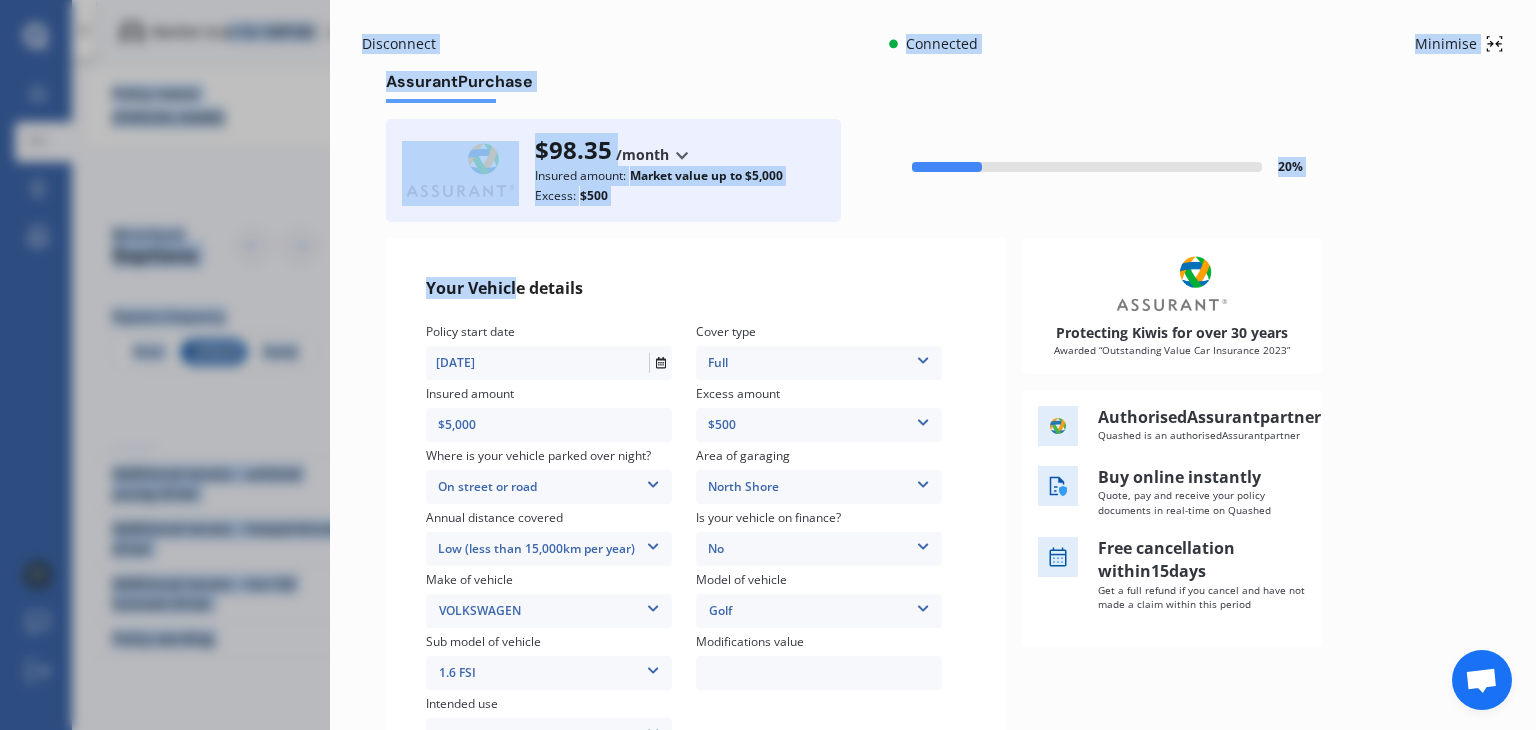 click on "Low (less than 15,000km per year)" at bounding box center (549, 549) 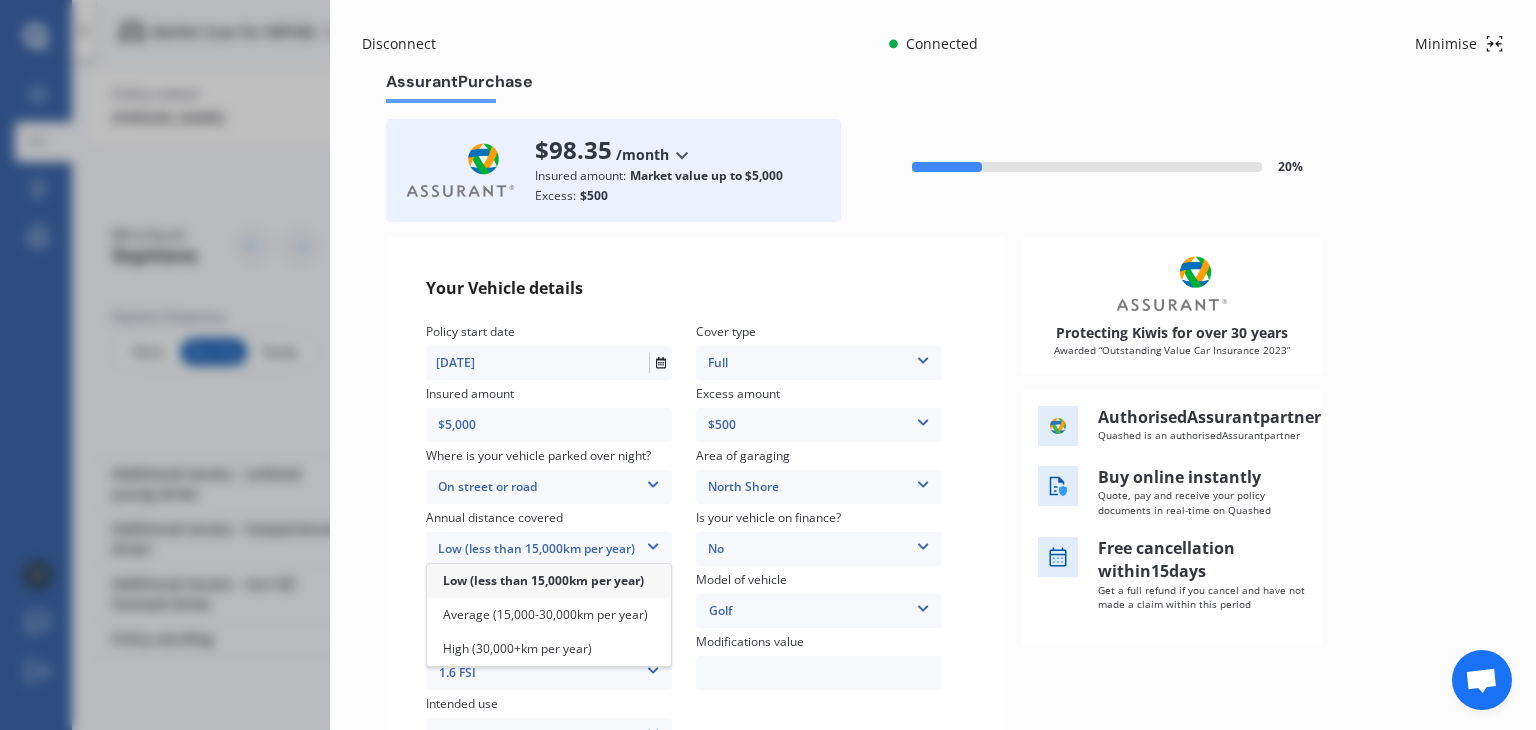 click on "Low (less than 15,000km per year)" at bounding box center [543, 580] 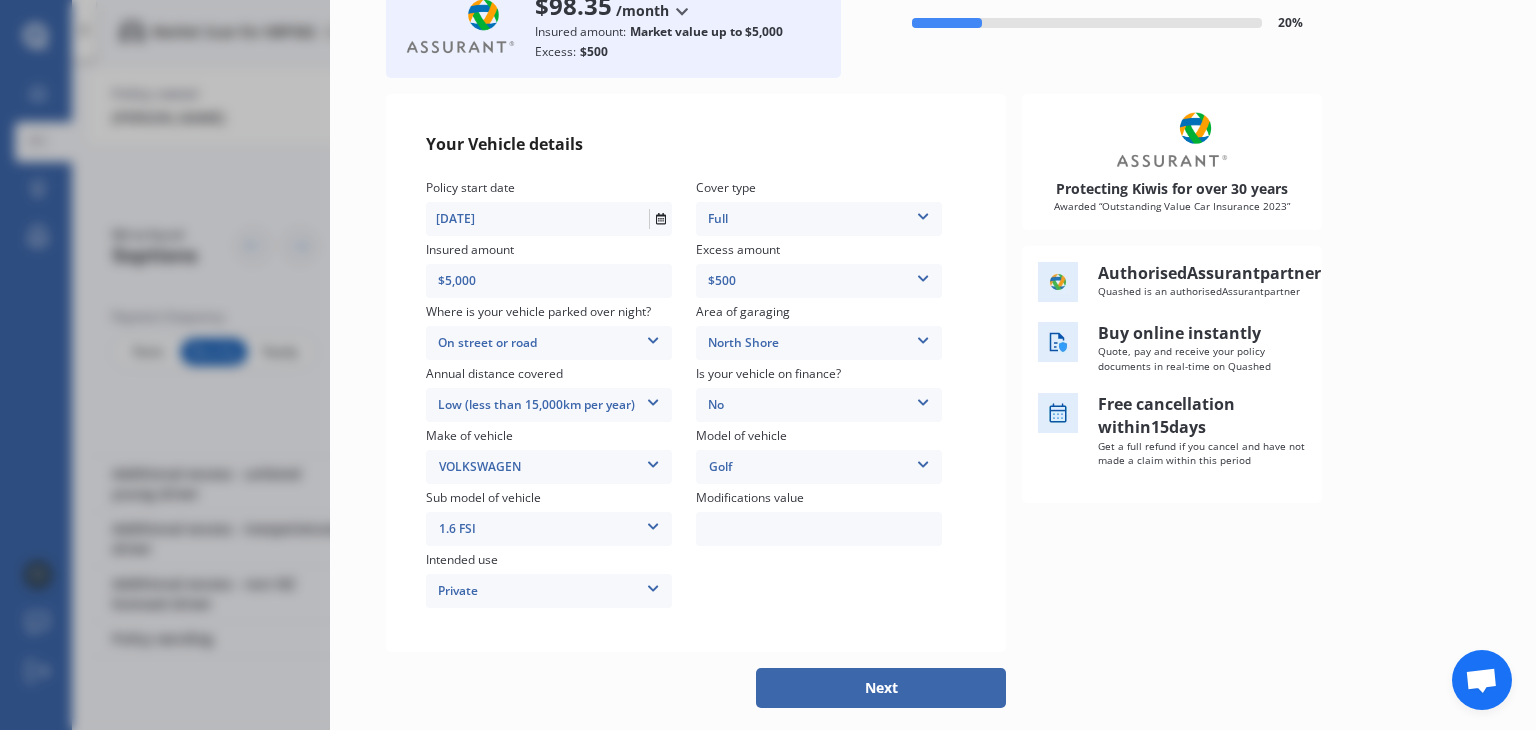 scroll, scrollTop: 152, scrollLeft: 0, axis: vertical 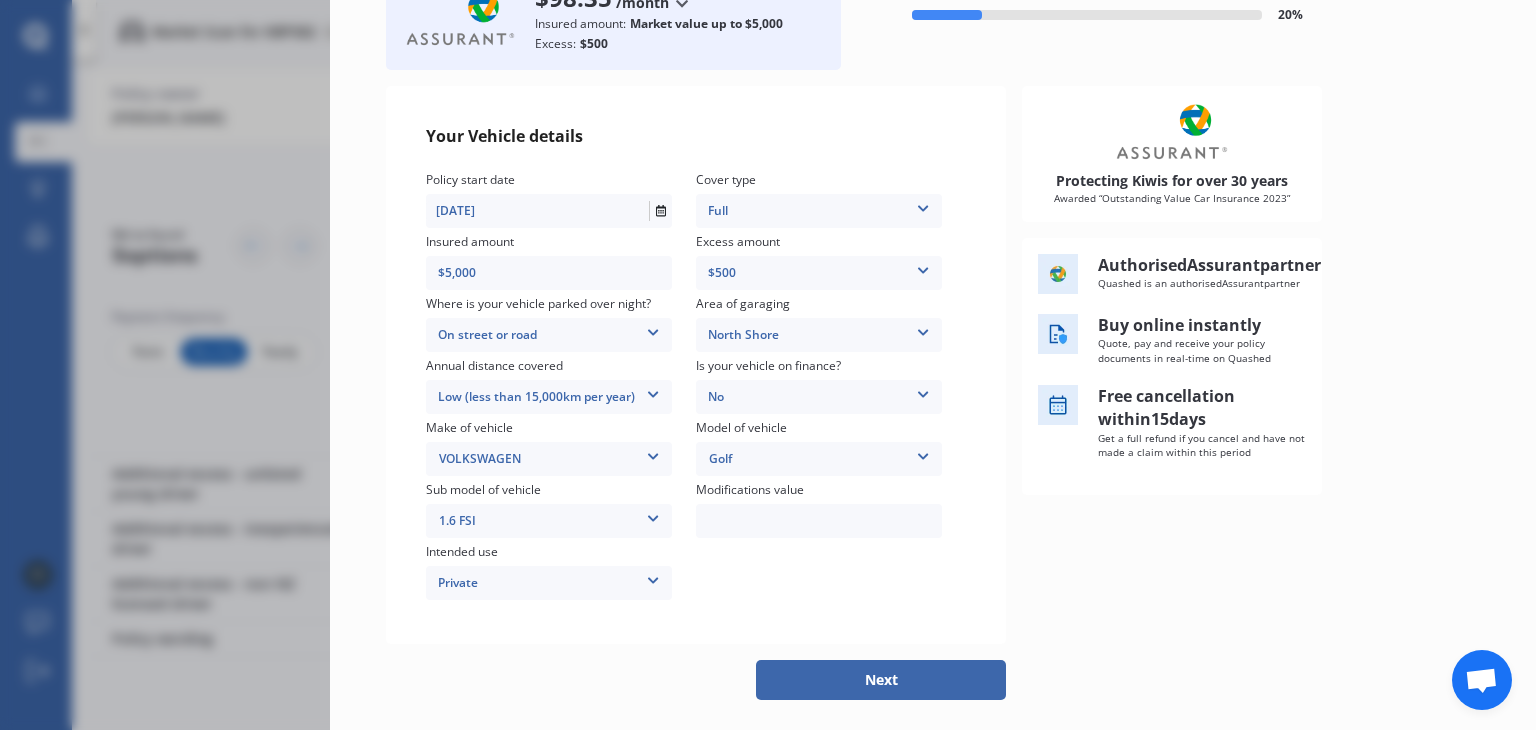 click at bounding box center (819, 521) 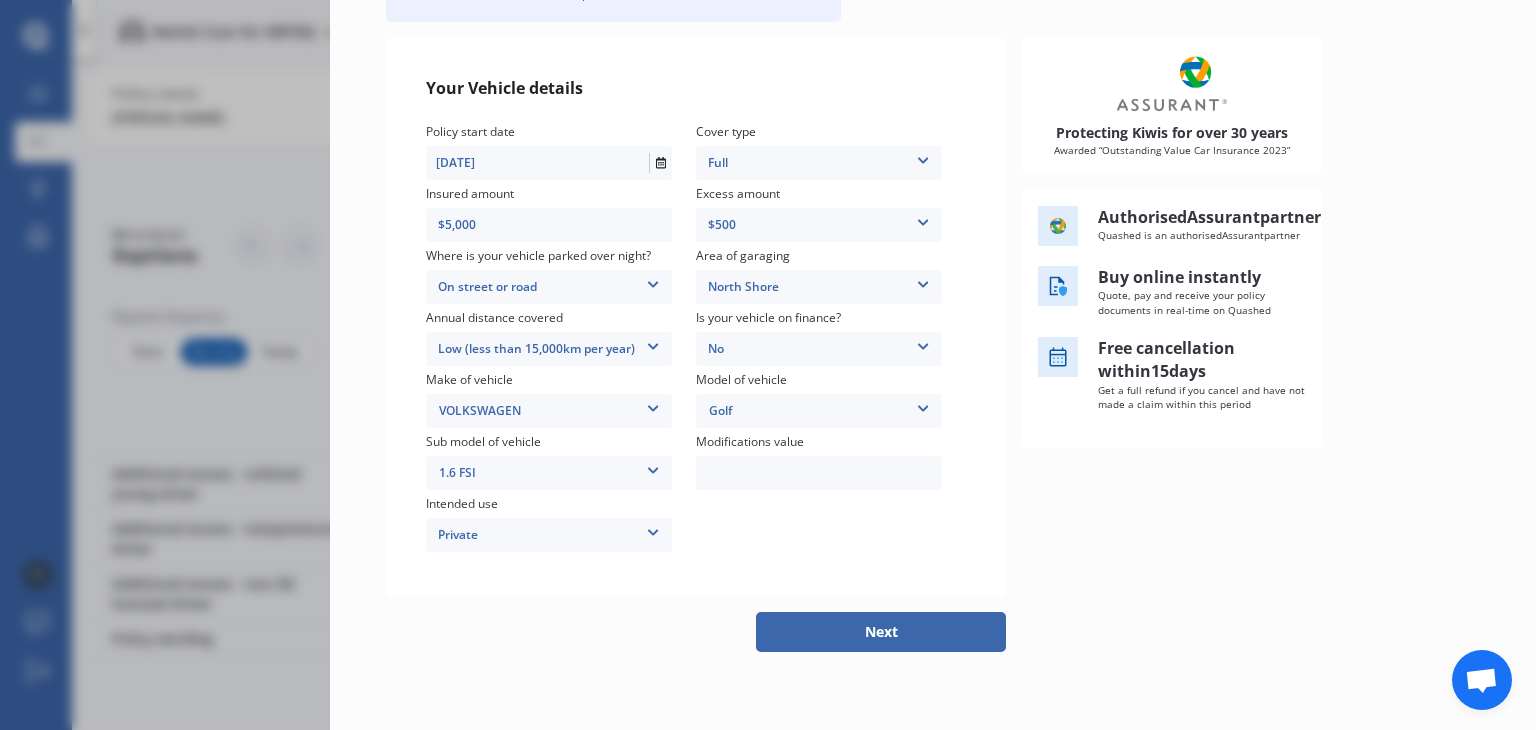 scroll, scrollTop: 202, scrollLeft: 0, axis: vertical 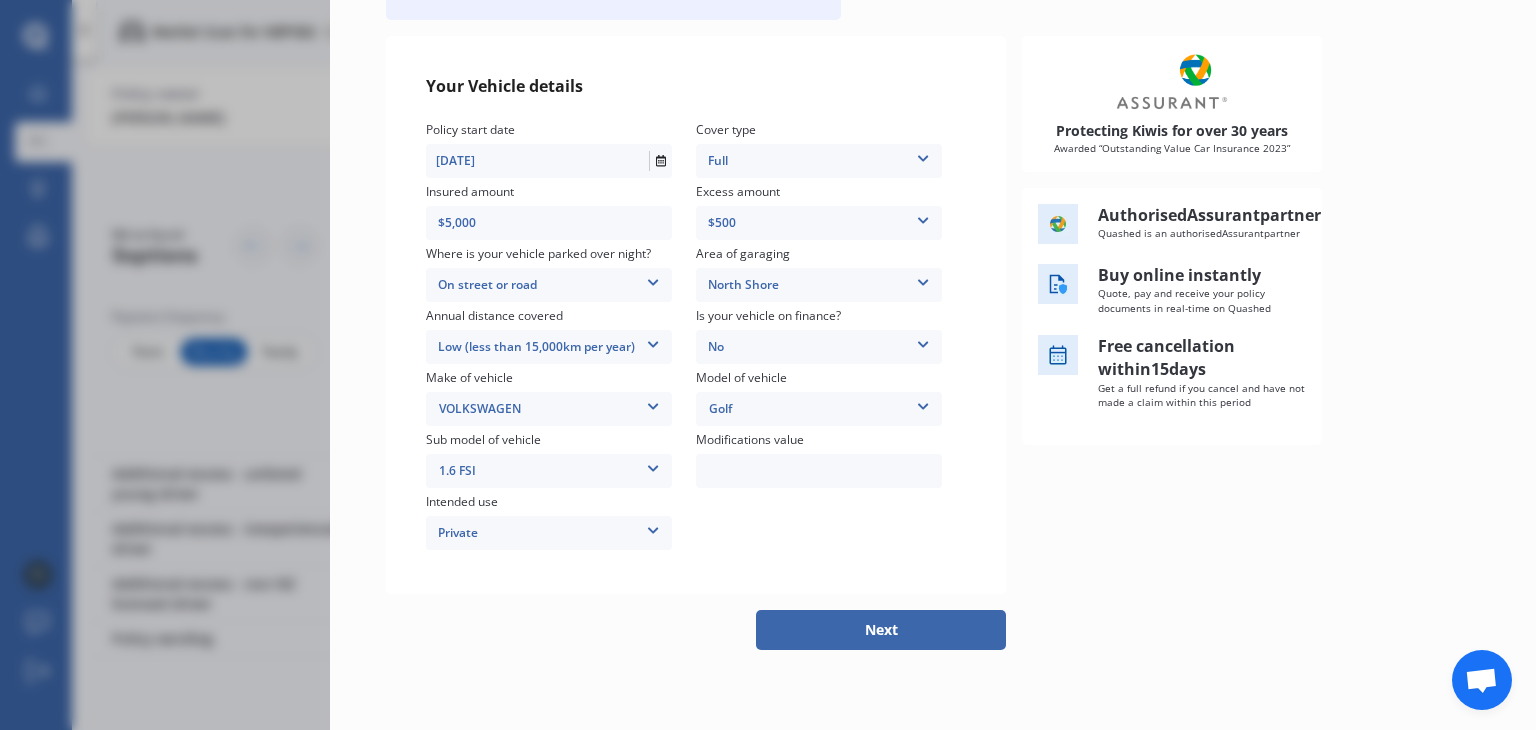 click on "Next" at bounding box center [881, 630] 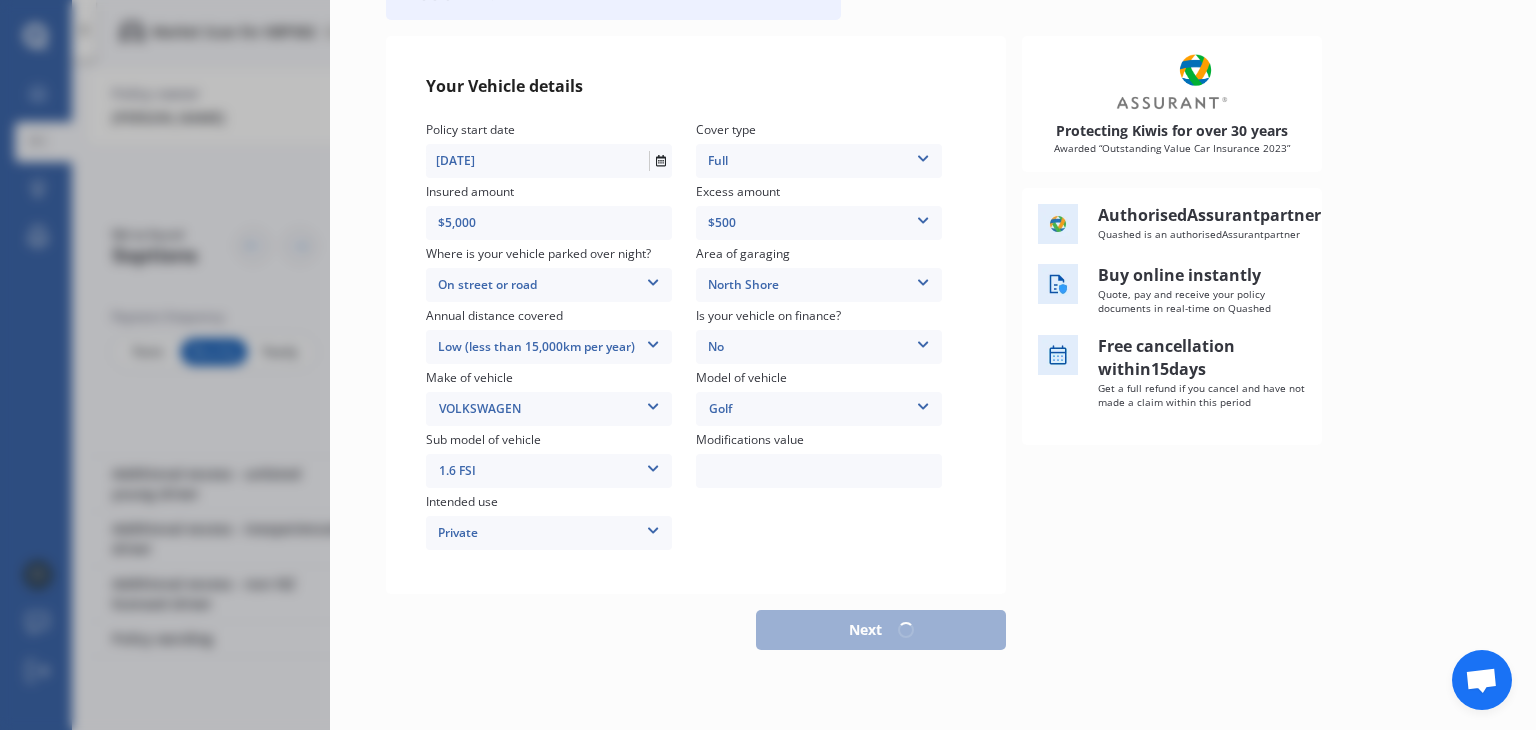 scroll, scrollTop: 192, scrollLeft: 0, axis: vertical 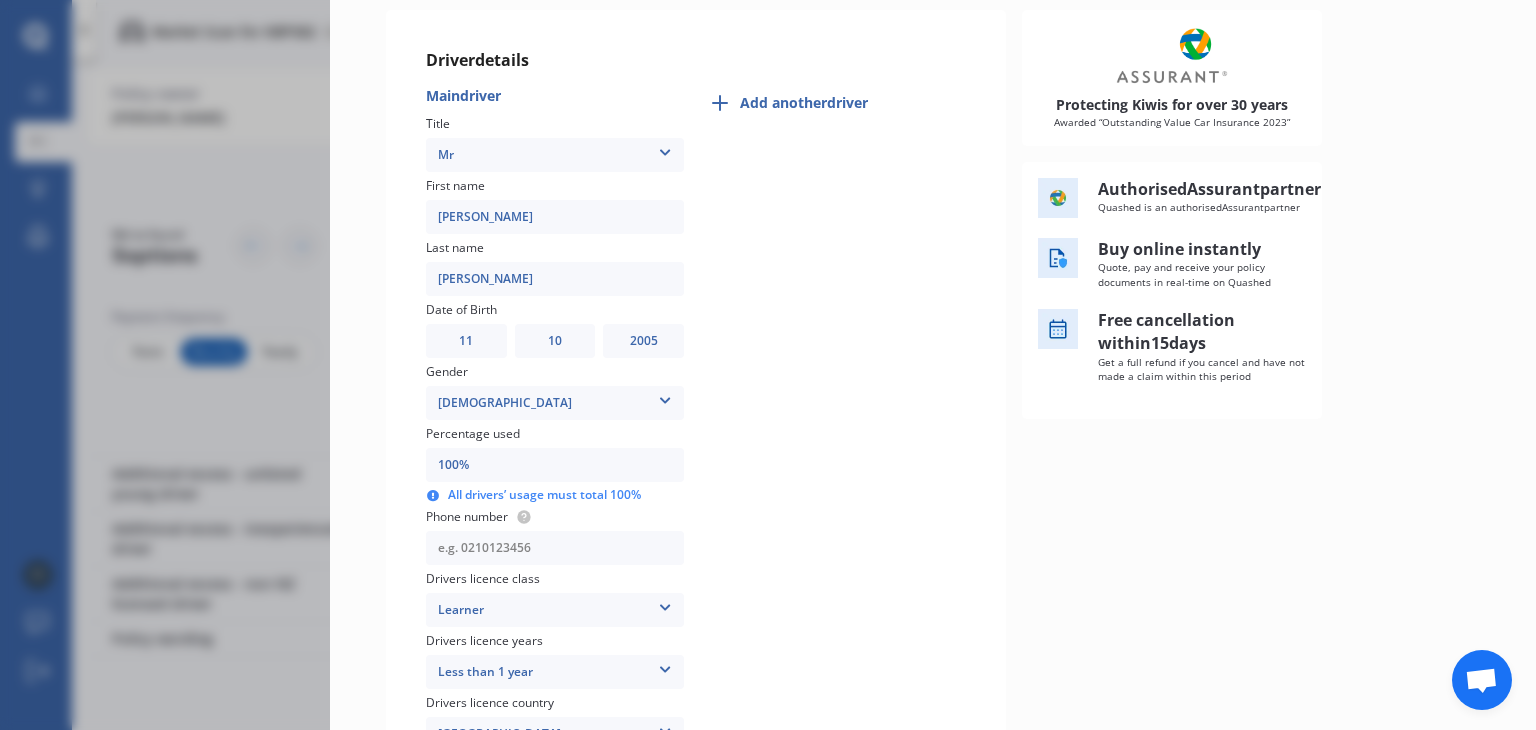 click at bounding box center (555, 548) 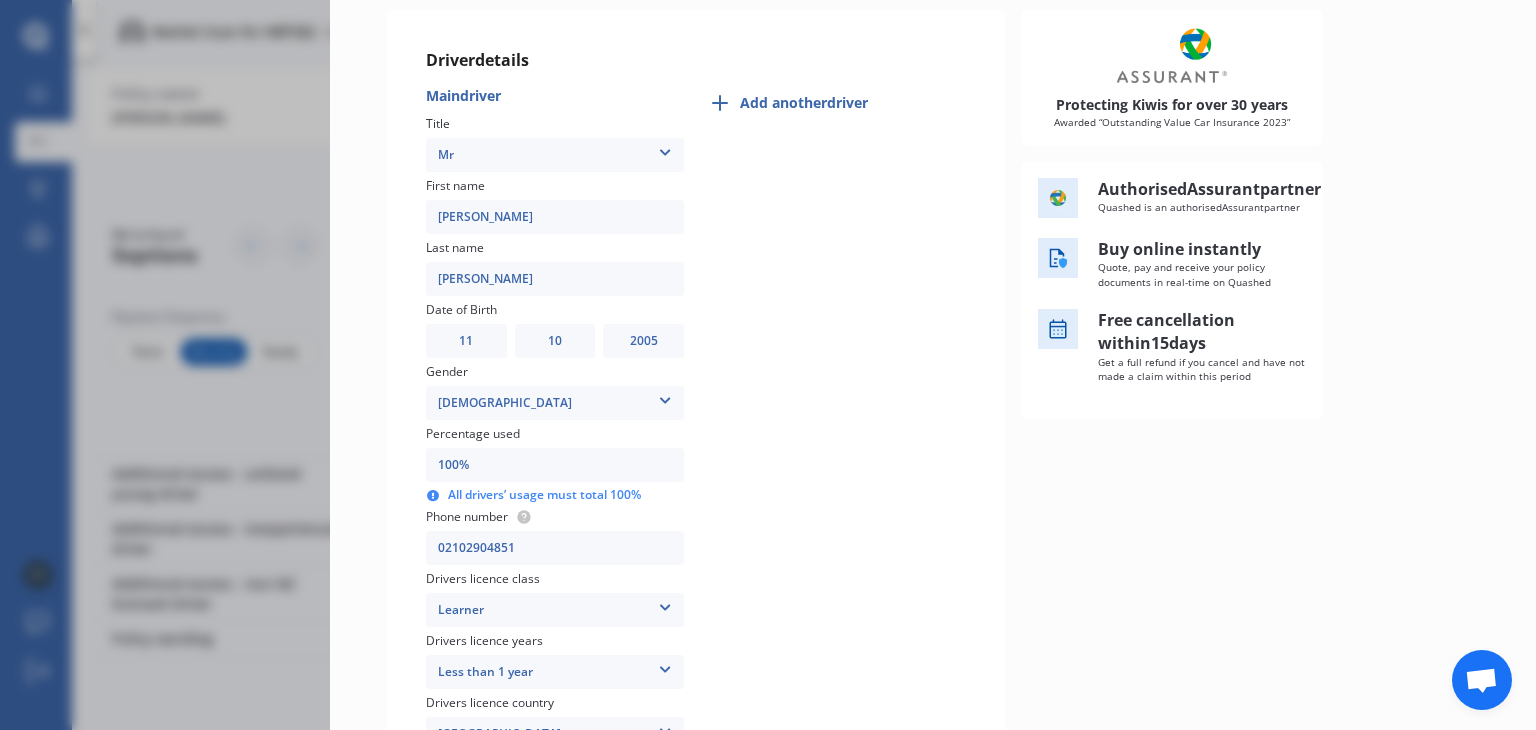 type on "02102904851" 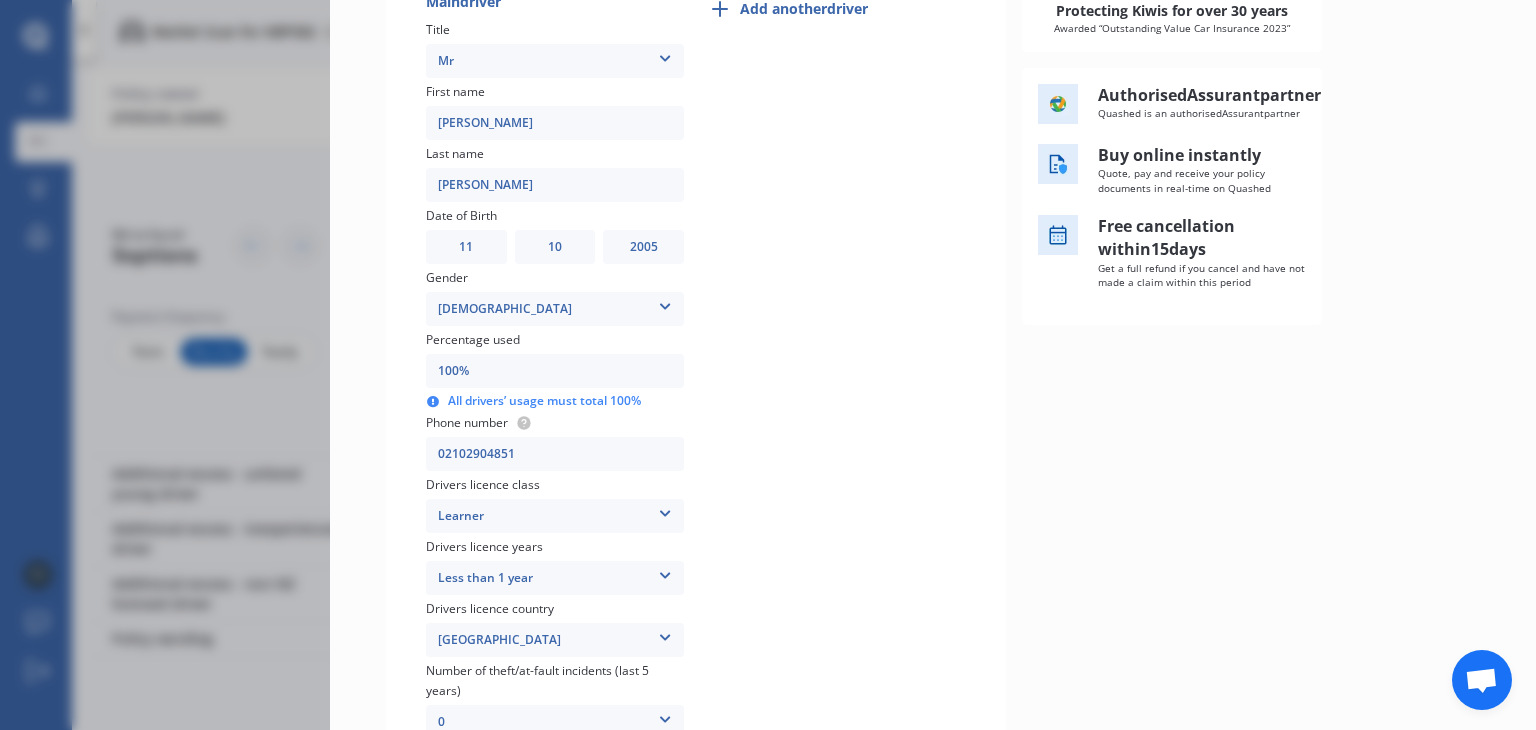 scroll, scrollTop: 332, scrollLeft: 0, axis: vertical 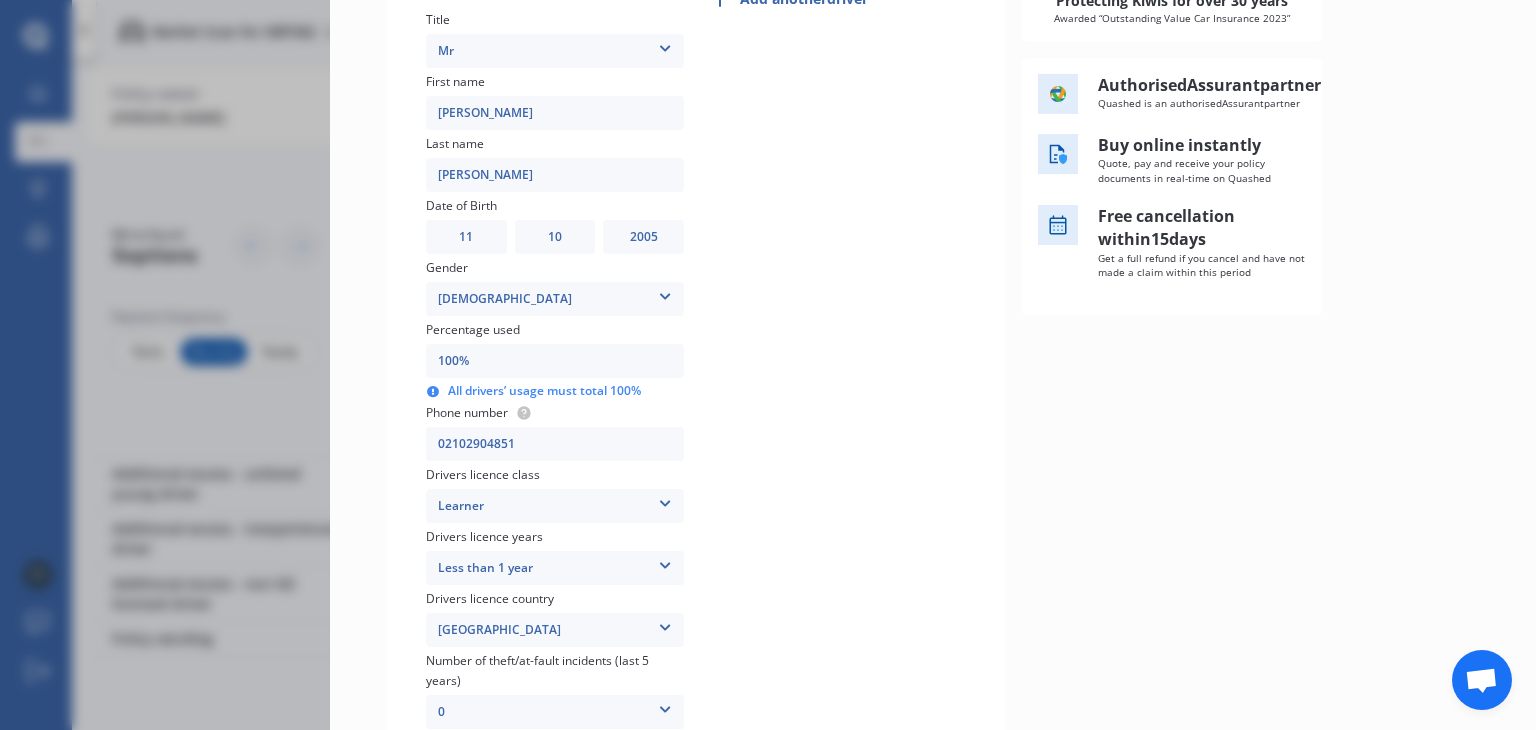 click on "Less than 1 year" at bounding box center [555, 568] 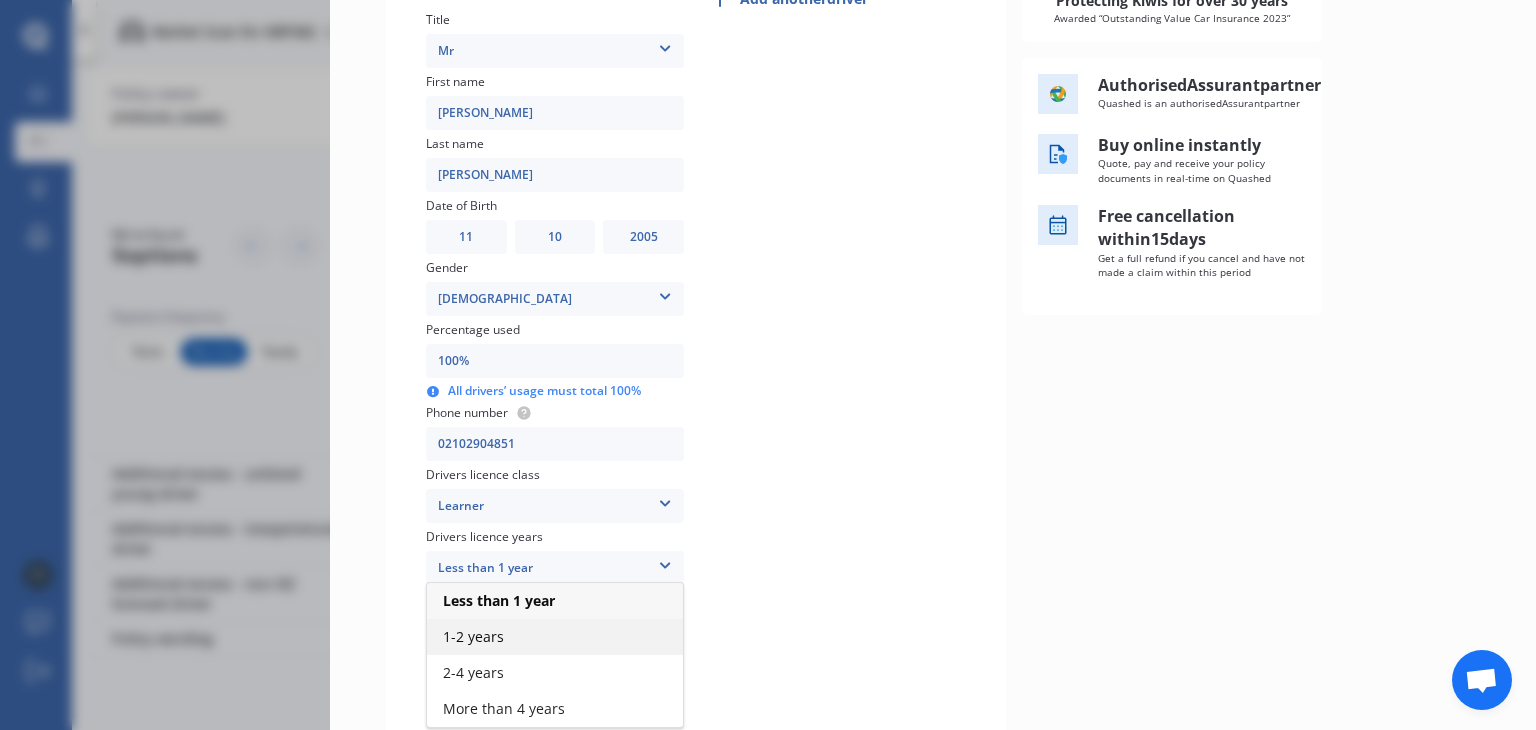 click on "1-2 years" at bounding box center [473, 636] 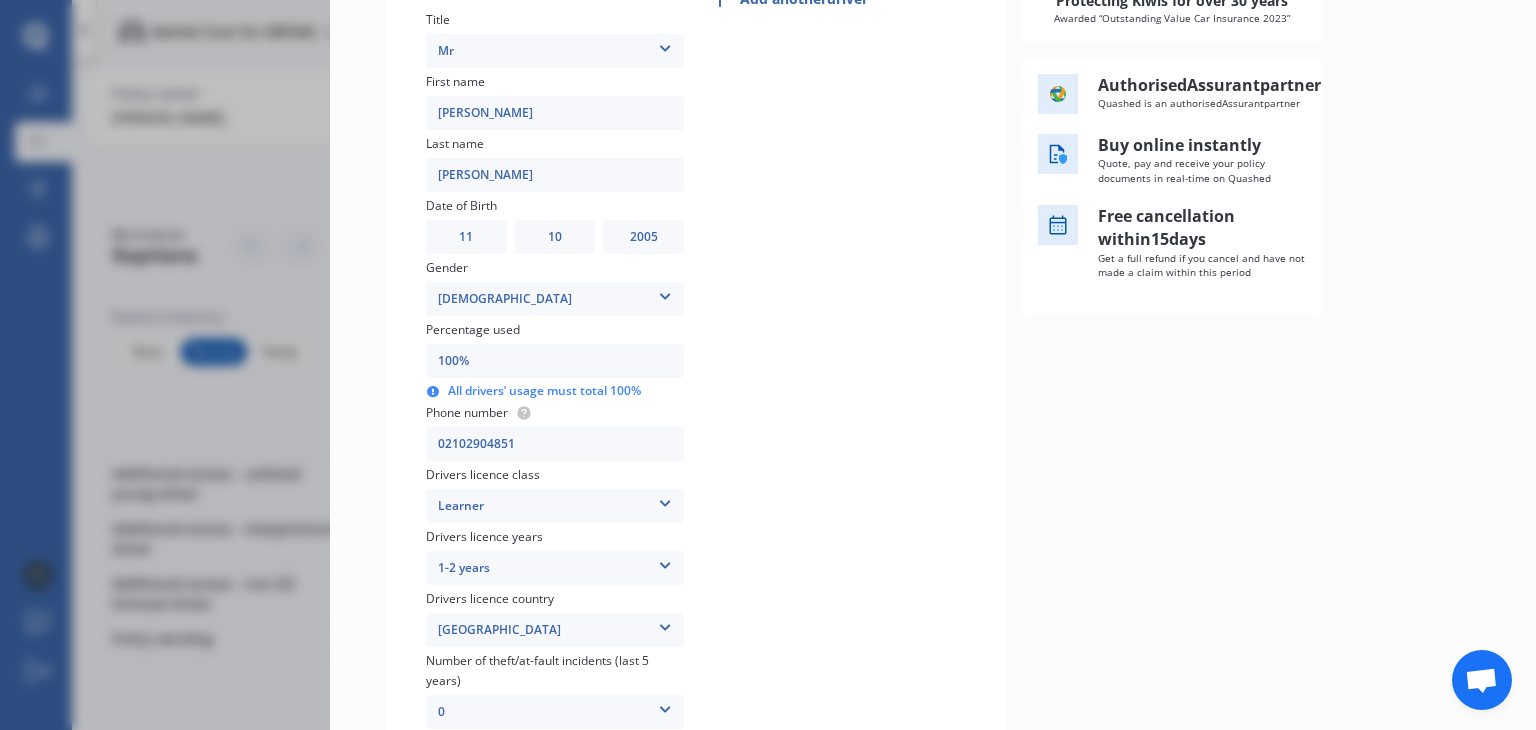 click on "1-2 years" at bounding box center (555, 568) 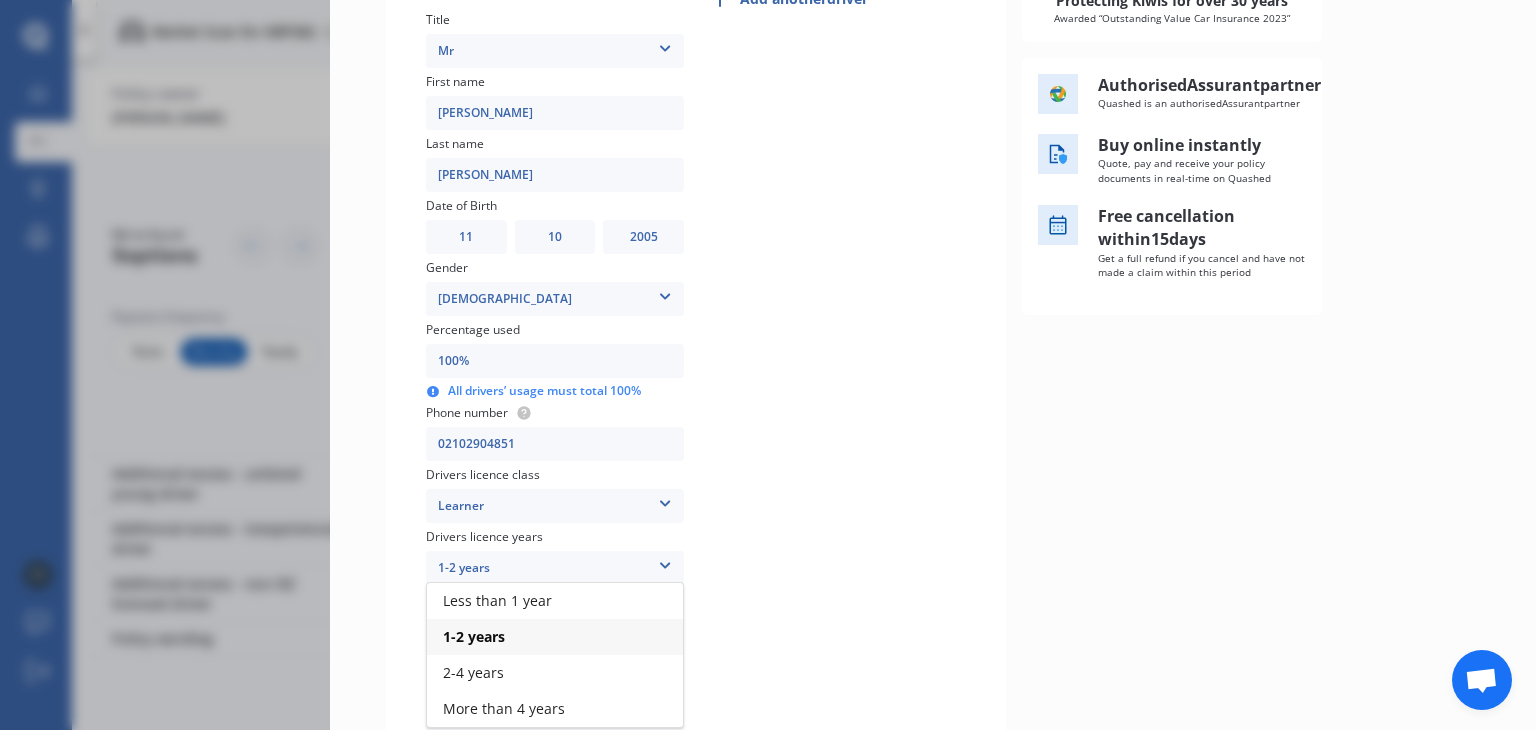 click on "Add another  driver" at bounding box center (837, 388) 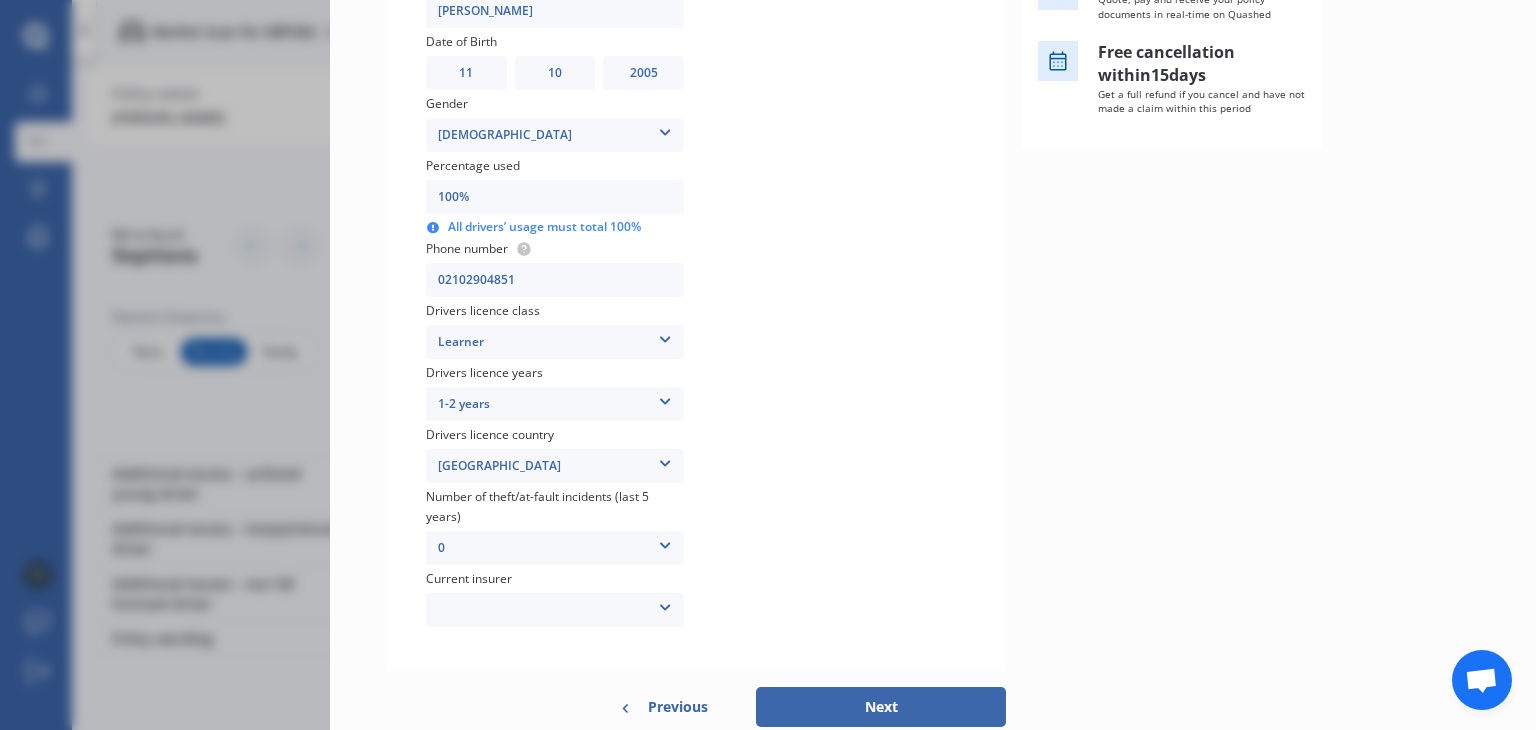 scroll, scrollTop: 496, scrollLeft: 0, axis: vertical 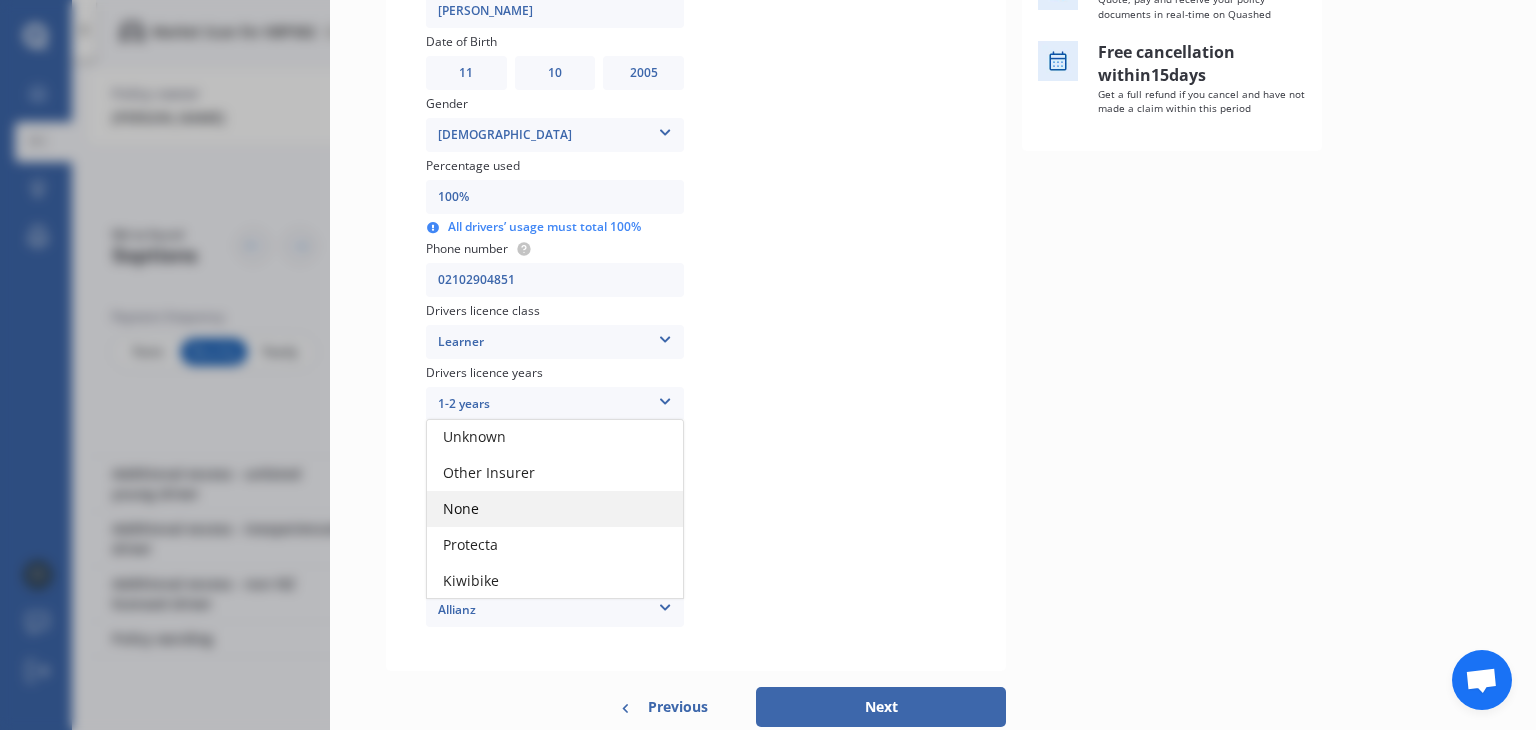 click on "None" at bounding box center (555, 509) 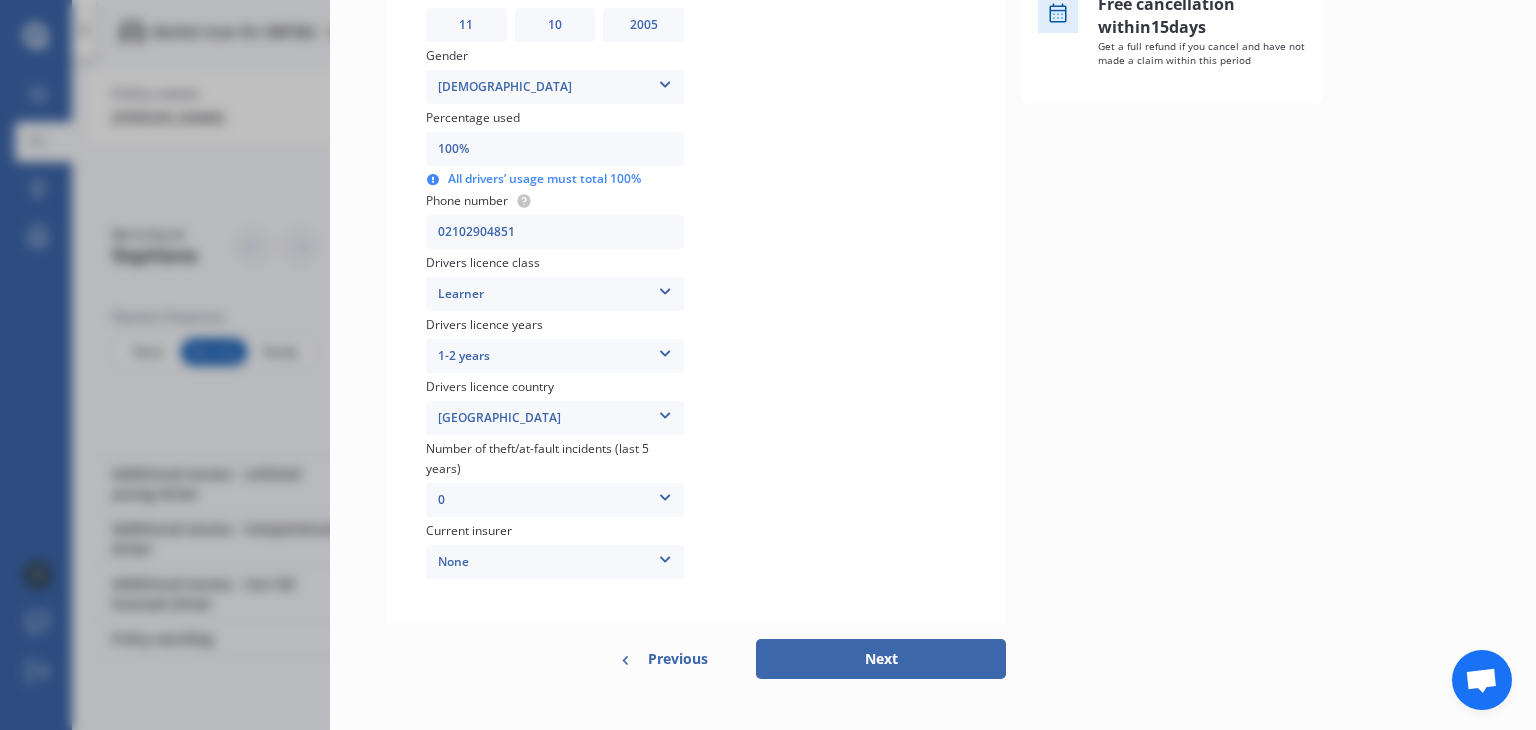 scroll, scrollTop: 573, scrollLeft: 0, axis: vertical 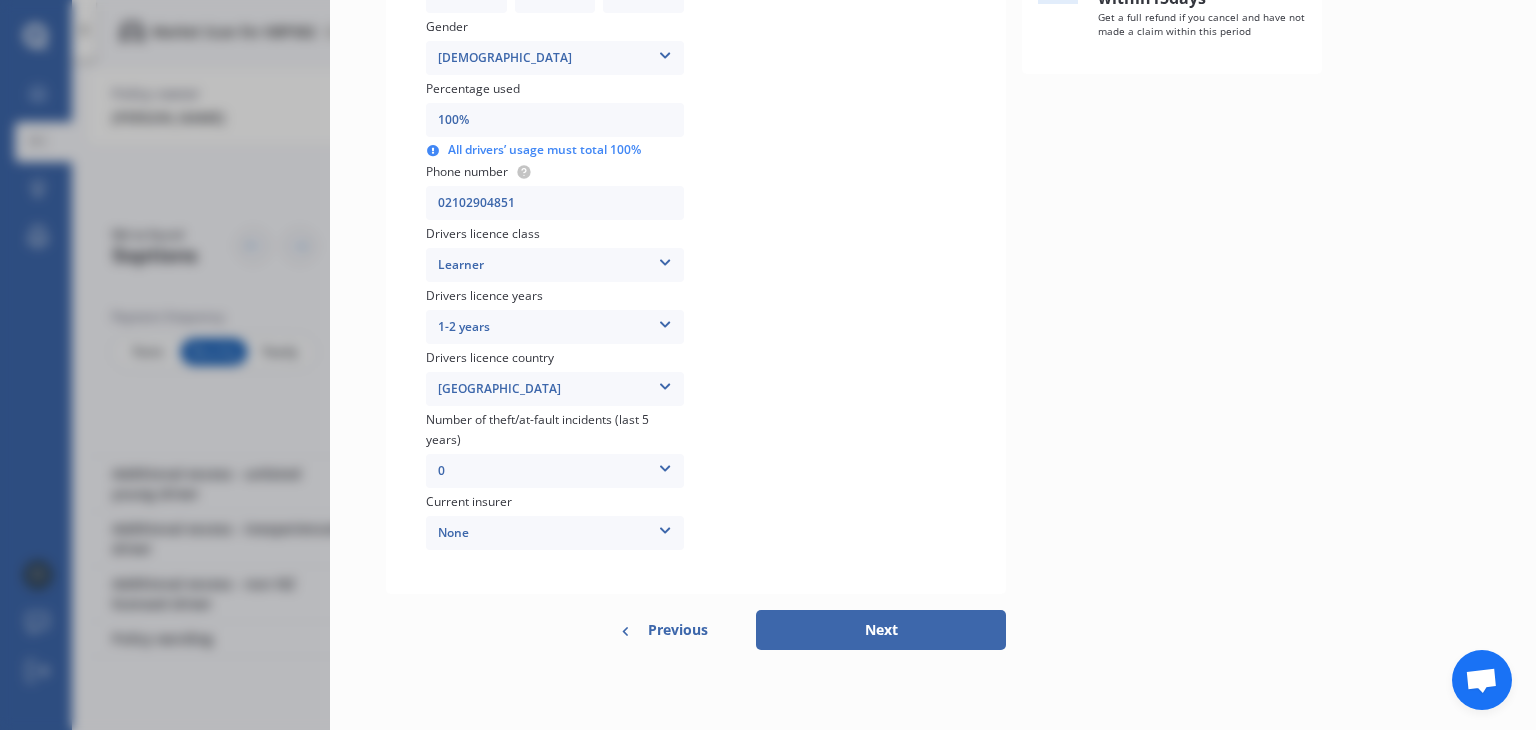 click on "1-2 years" at bounding box center [555, 327] 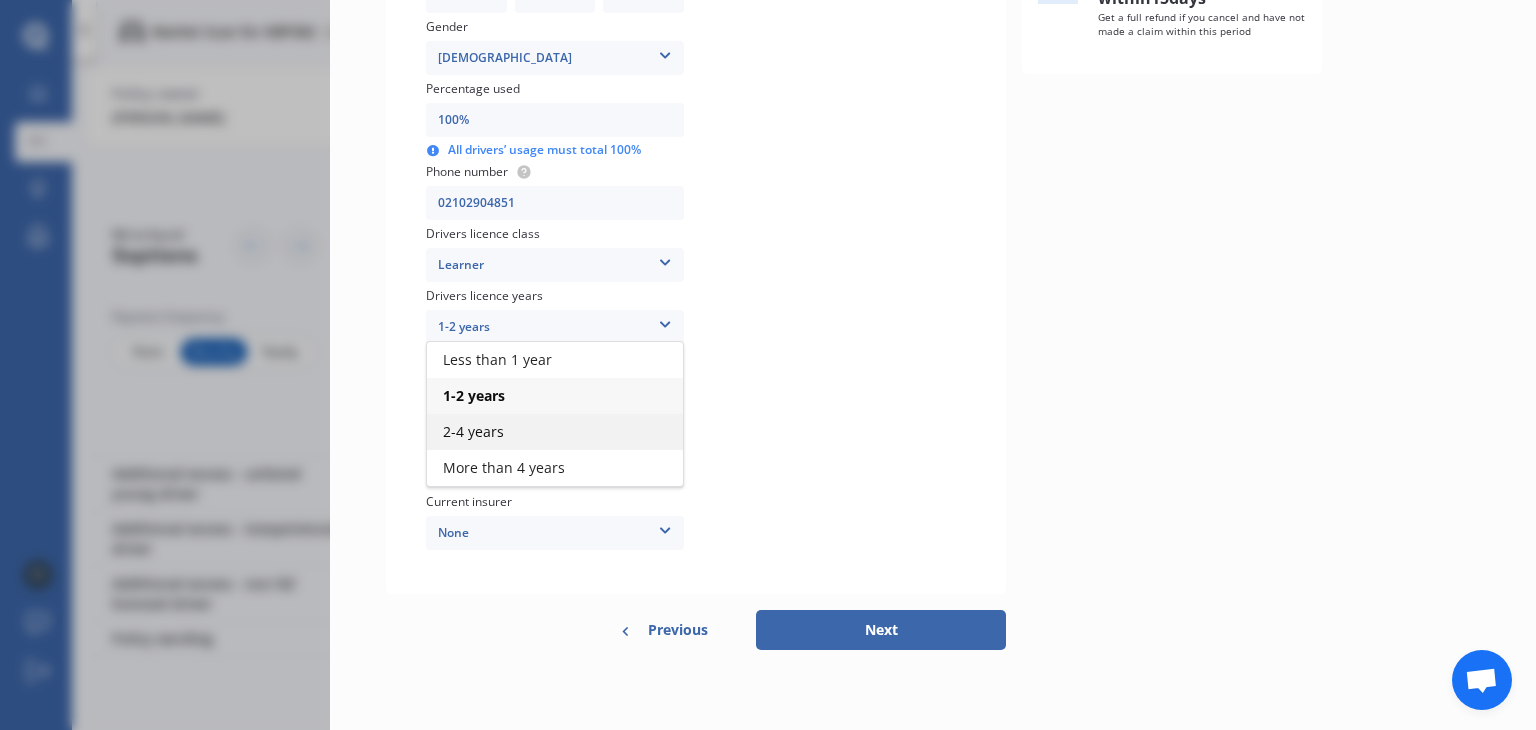 click on "2-4 years" at bounding box center [555, 432] 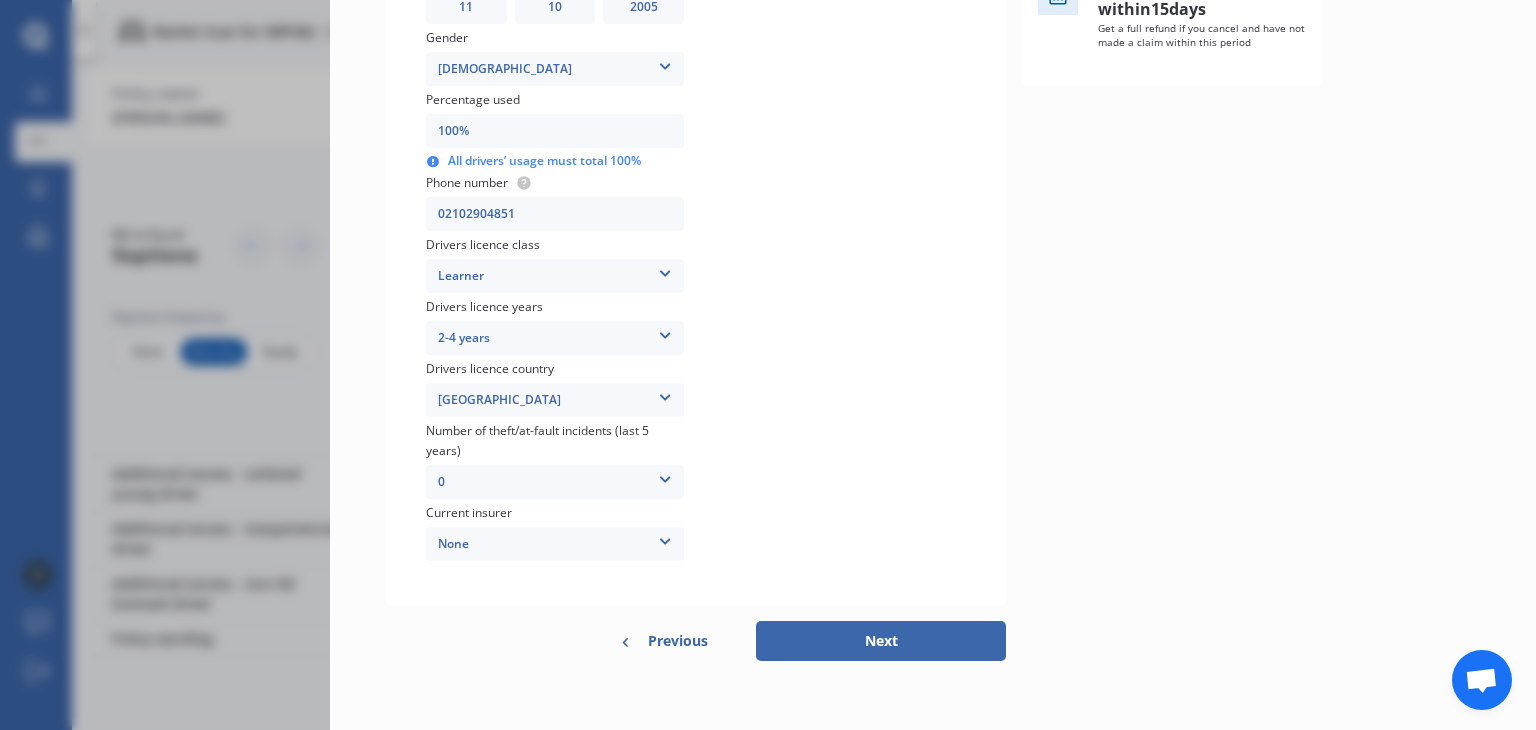 scroll, scrollTop: 573, scrollLeft: 0, axis: vertical 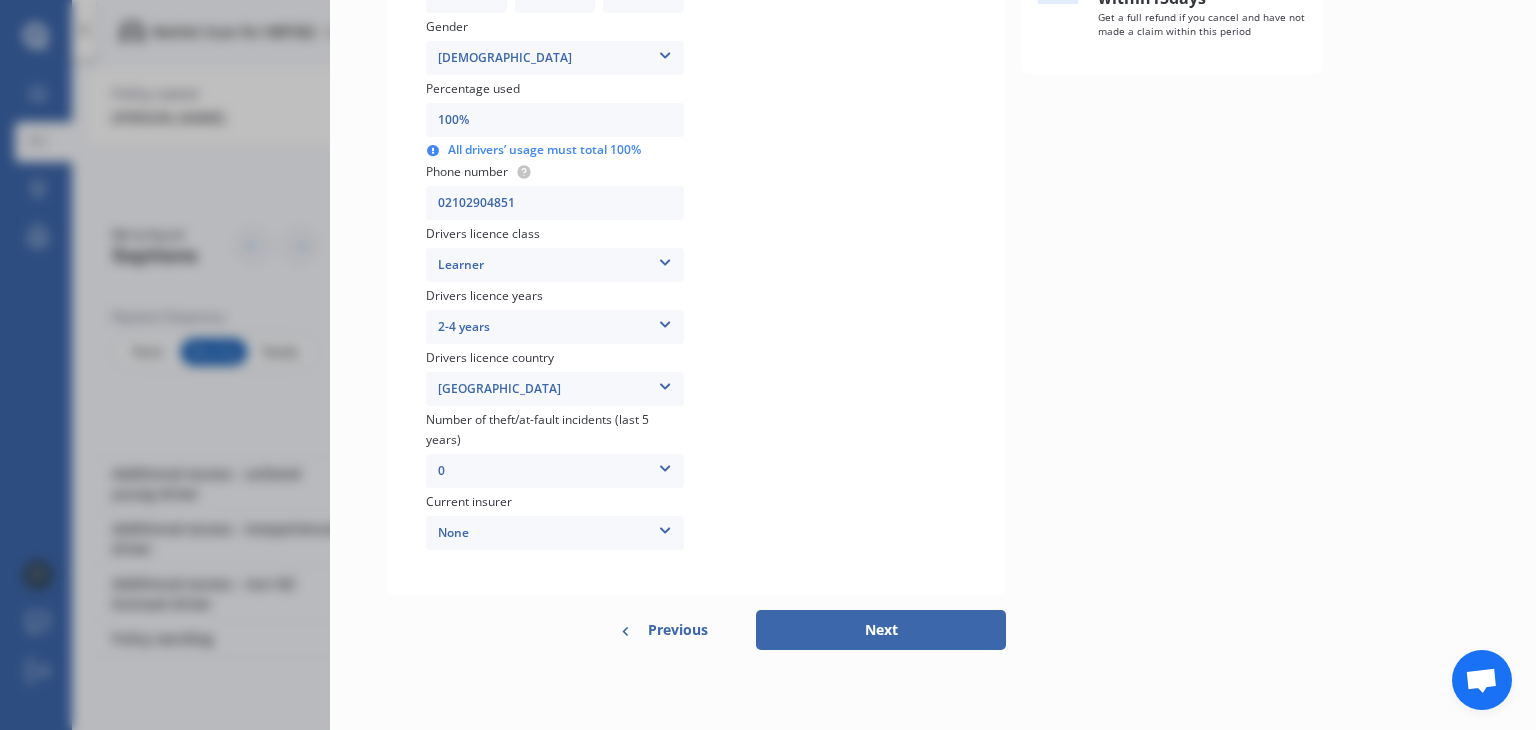 click on "Learner" at bounding box center [555, 265] 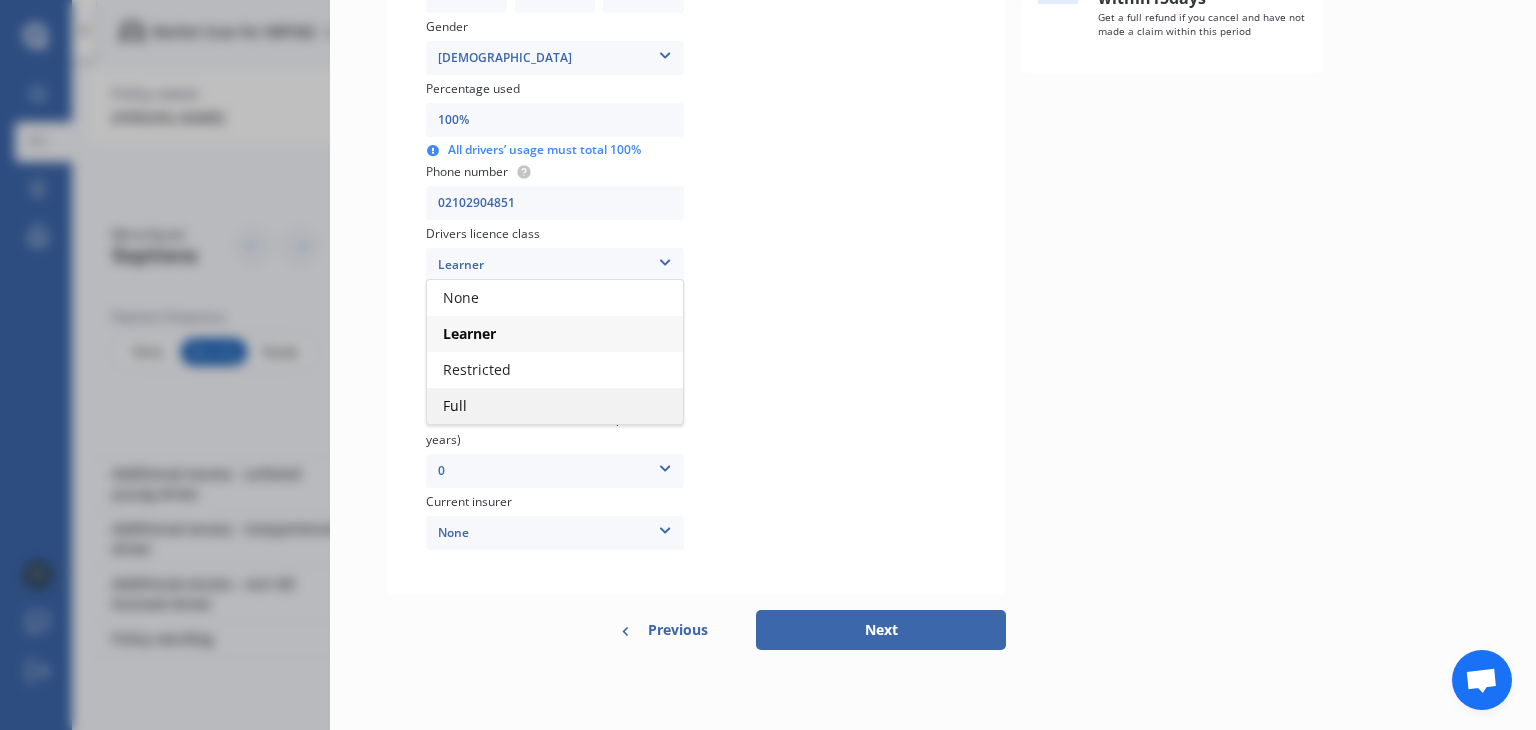click on "Full" at bounding box center (555, 406) 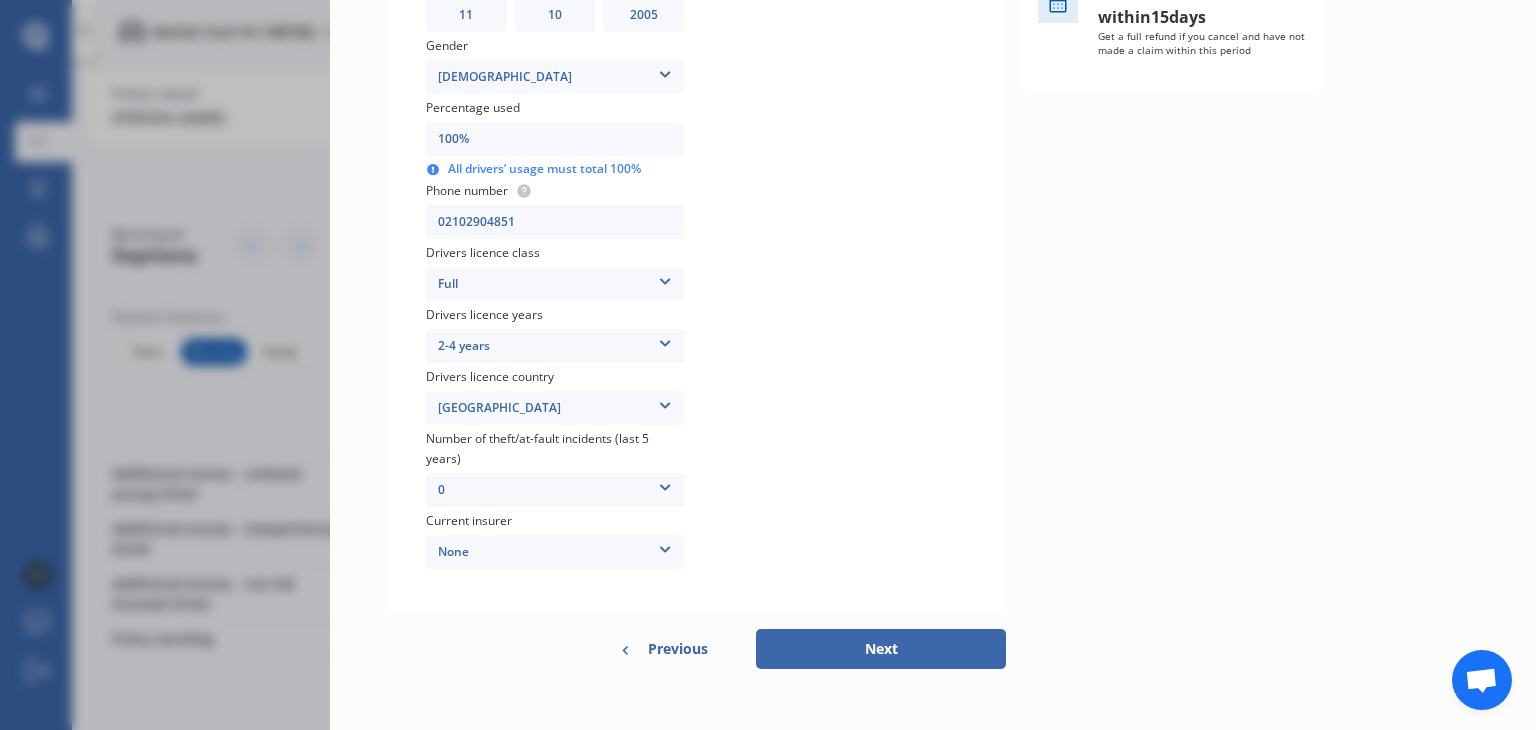 scroll, scrollTop: 556, scrollLeft: 0, axis: vertical 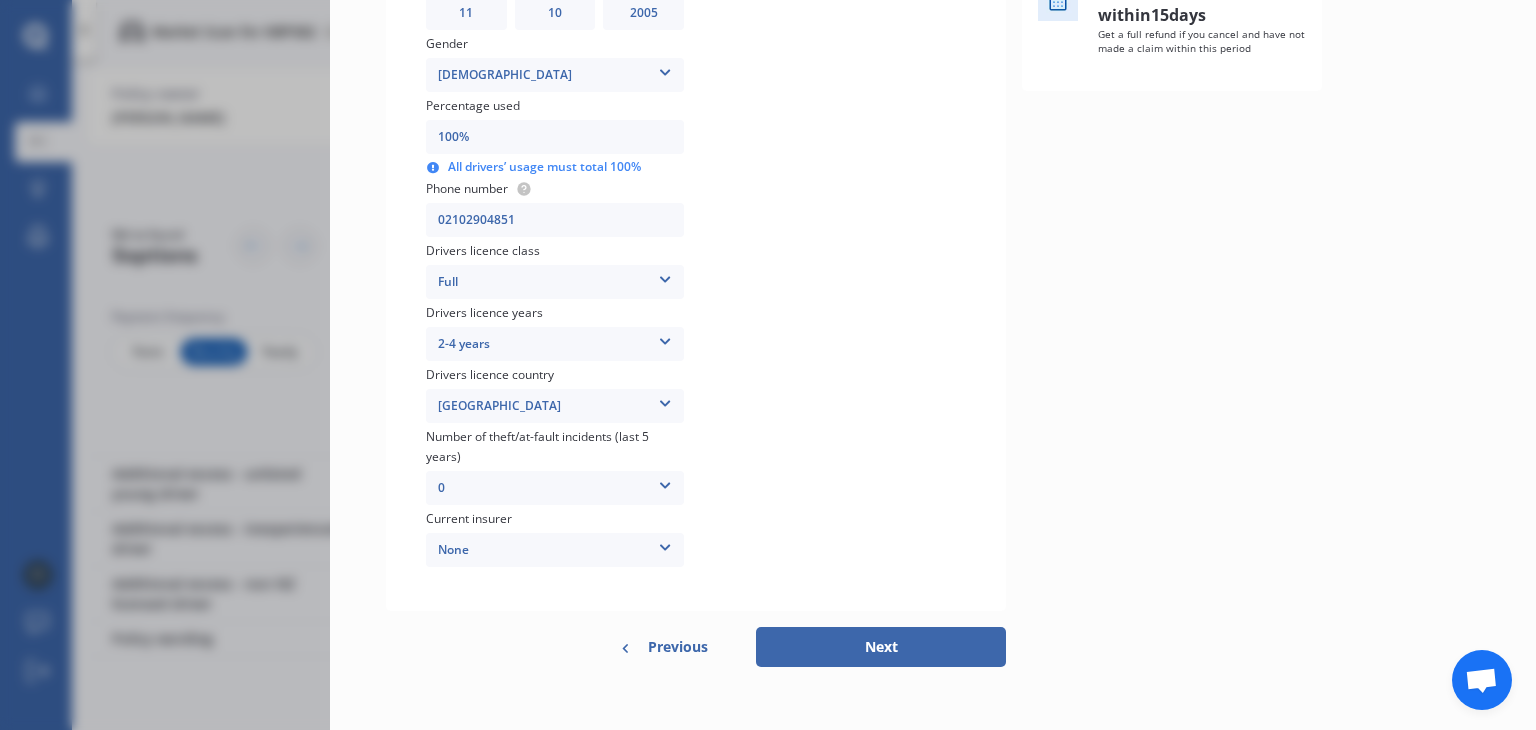 click on "Full" at bounding box center [555, 282] 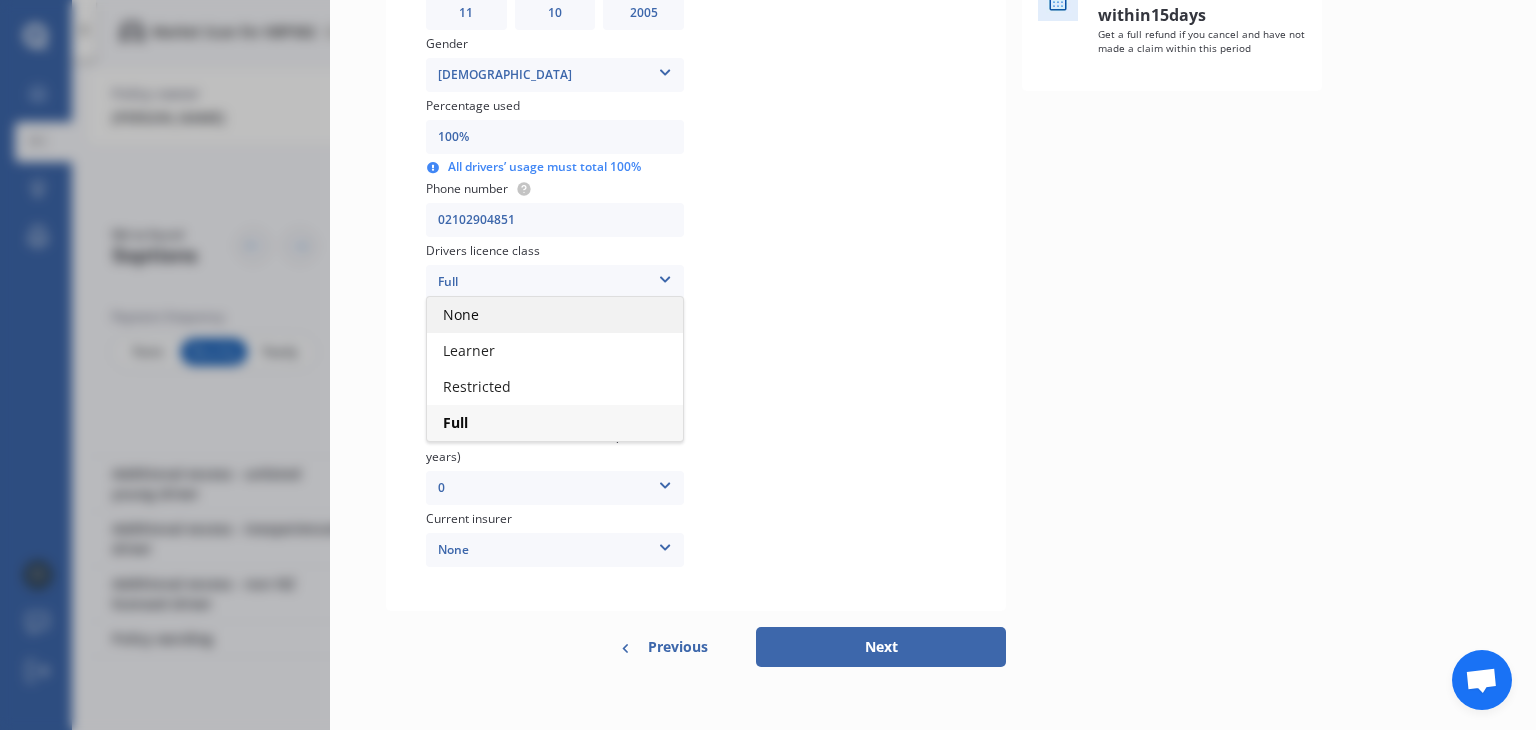 click on "None" at bounding box center [555, 315] 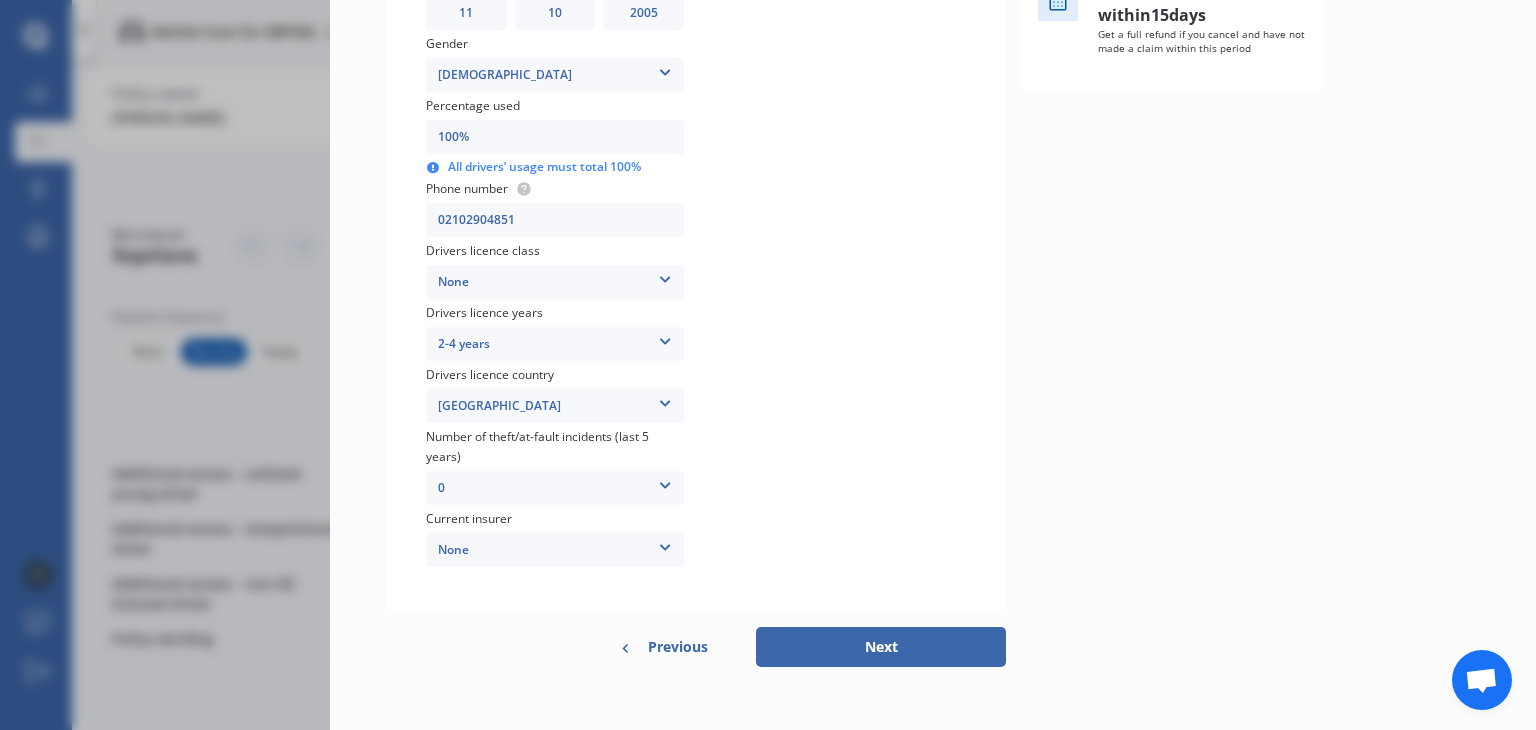 click on "None" at bounding box center [555, 282] 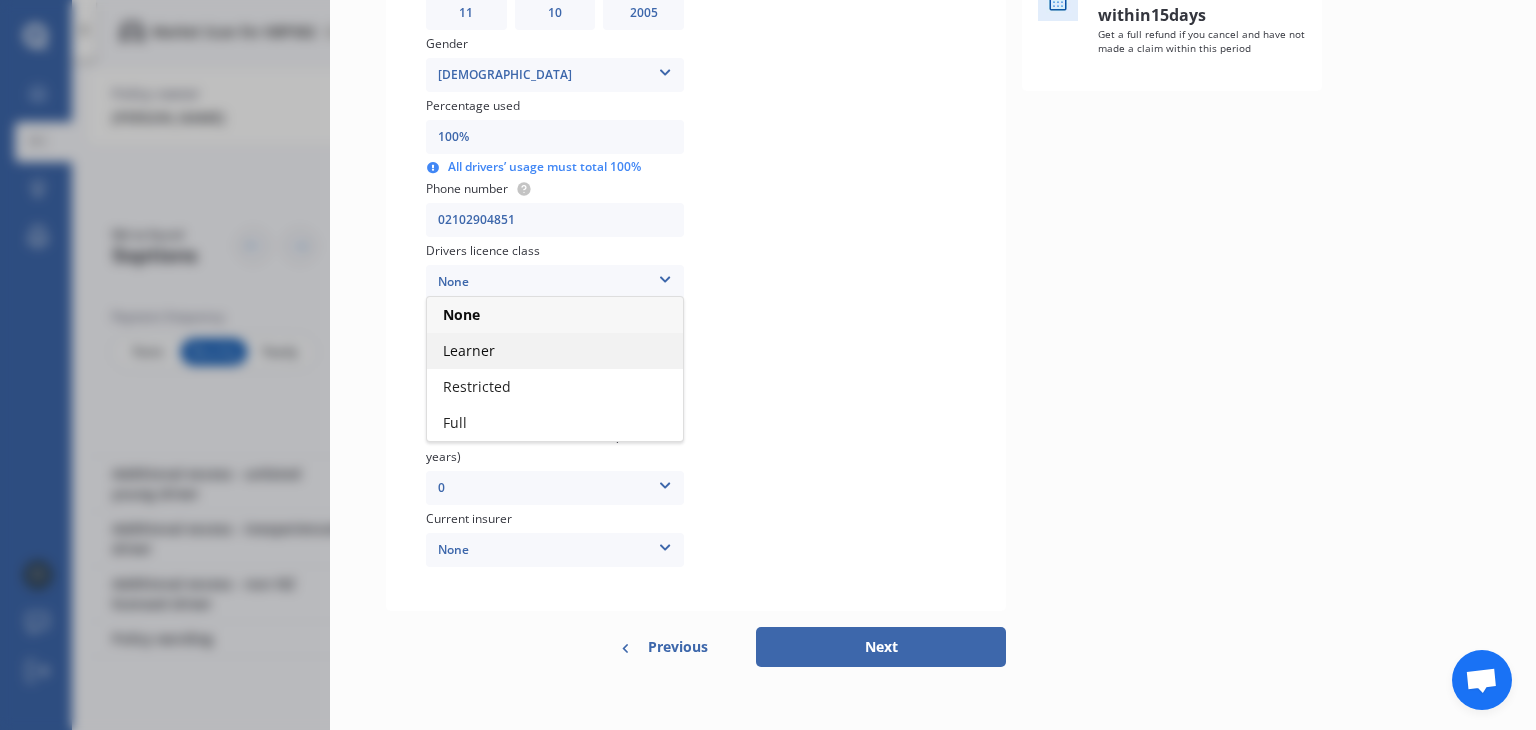 click on "Learner" at bounding box center (555, 351) 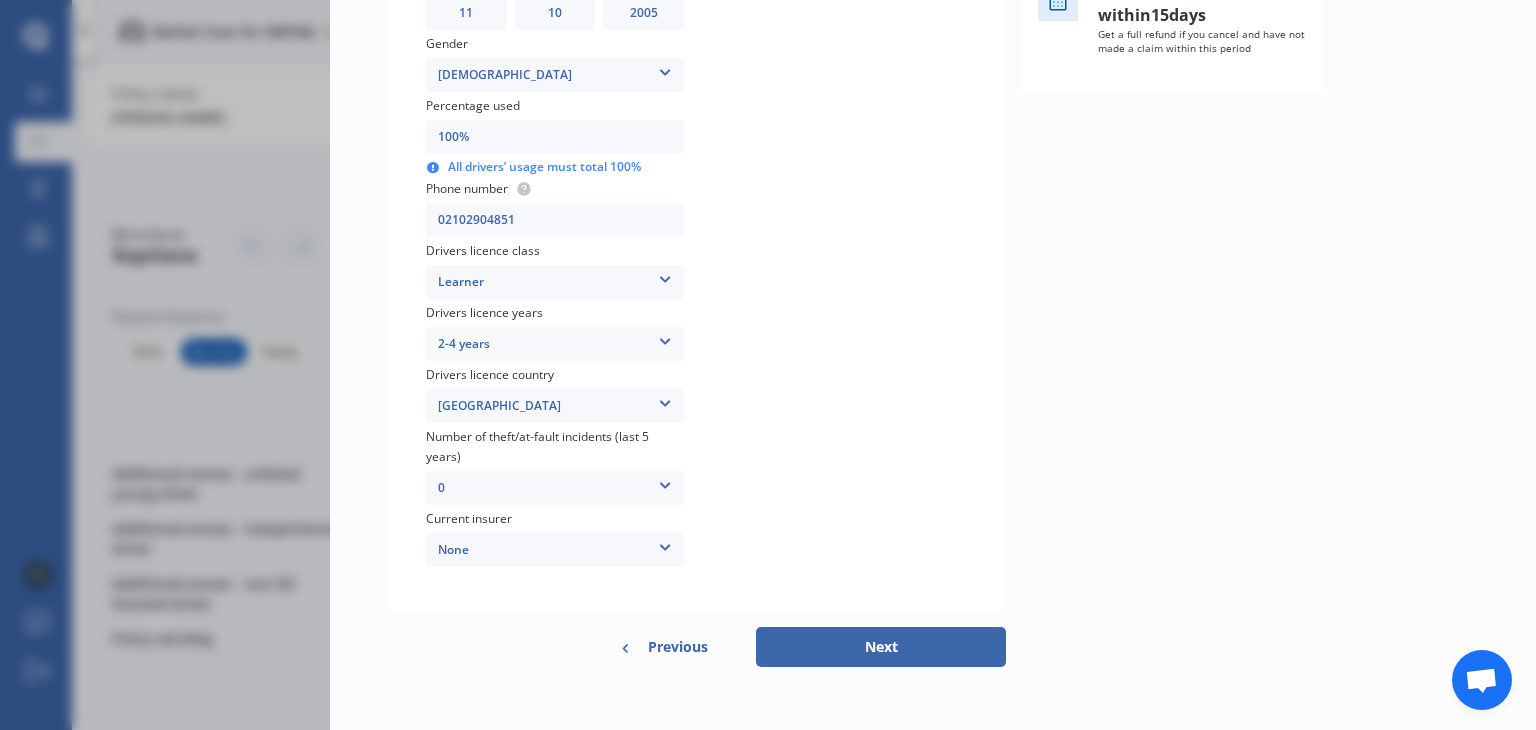 click on "2-4 years" at bounding box center [555, 344] 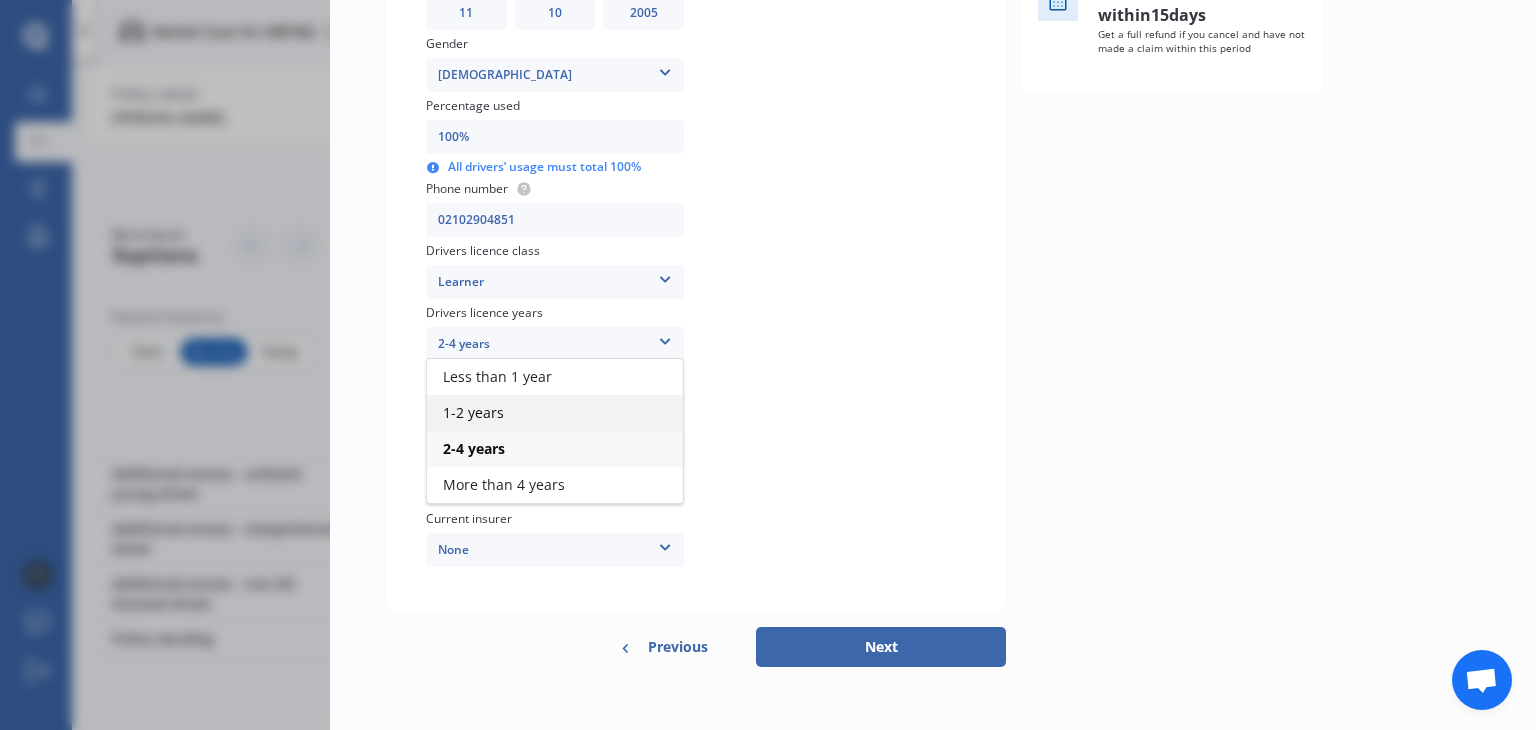click on "1-2 years" at bounding box center [555, 413] 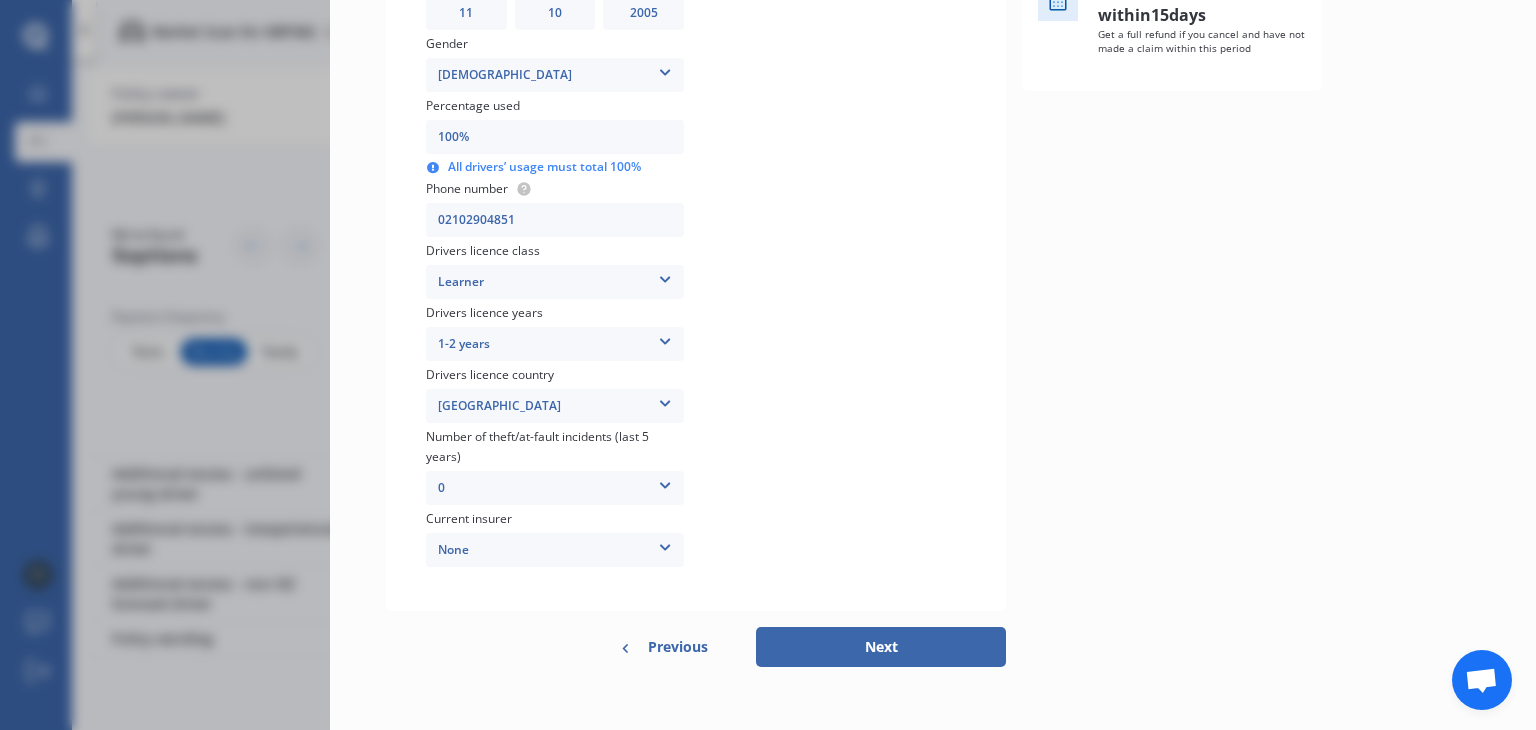 scroll, scrollTop: 0, scrollLeft: 0, axis: both 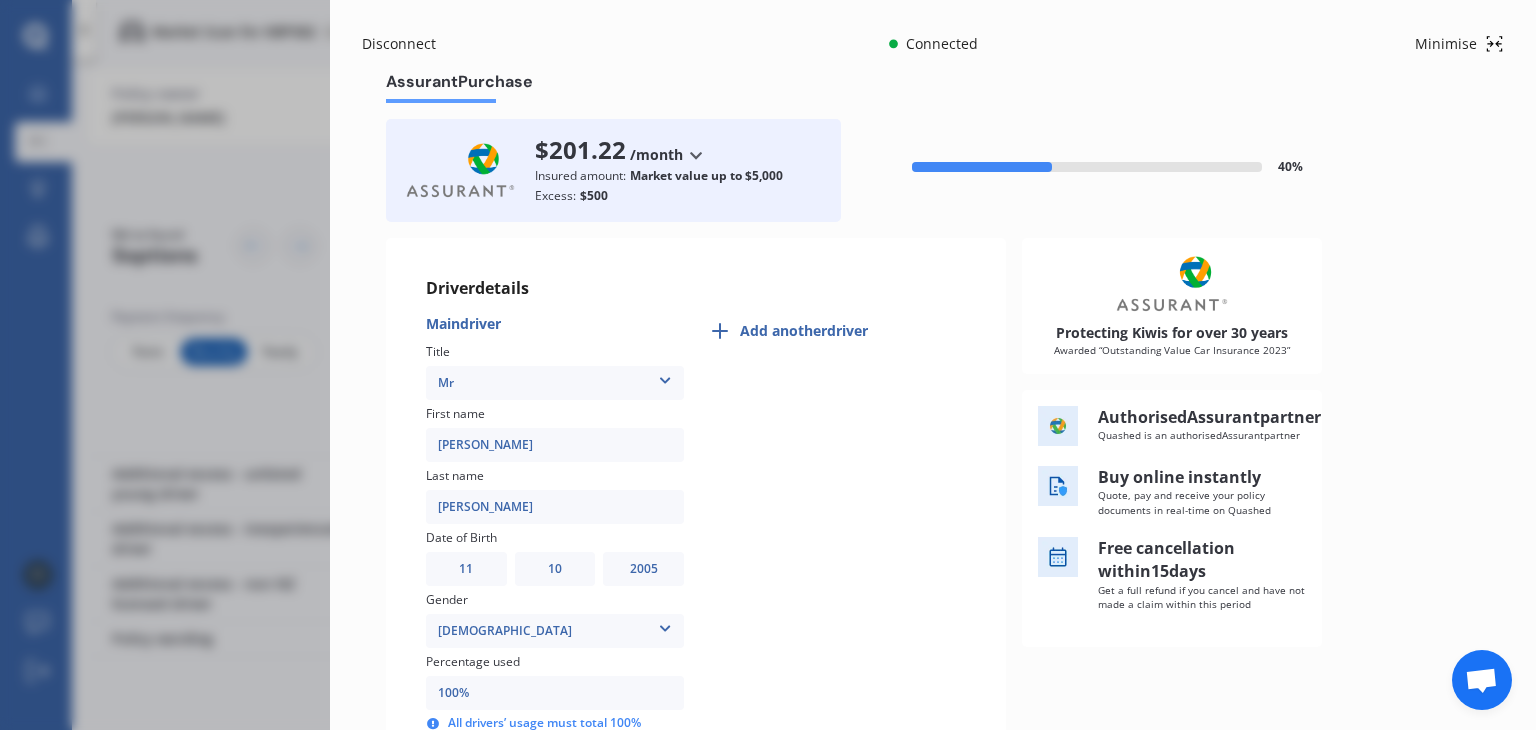 click on "/month" at bounding box center [656, 155] 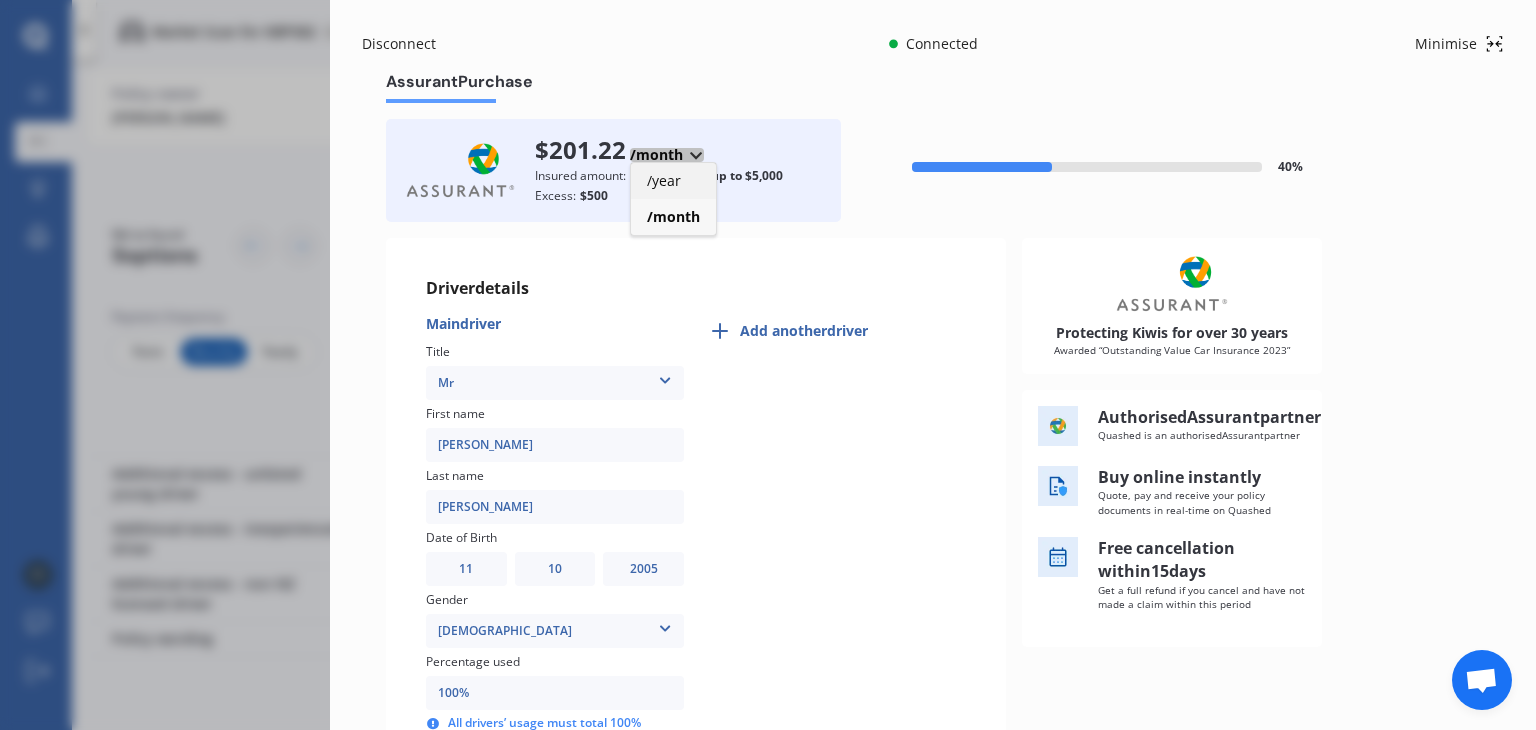 click on "/year" at bounding box center (673, 181) 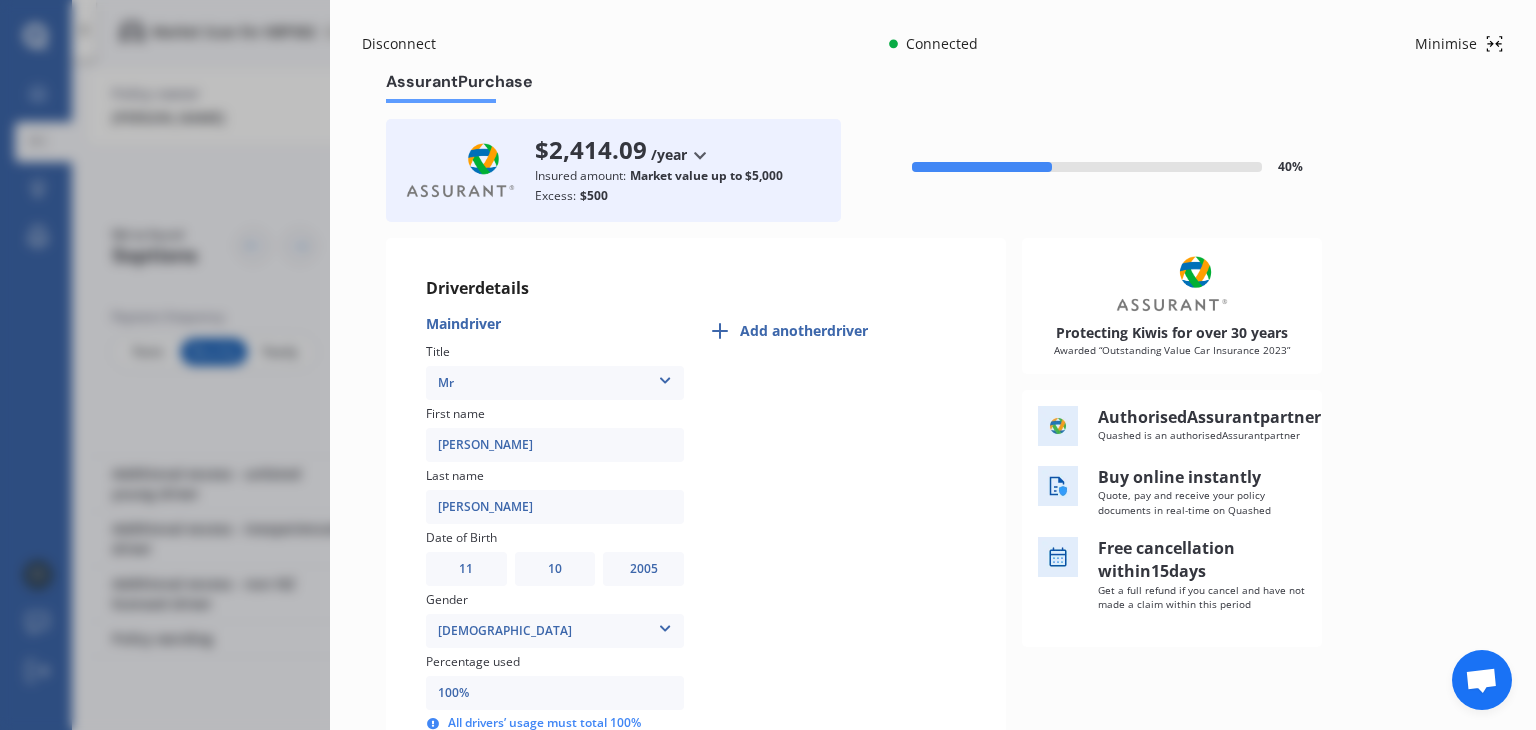 click on "/year" at bounding box center [669, 155] 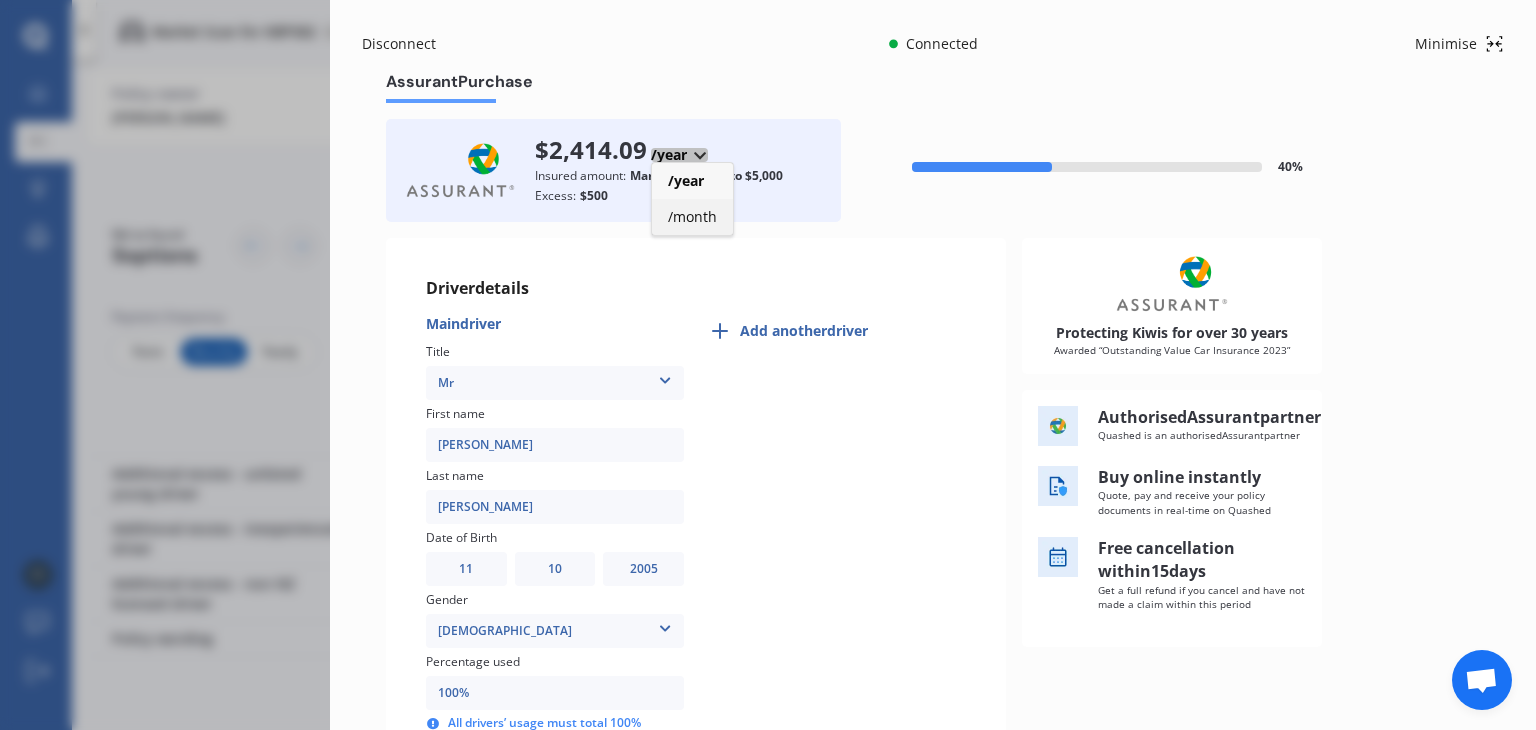 click on "/month" at bounding box center [692, 216] 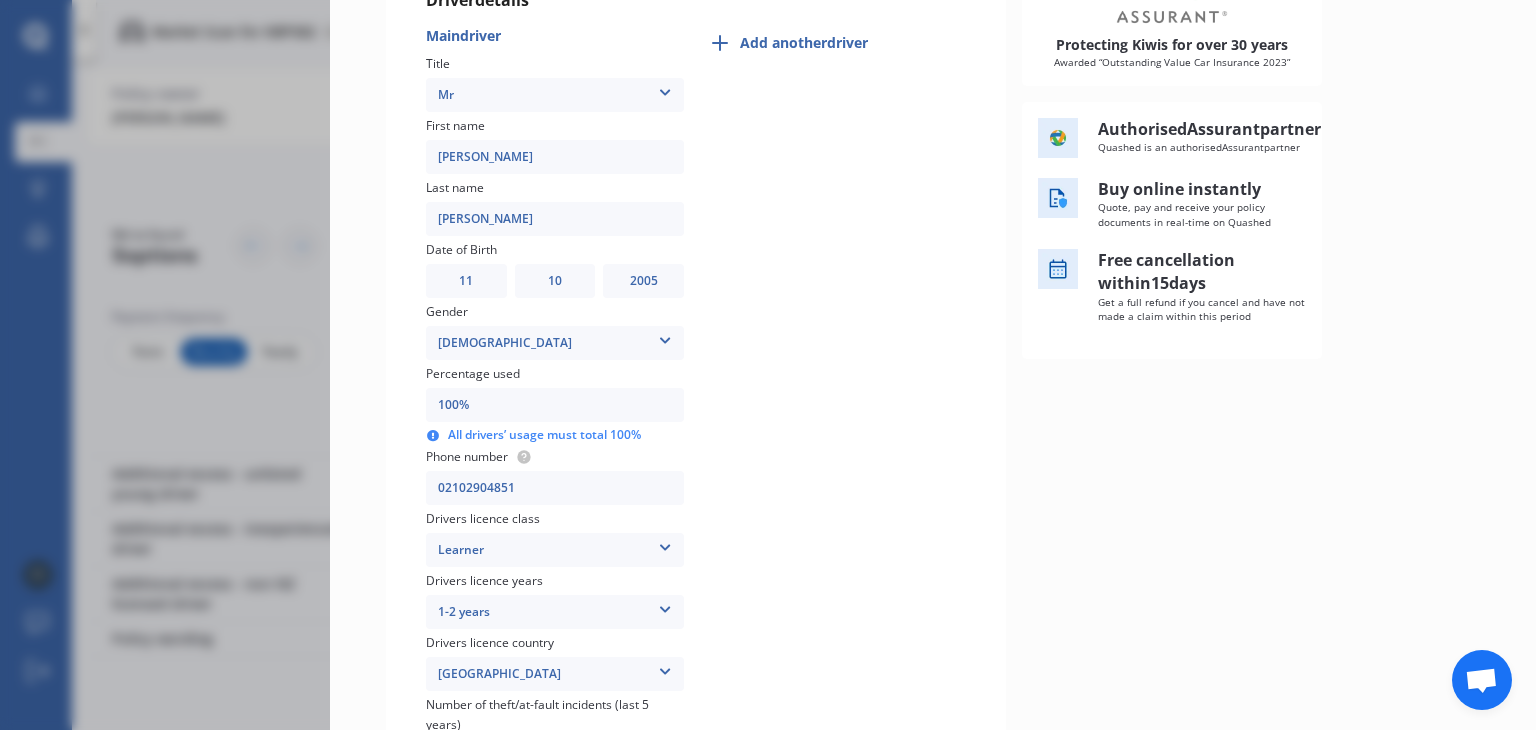 scroll, scrollTop: 573, scrollLeft: 0, axis: vertical 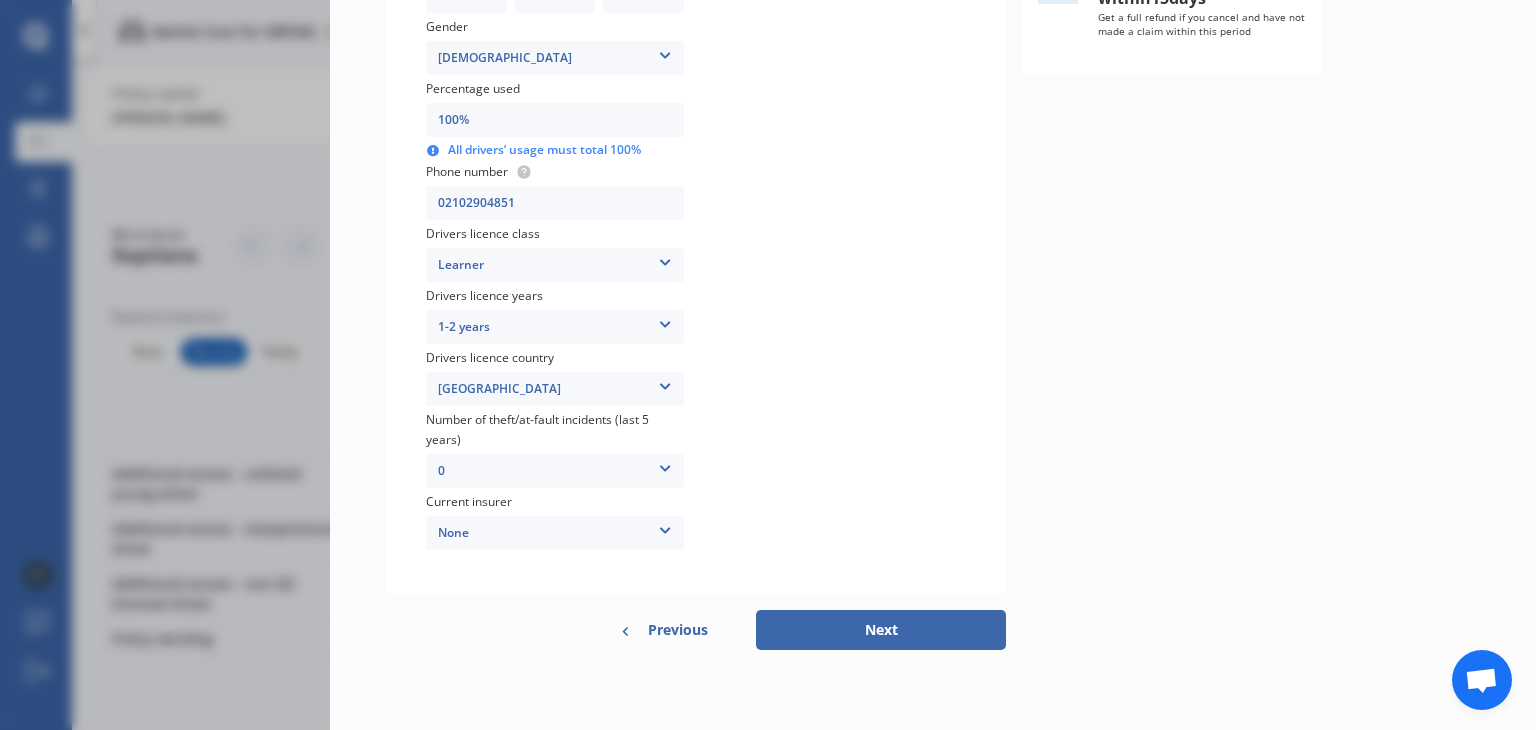 click on "Previous" at bounding box center (678, 630) 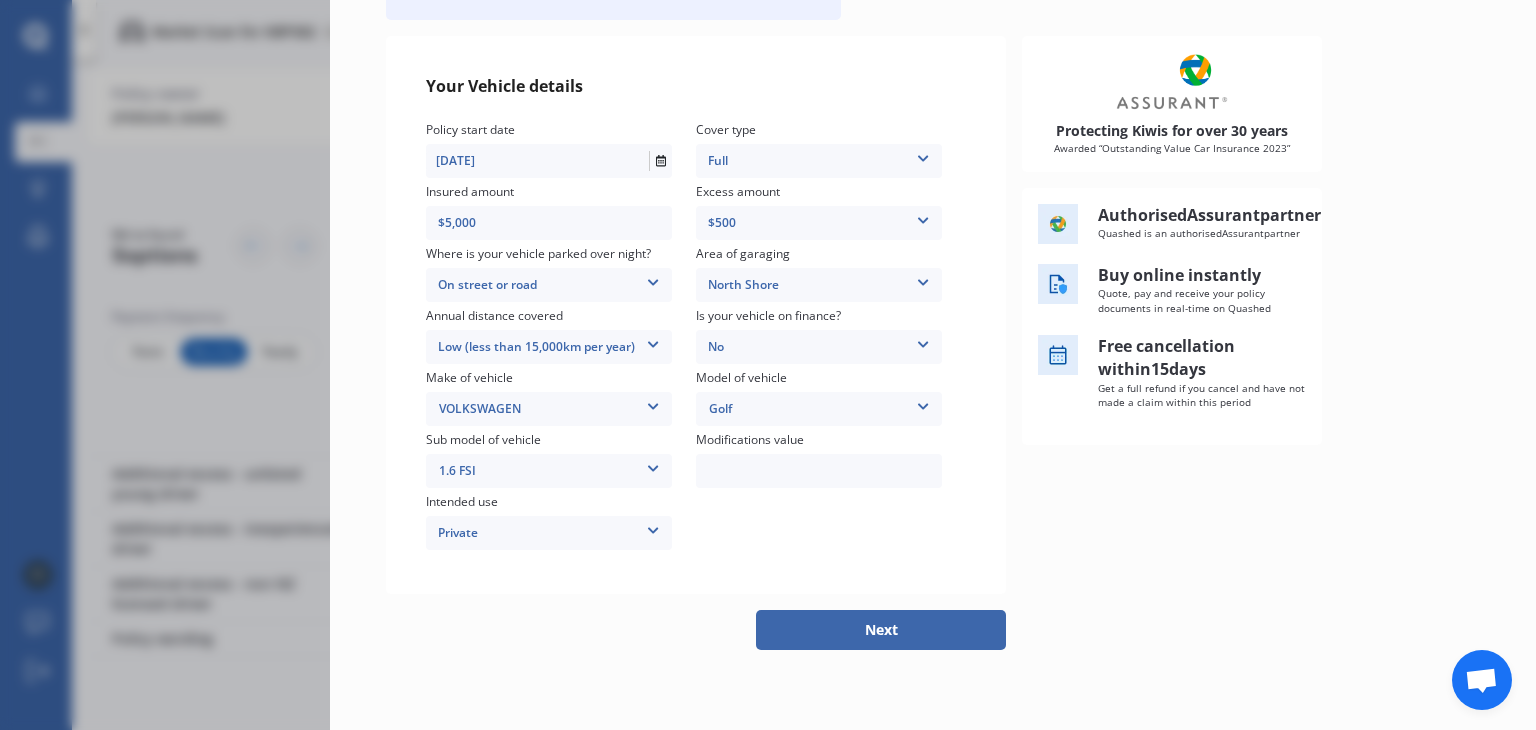 scroll, scrollTop: 0, scrollLeft: 0, axis: both 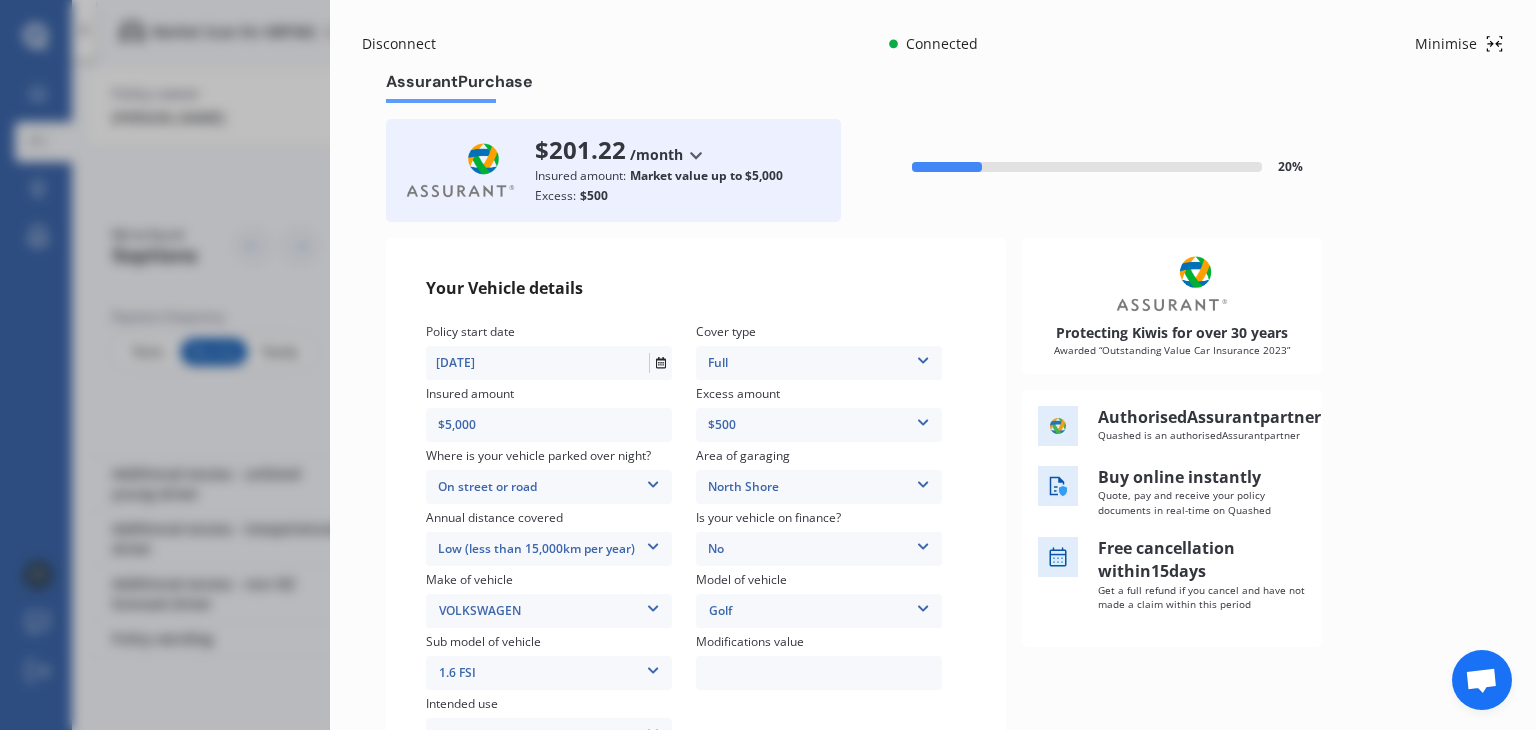 click on "Disconnect" at bounding box center [410, 44] 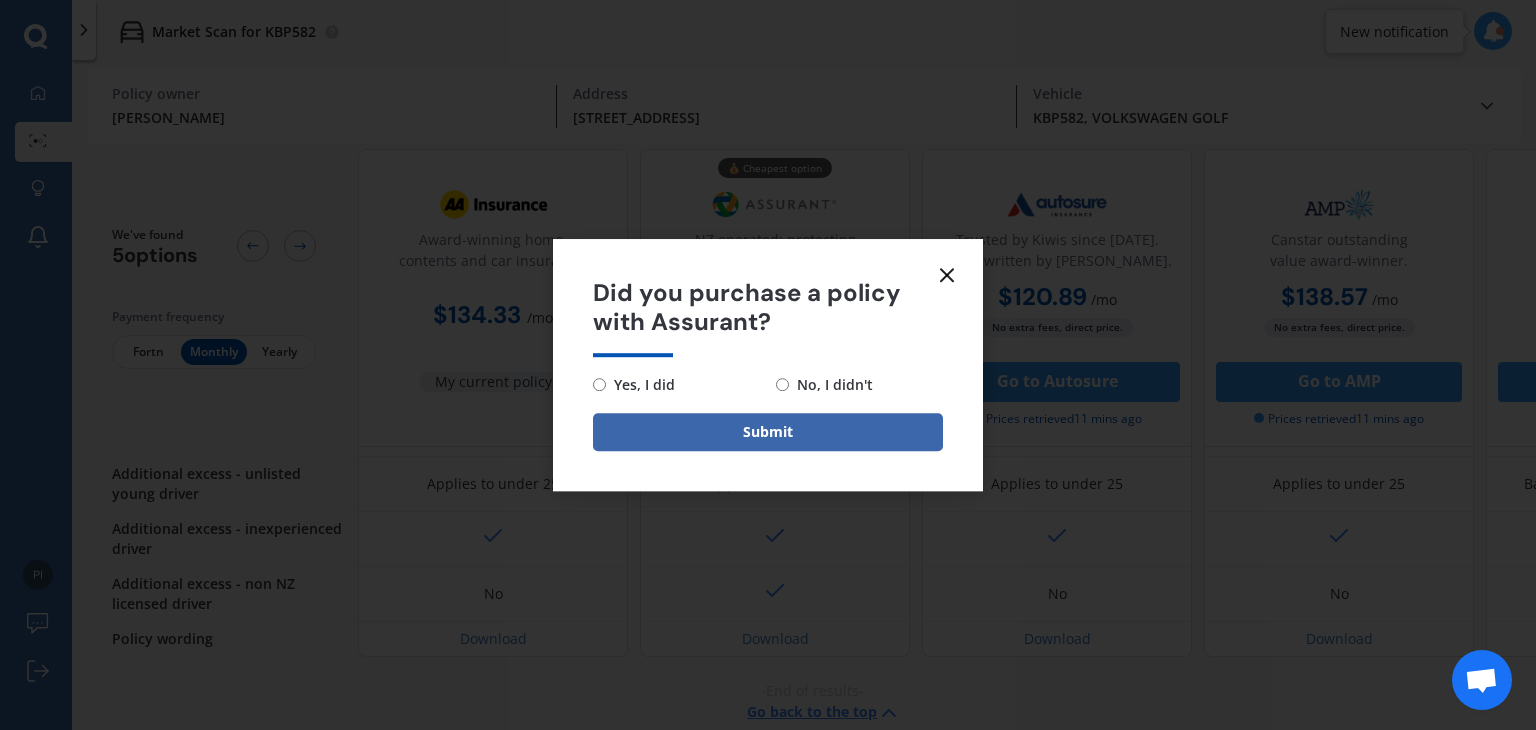 click on "No, I didn't" at bounding box center [831, 385] 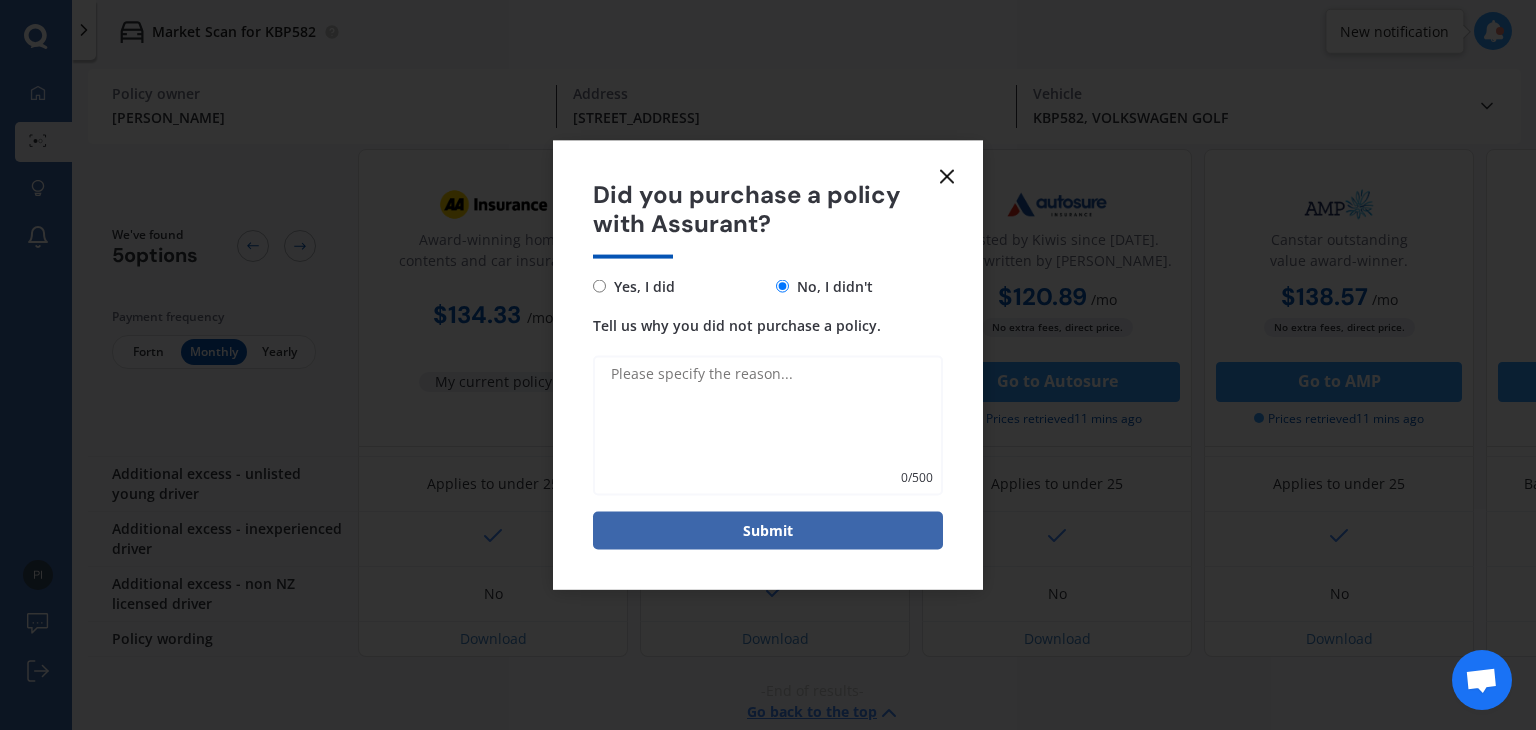 click 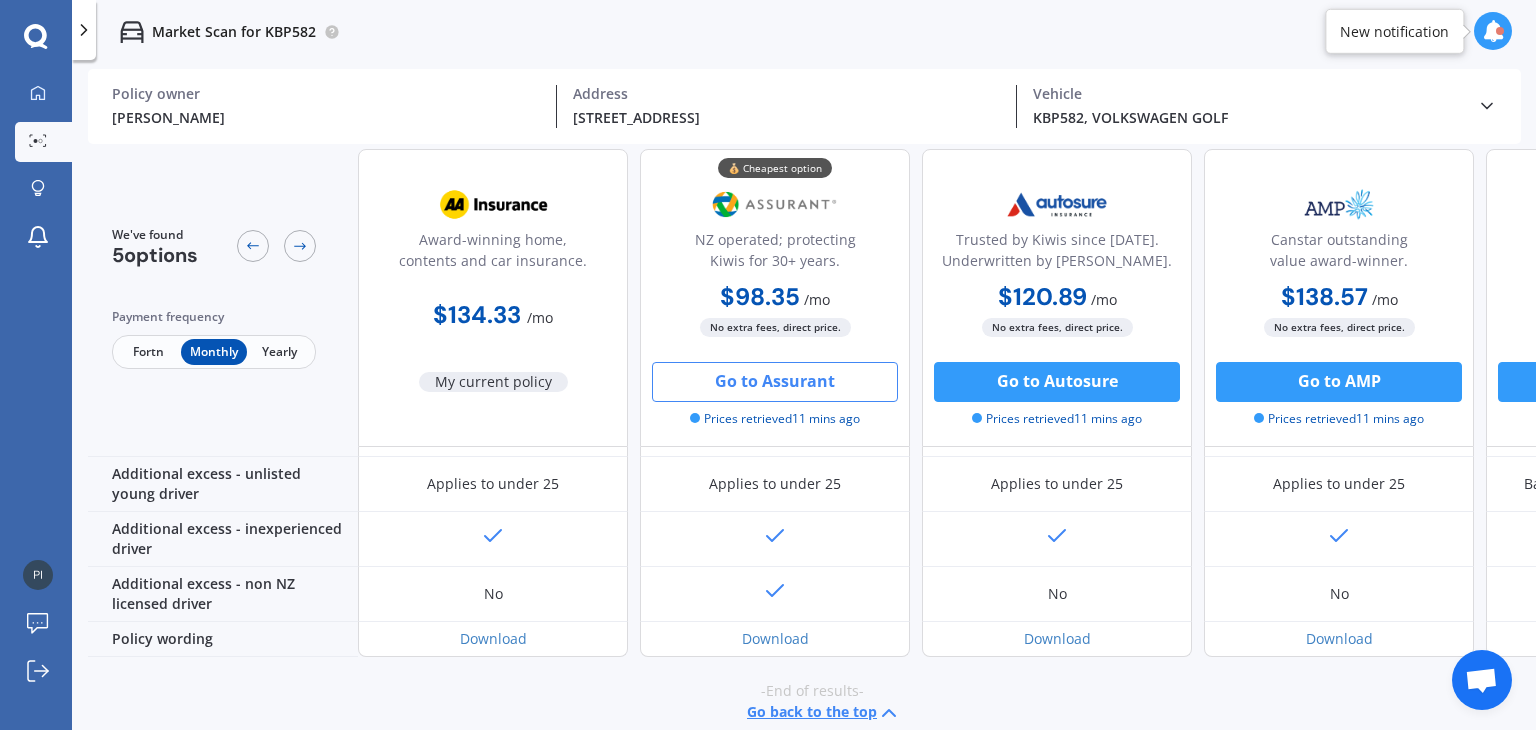 scroll, scrollTop: 1056, scrollLeft: 44, axis: both 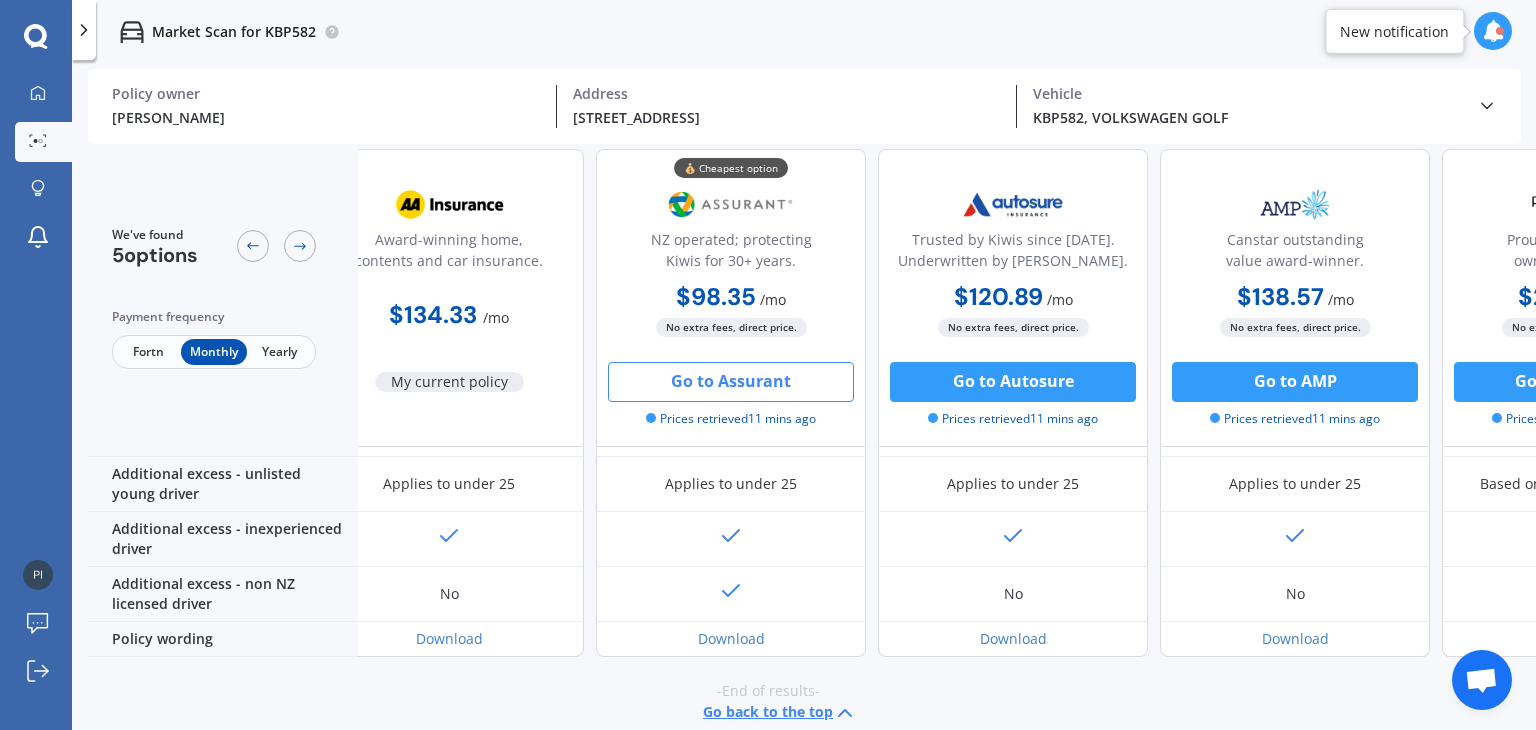 click on "Go to Assurant" at bounding box center [731, 382] 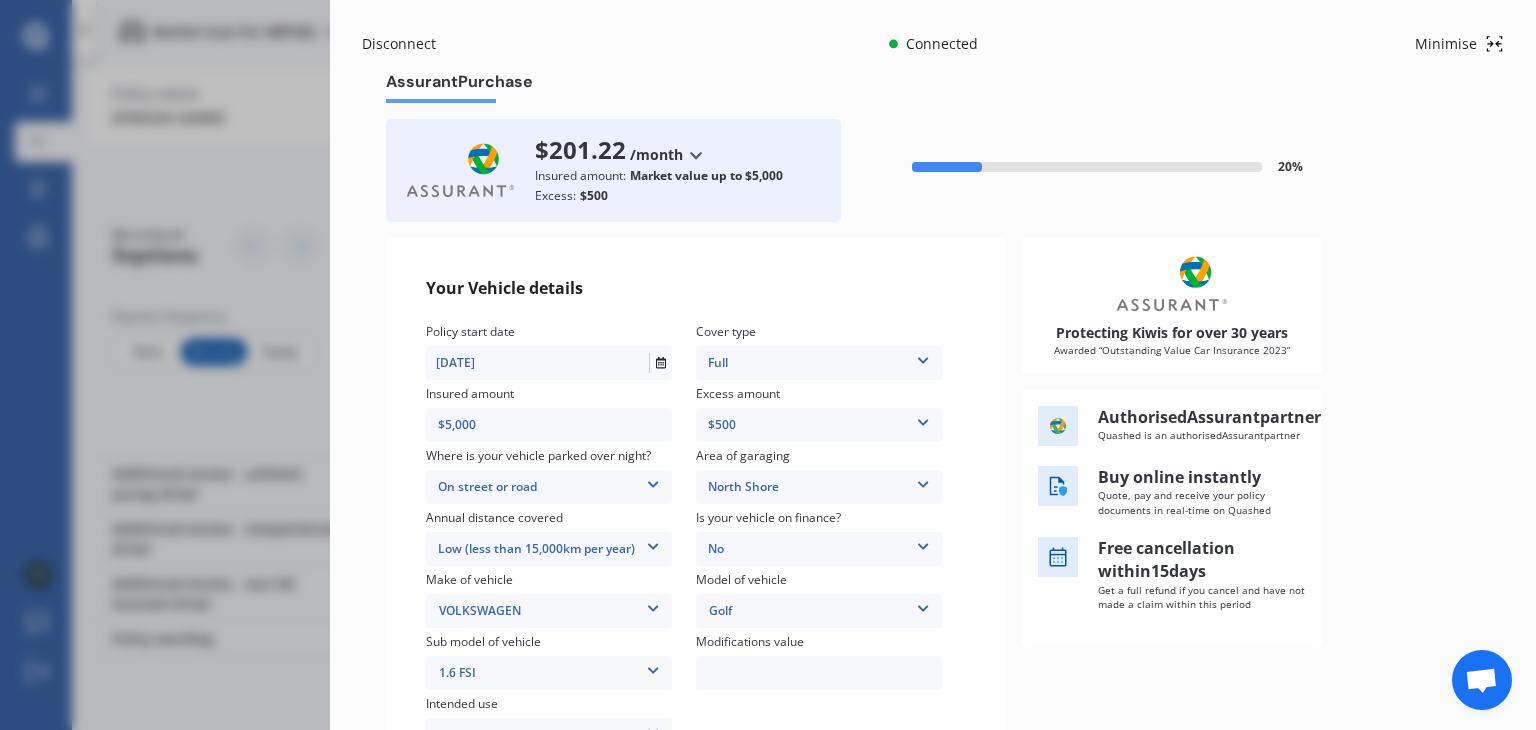 scroll, scrollTop: 202, scrollLeft: 0, axis: vertical 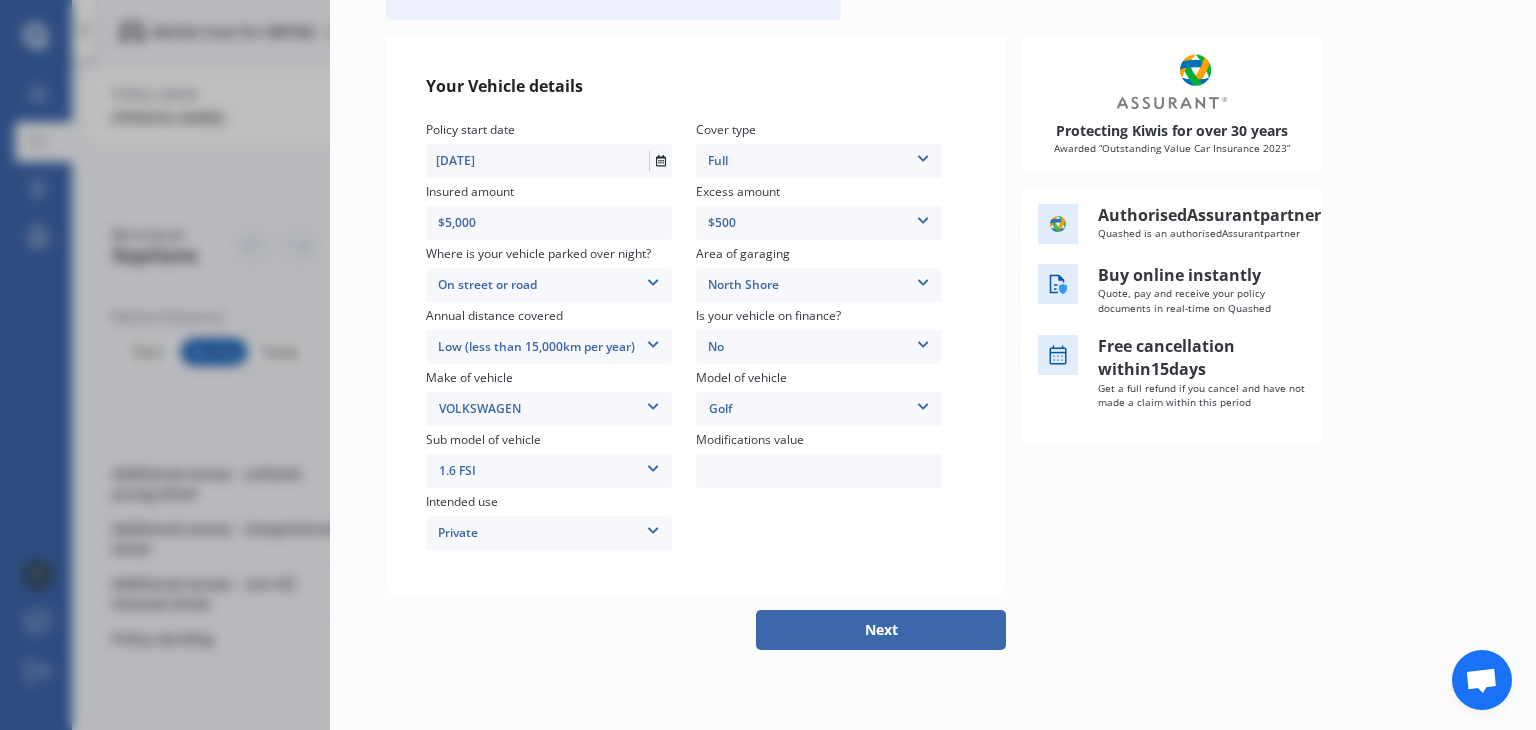 click on "Next" at bounding box center (881, 630) 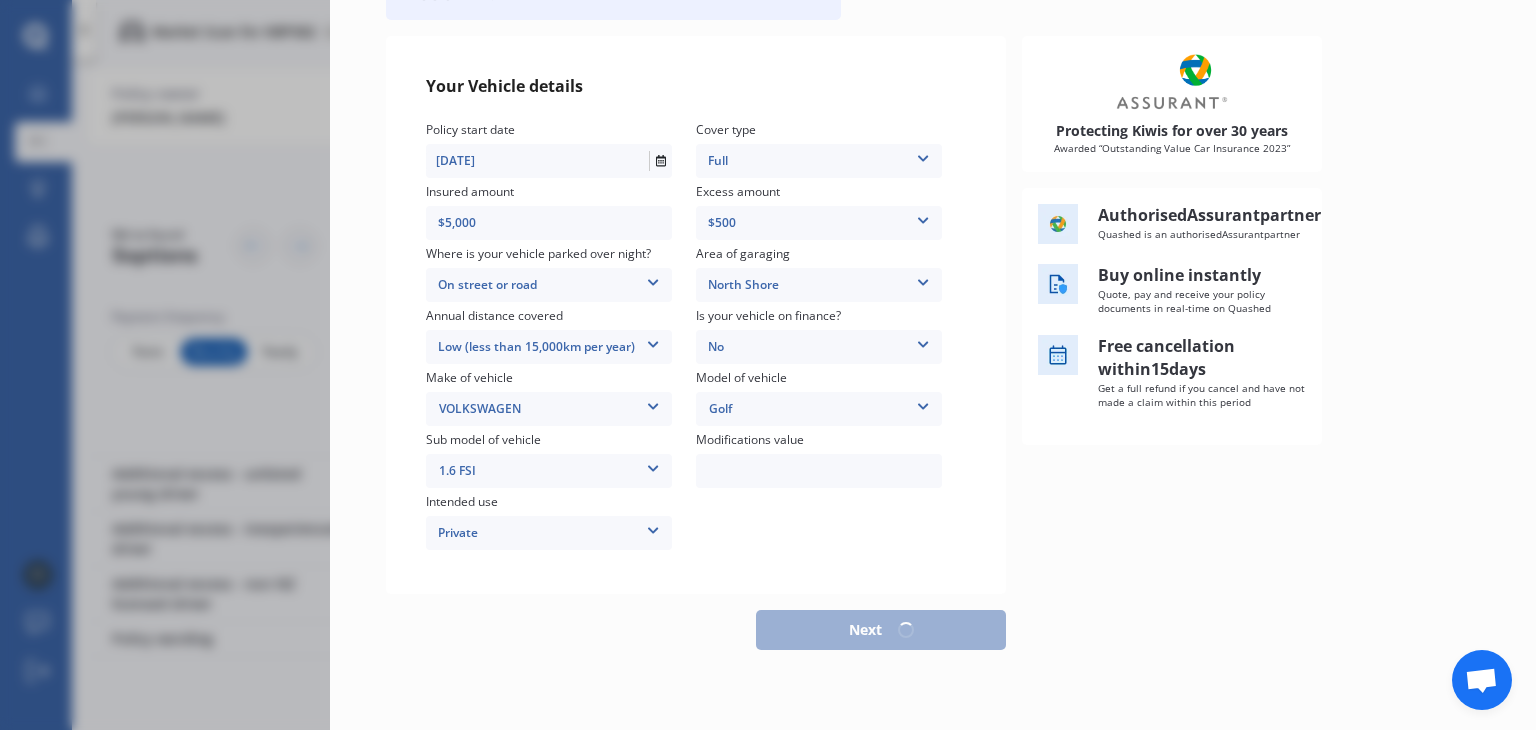 scroll, scrollTop: 192, scrollLeft: 0, axis: vertical 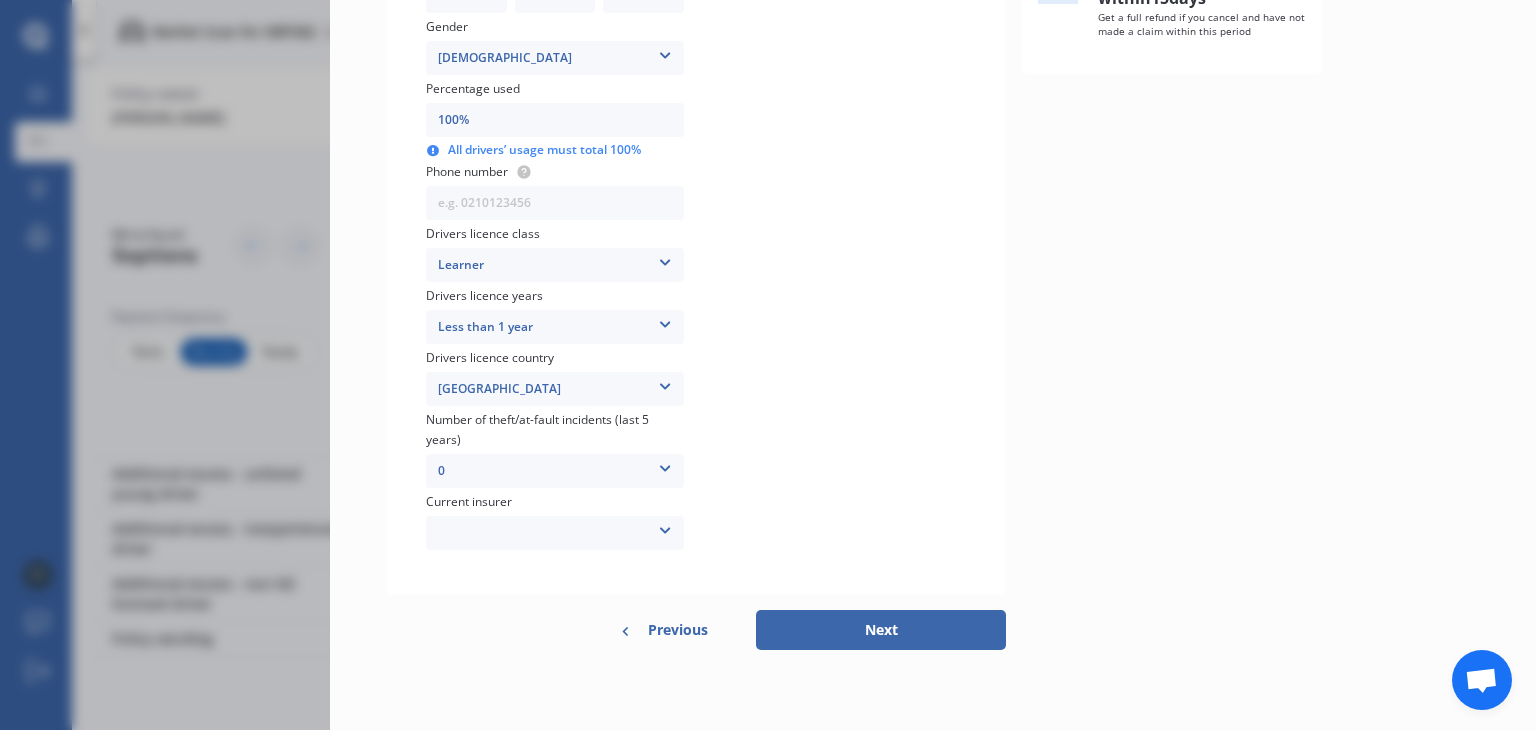 click on "Allianz AAI AMI IAG - NZI/State Lumley Vero Unknown Other Insurer None Protecta Kiwibike" at bounding box center [555, 533] 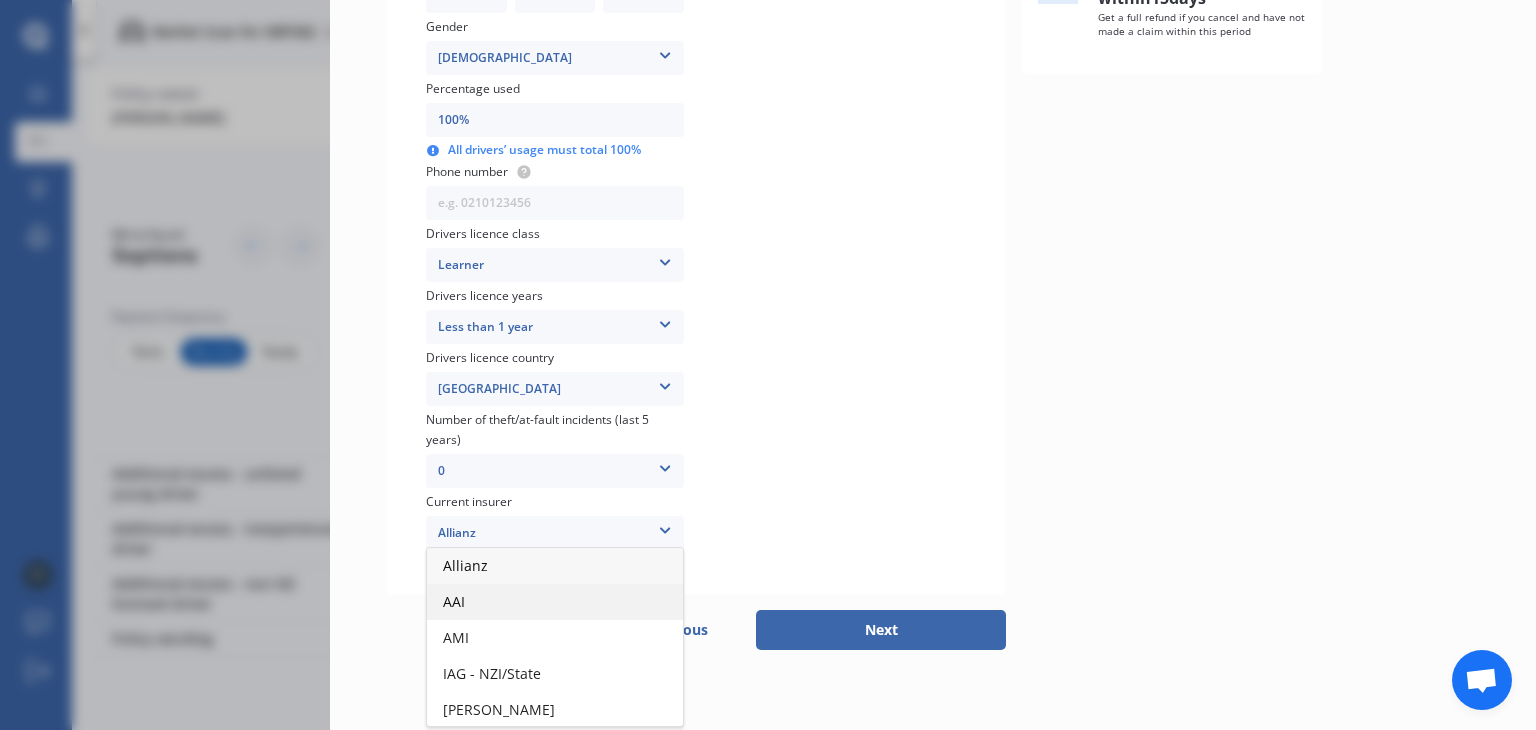 click on "AAI" at bounding box center (555, 602) 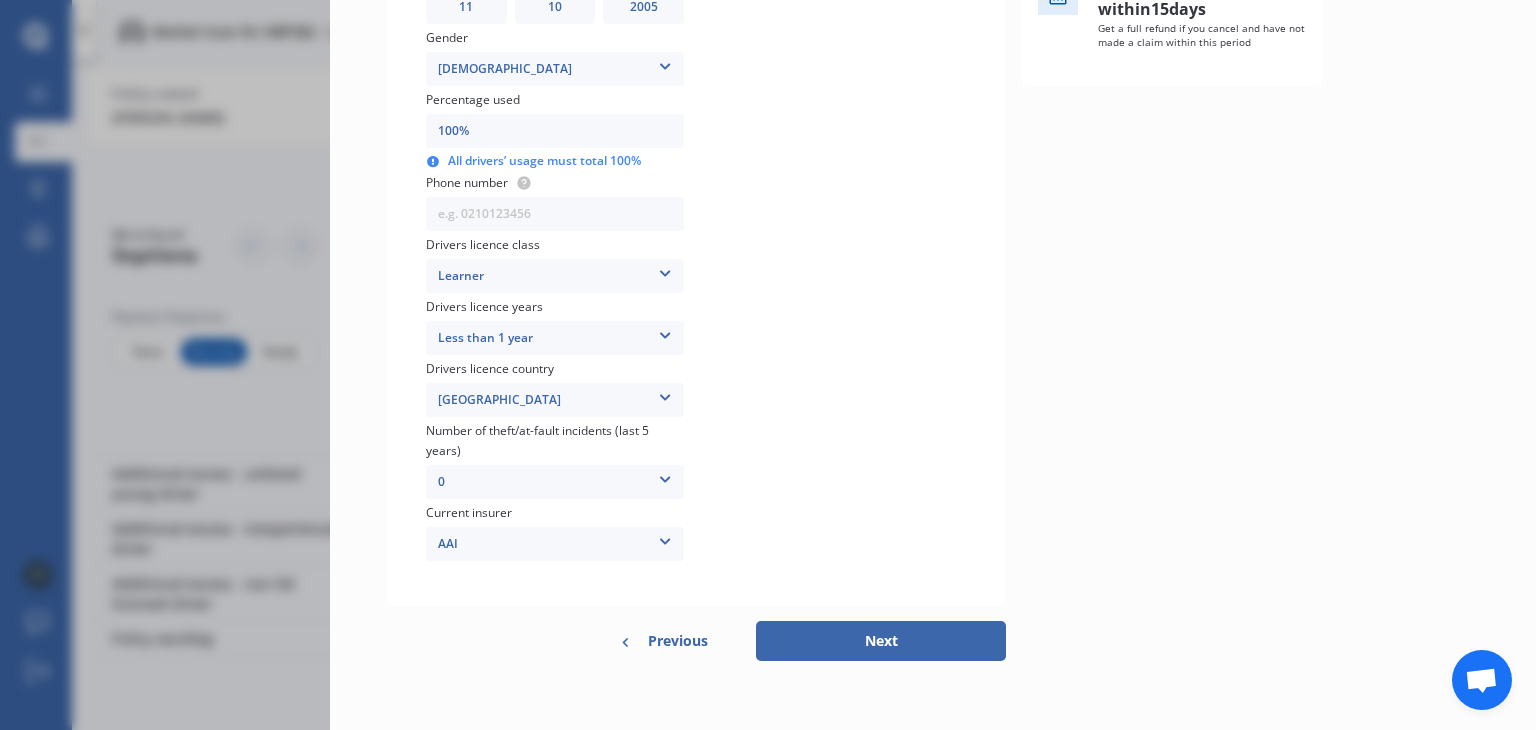 scroll, scrollTop: 573, scrollLeft: 0, axis: vertical 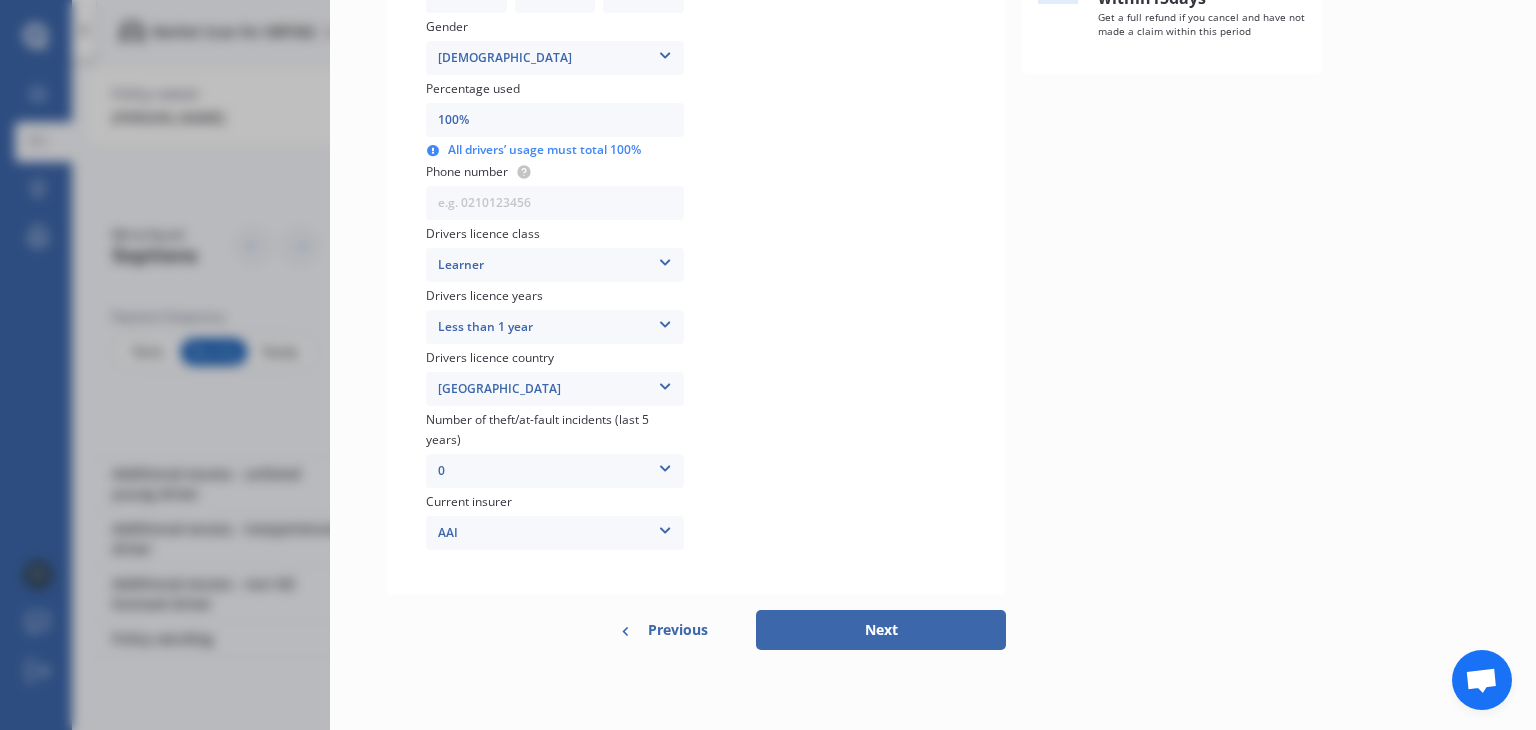 click on "AAI" at bounding box center (555, 533) 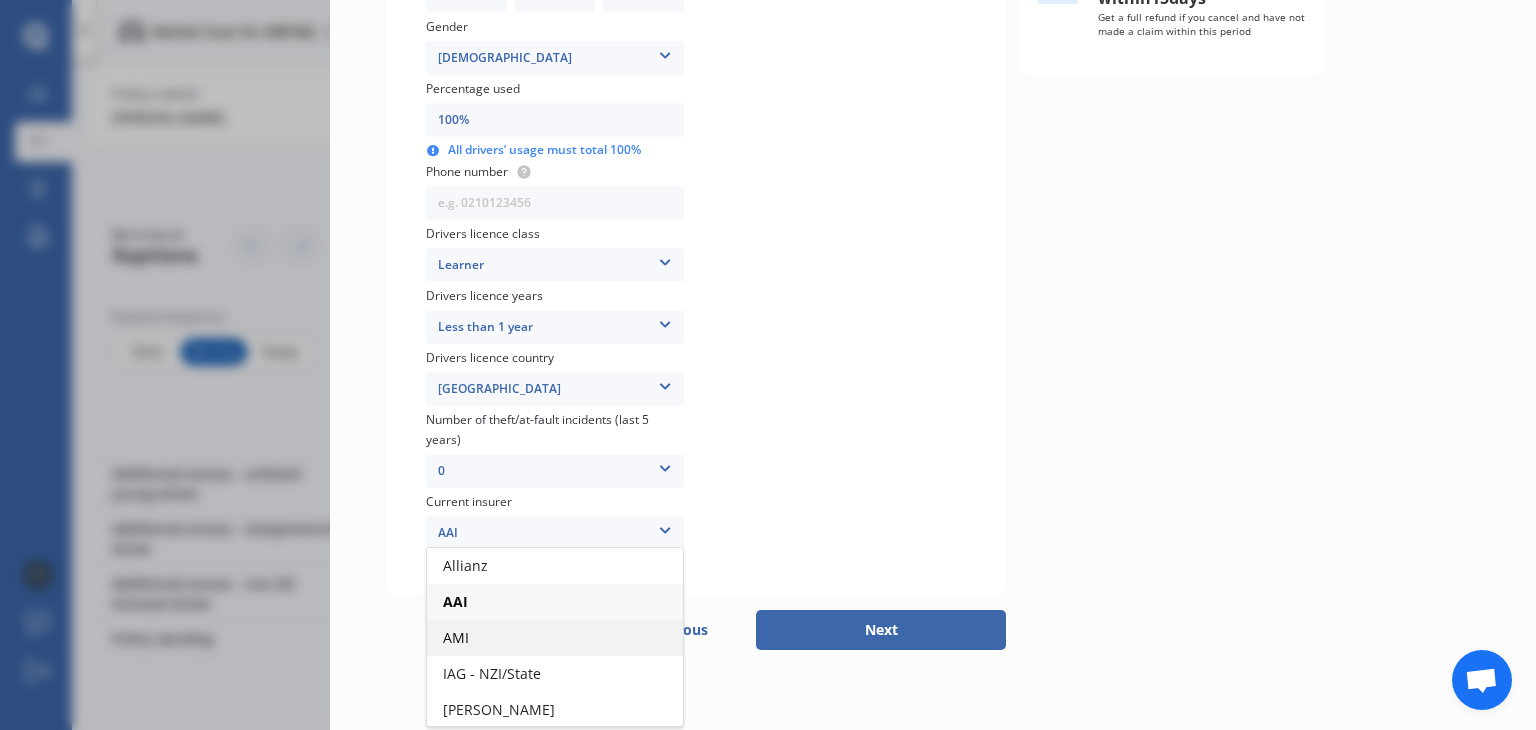 click on "AMI" at bounding box center (555, 638) 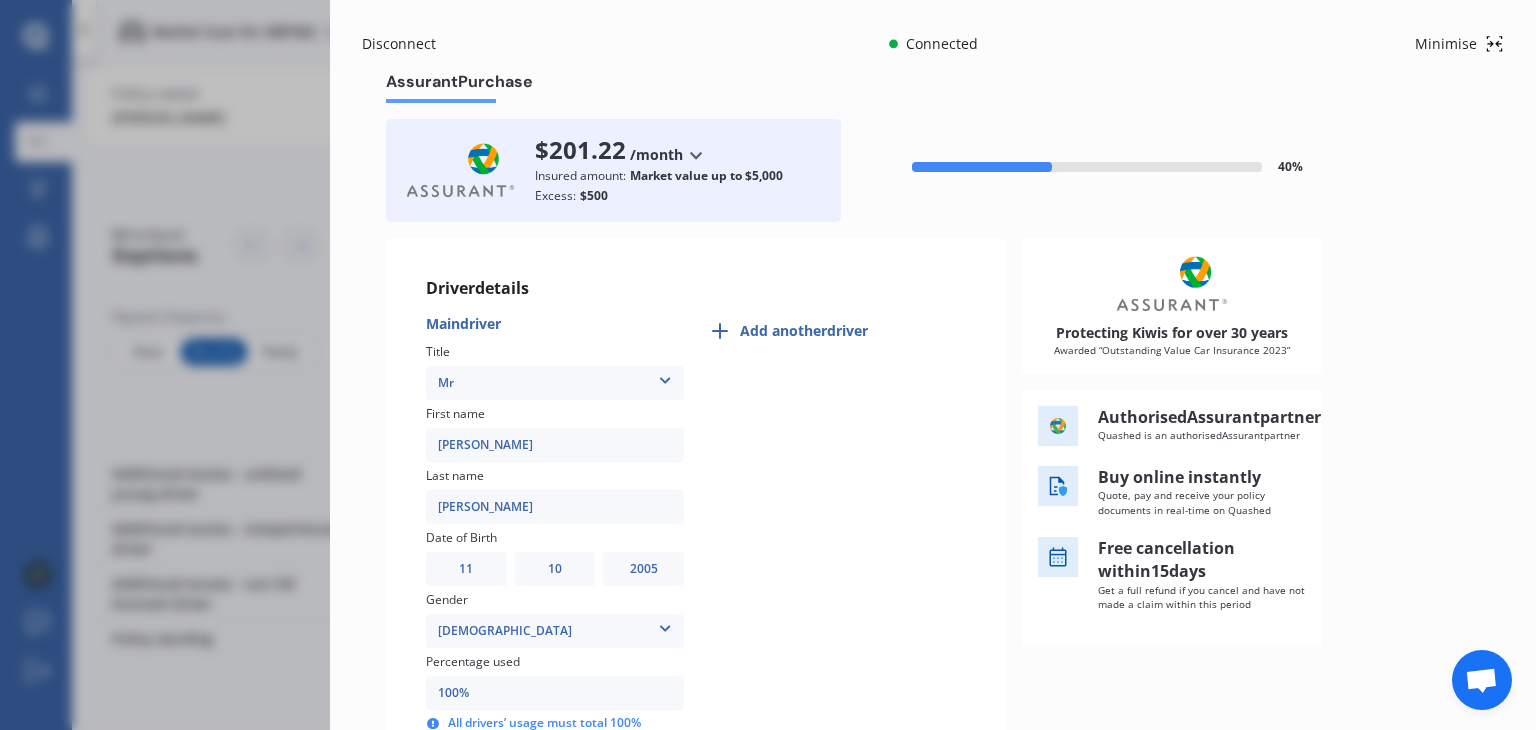 scroll, scrollTop: 573, scrollLeft: 0, axis: vertical 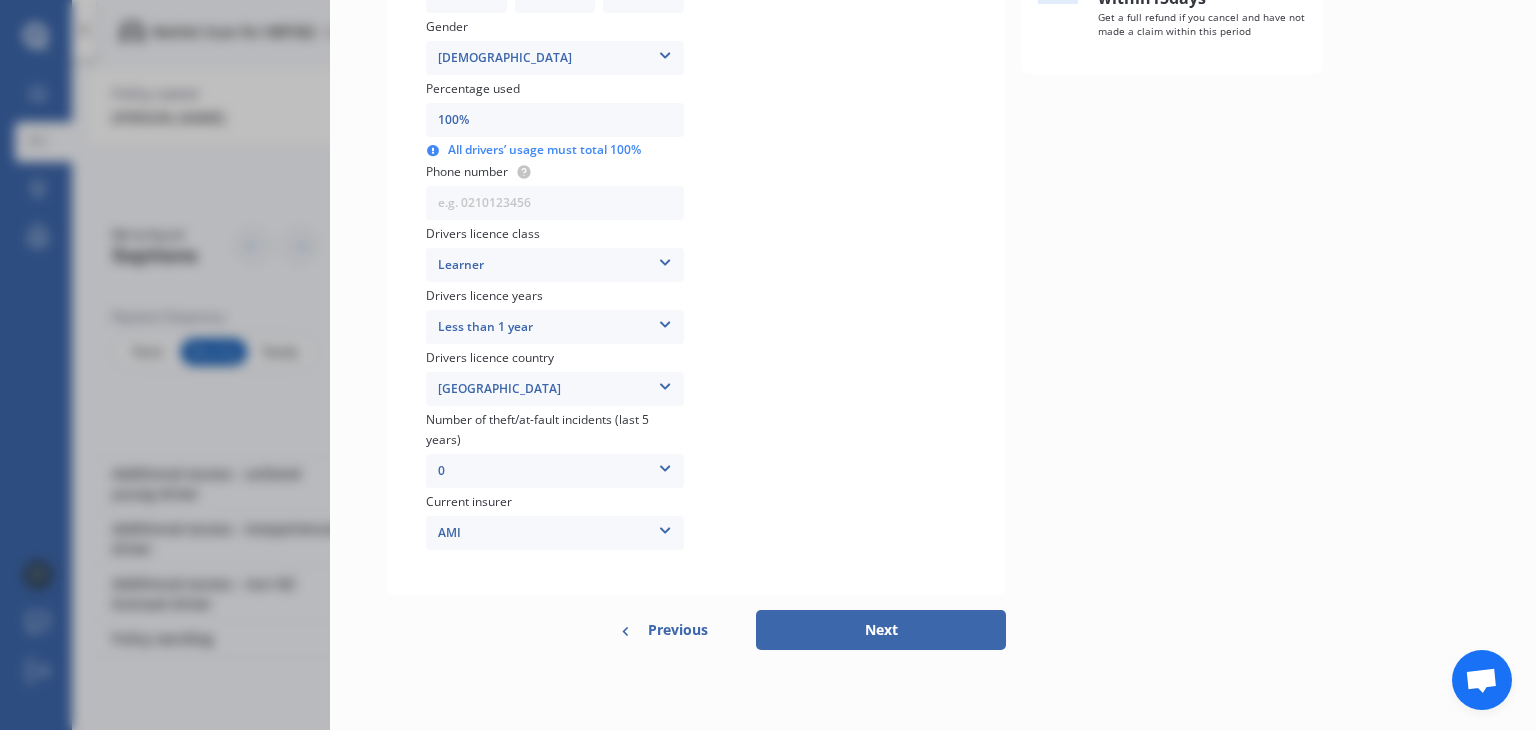 click on "AMI" at bounding box center (555, 533) 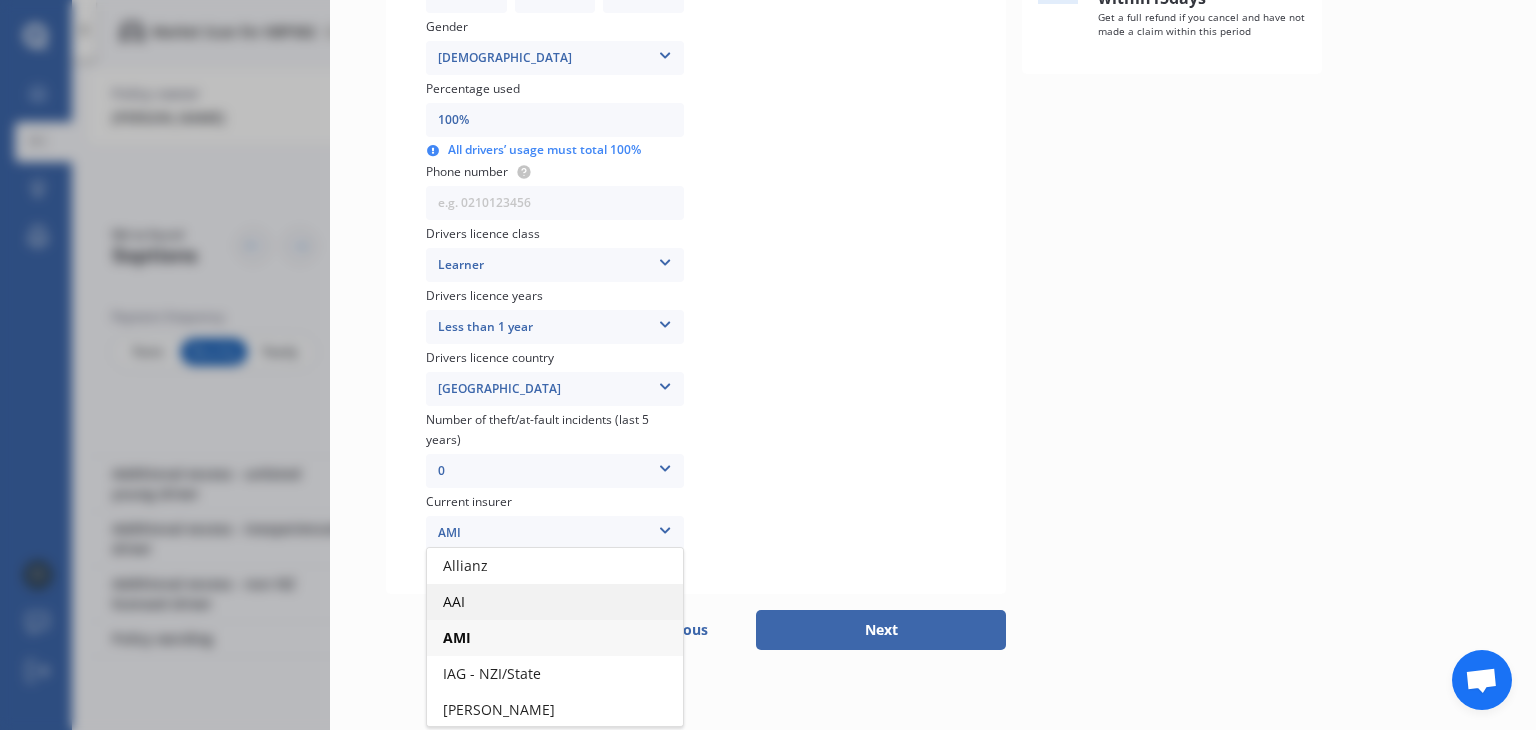 scroll, scrollTop: 217, scrollLeft: 0, axis: vertical 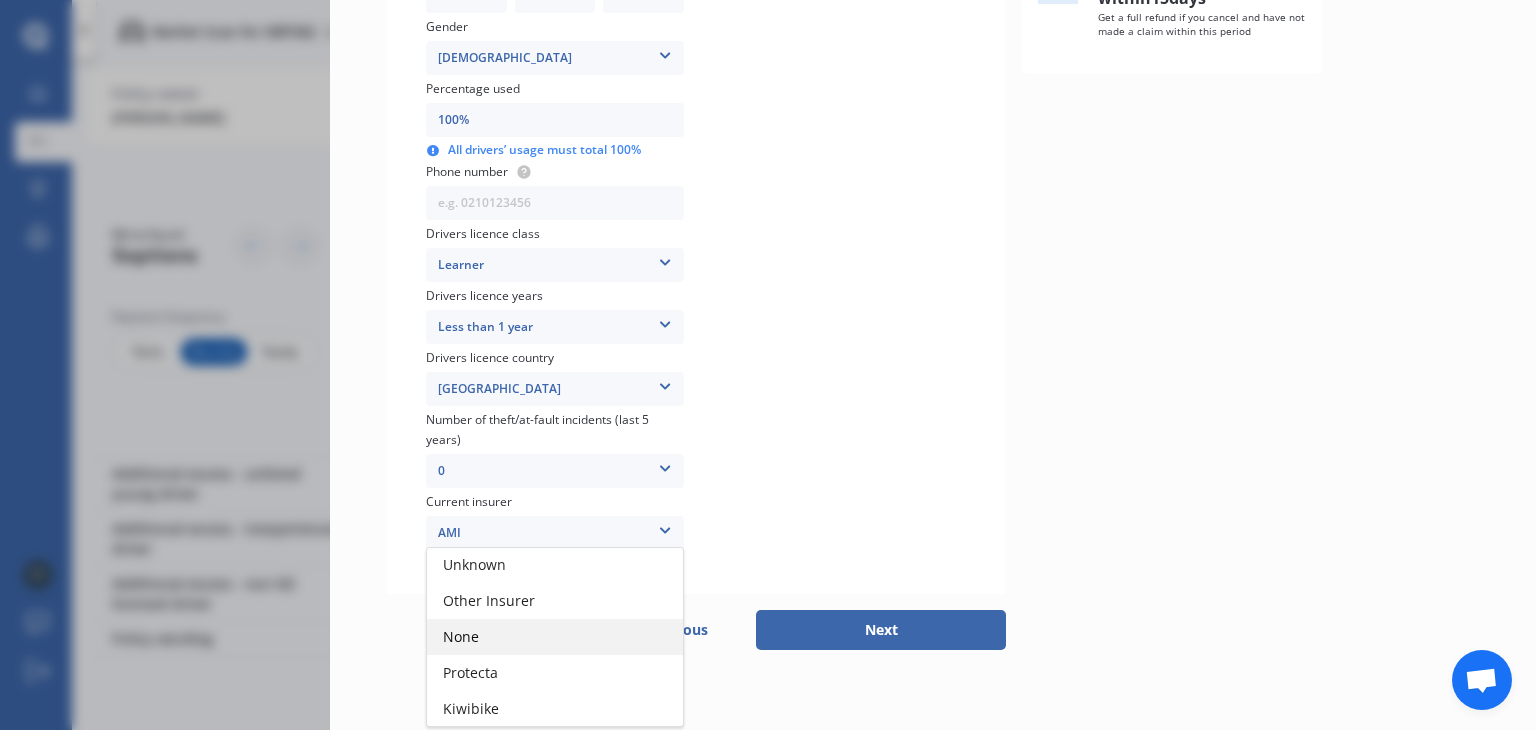 click on "None" at bounding box center (555, 637) 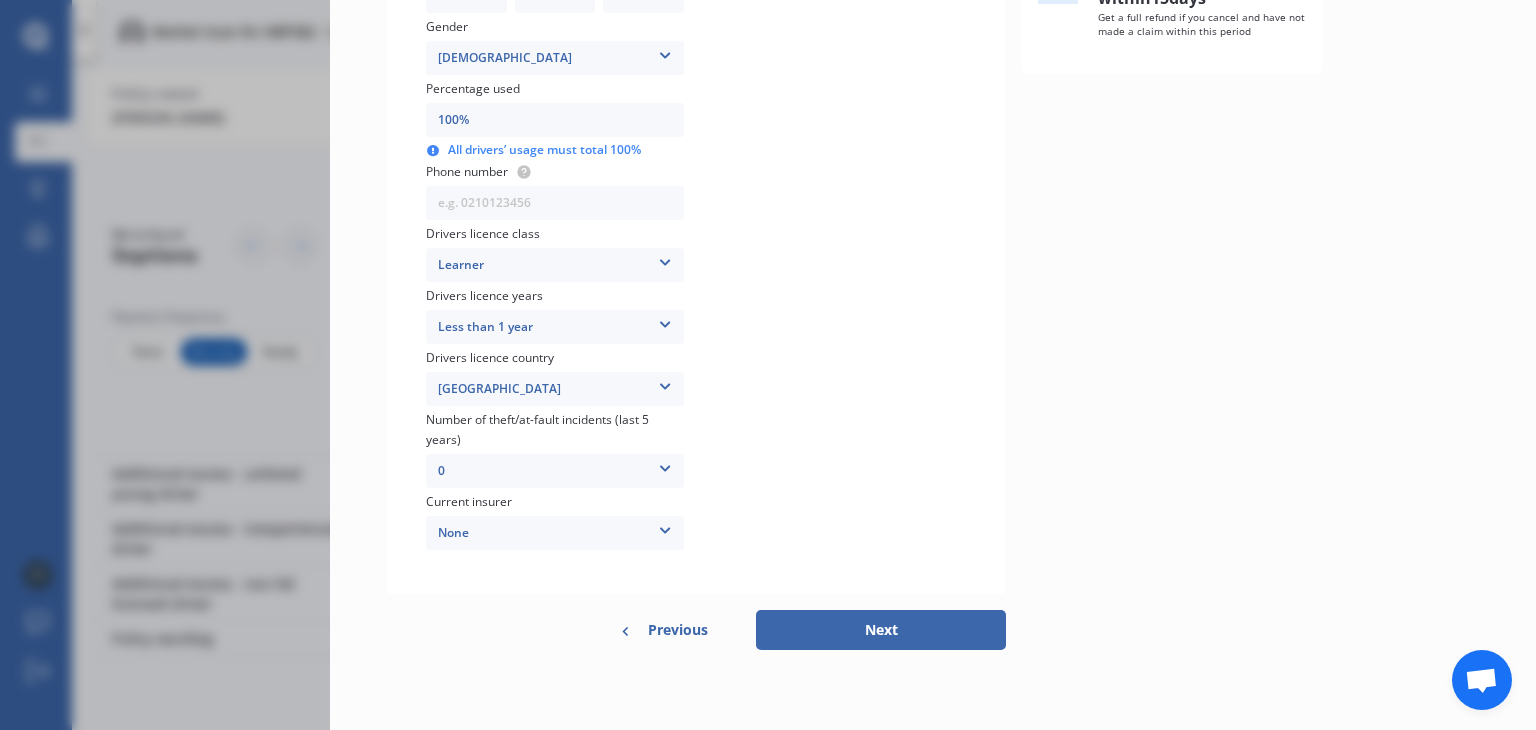 scroll, scrollTop: 0, scrollLeft: 0, axis: both 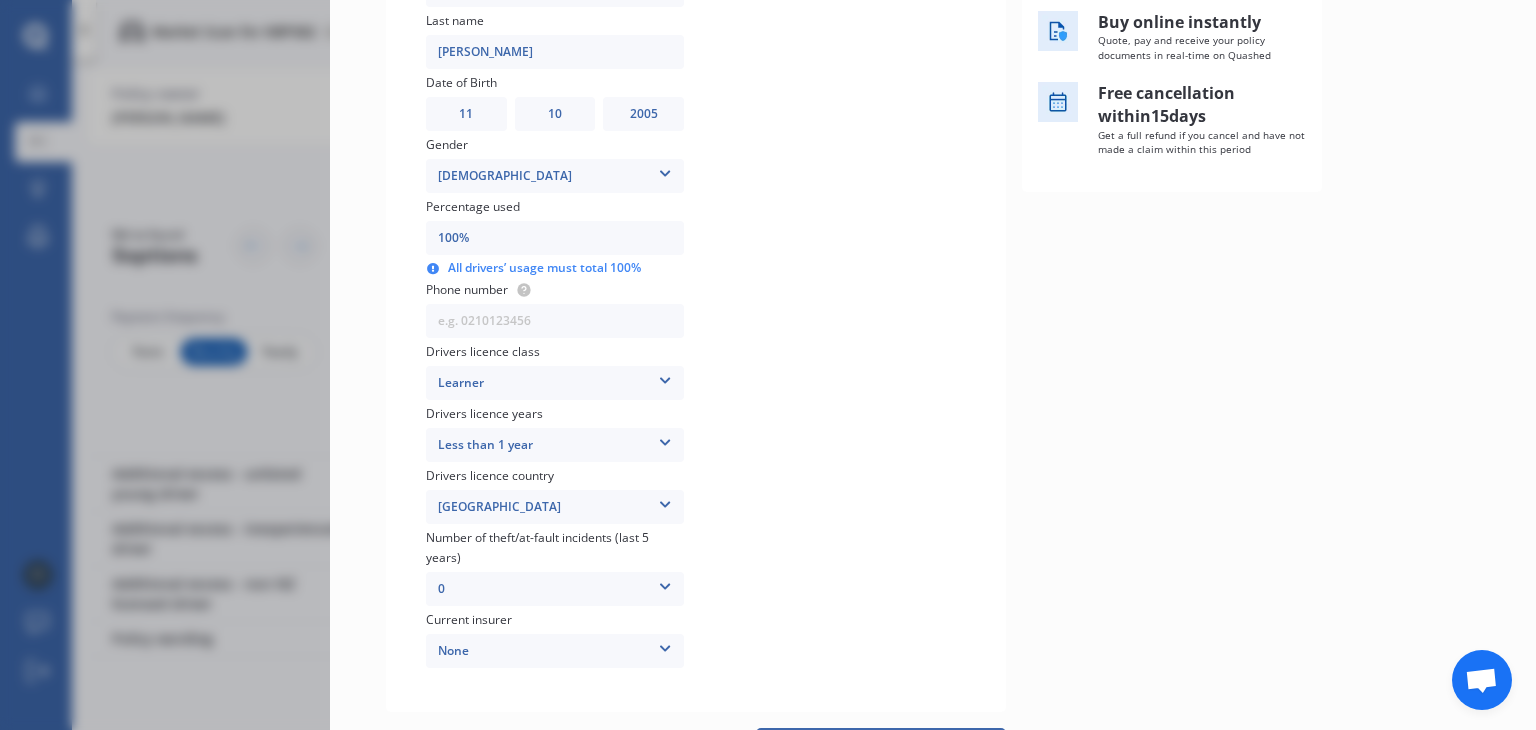 click on "Less than 1 year" at bounding box center [555, 445] 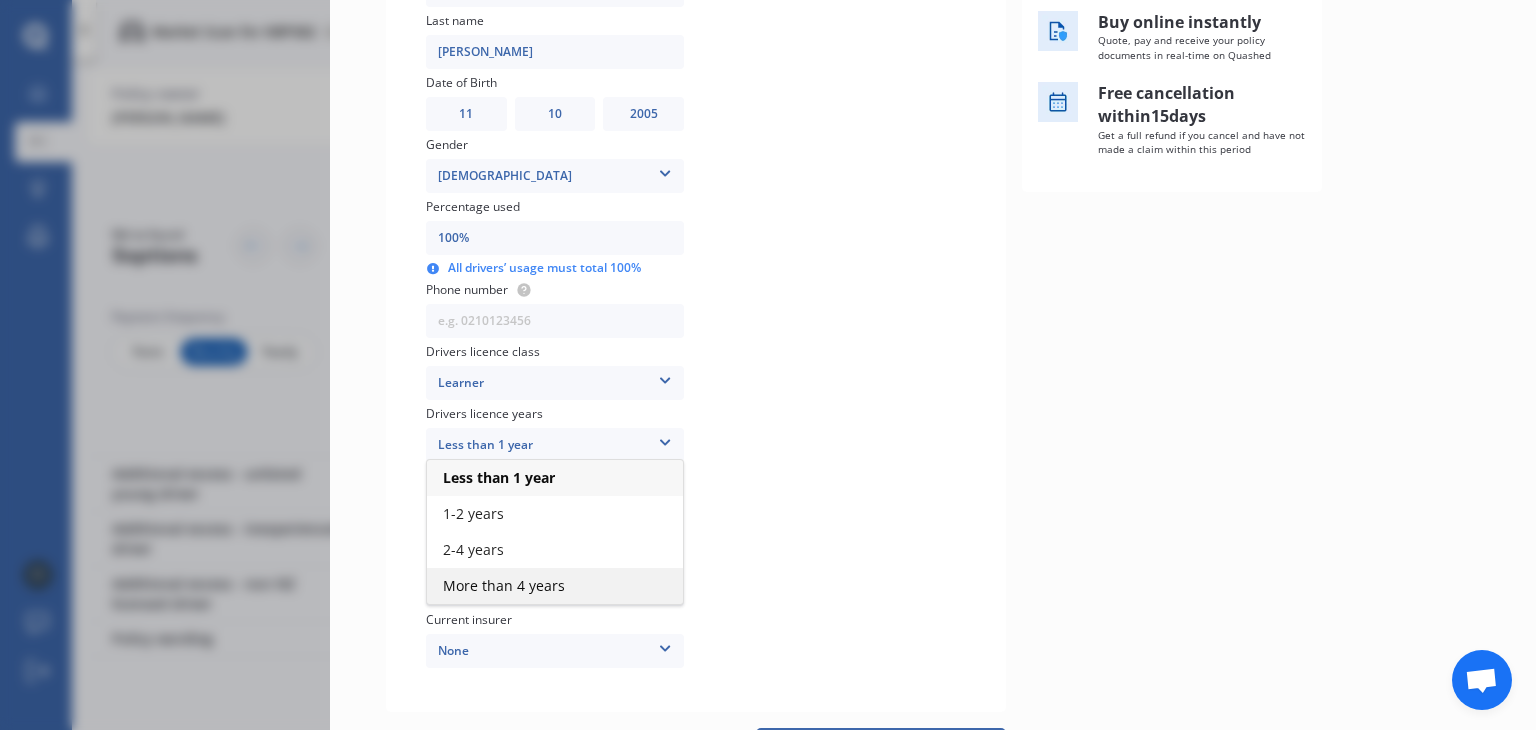 click on "More than 4 years" at bounding box center [504, 585] 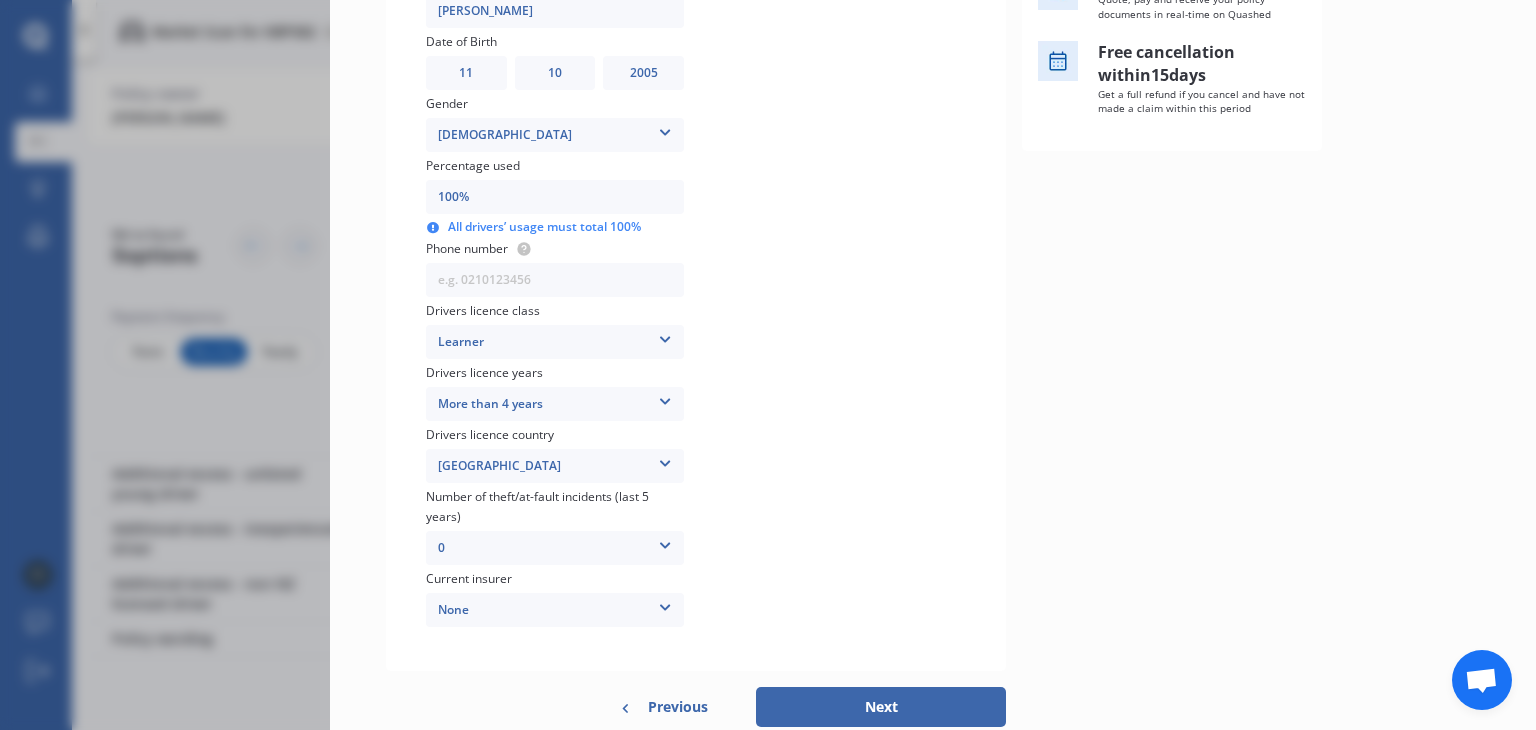 scroll, scrollTop: 520, scrollLeft: 0, axis: vertical 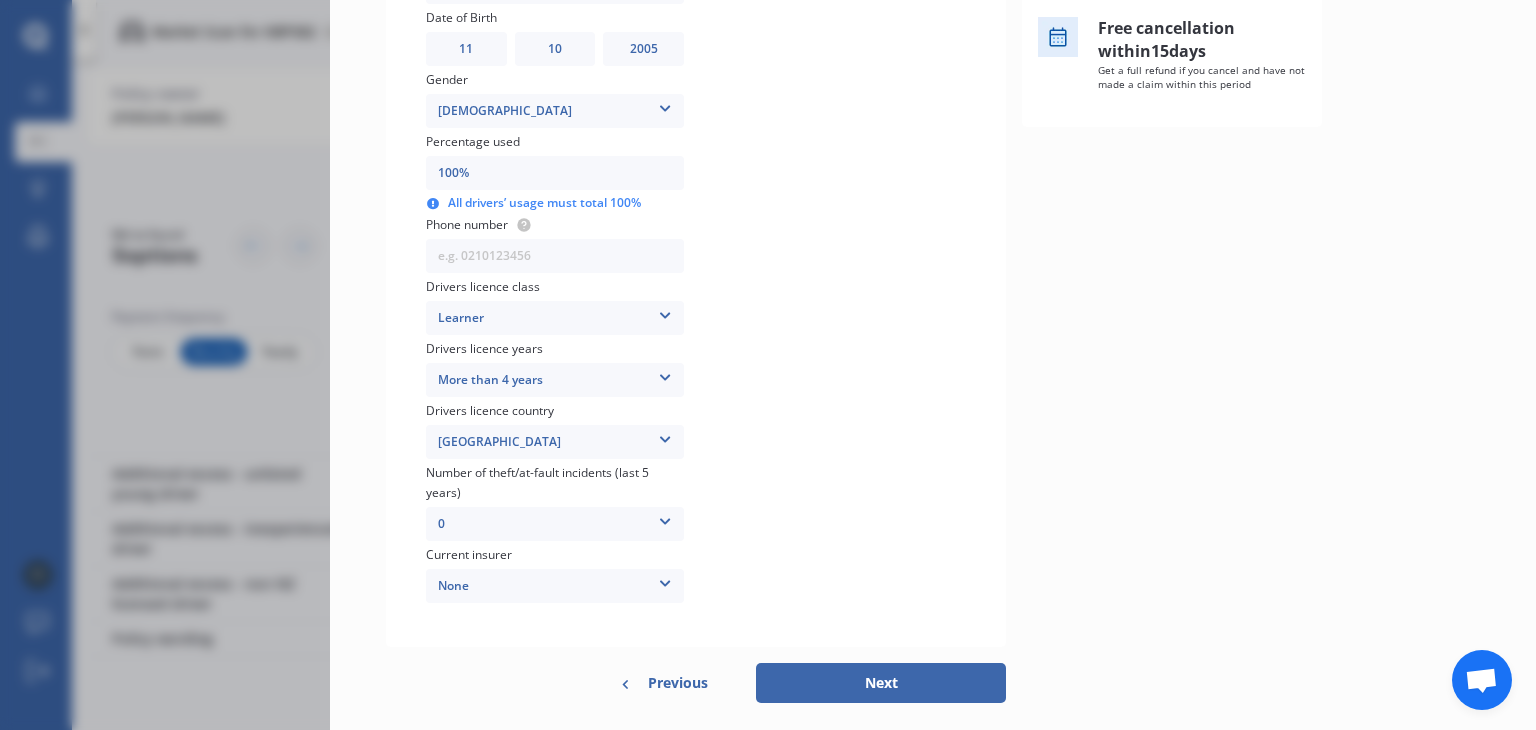 click on "More than 4 years" at bounding box center (555, 380) 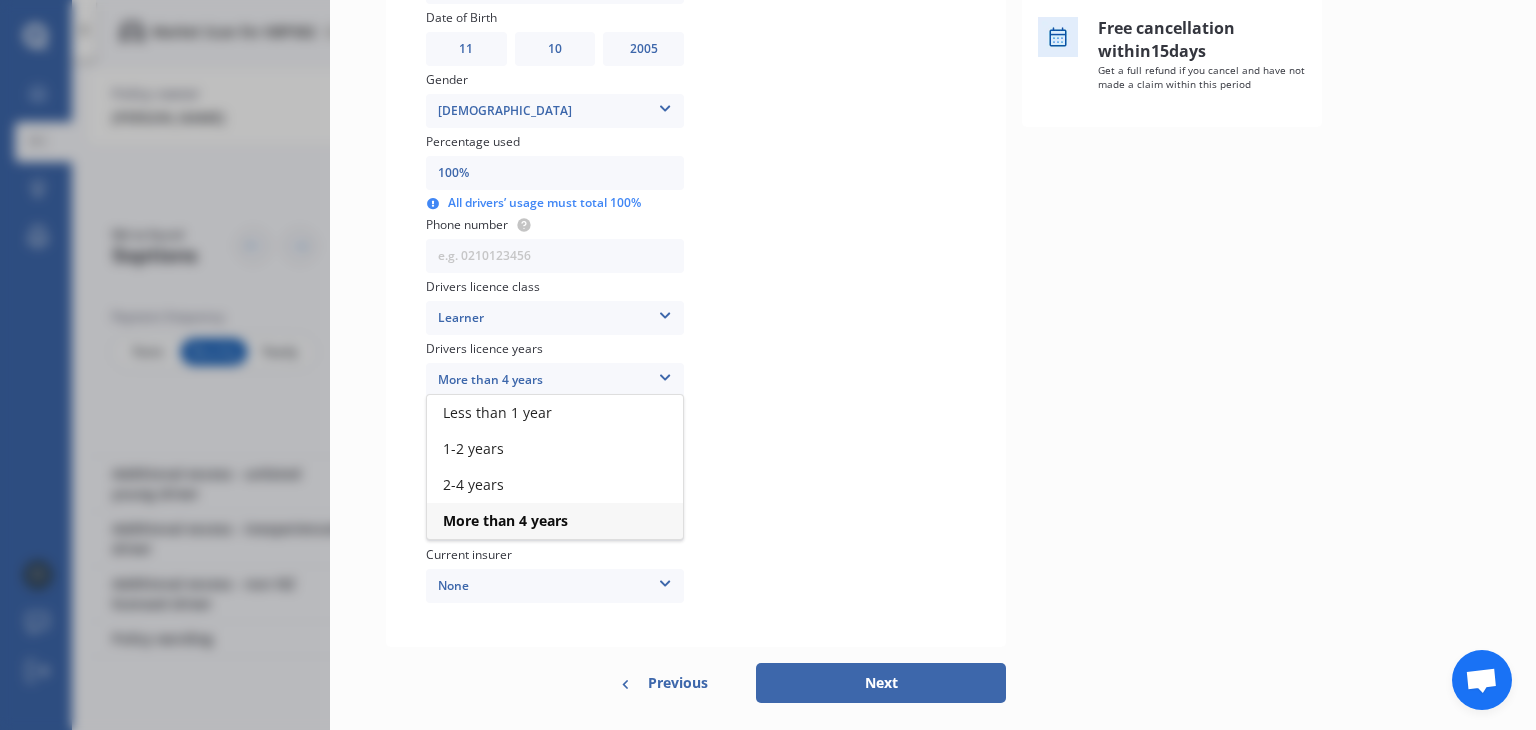 click on "Learner" at bounding box center (555, 318) 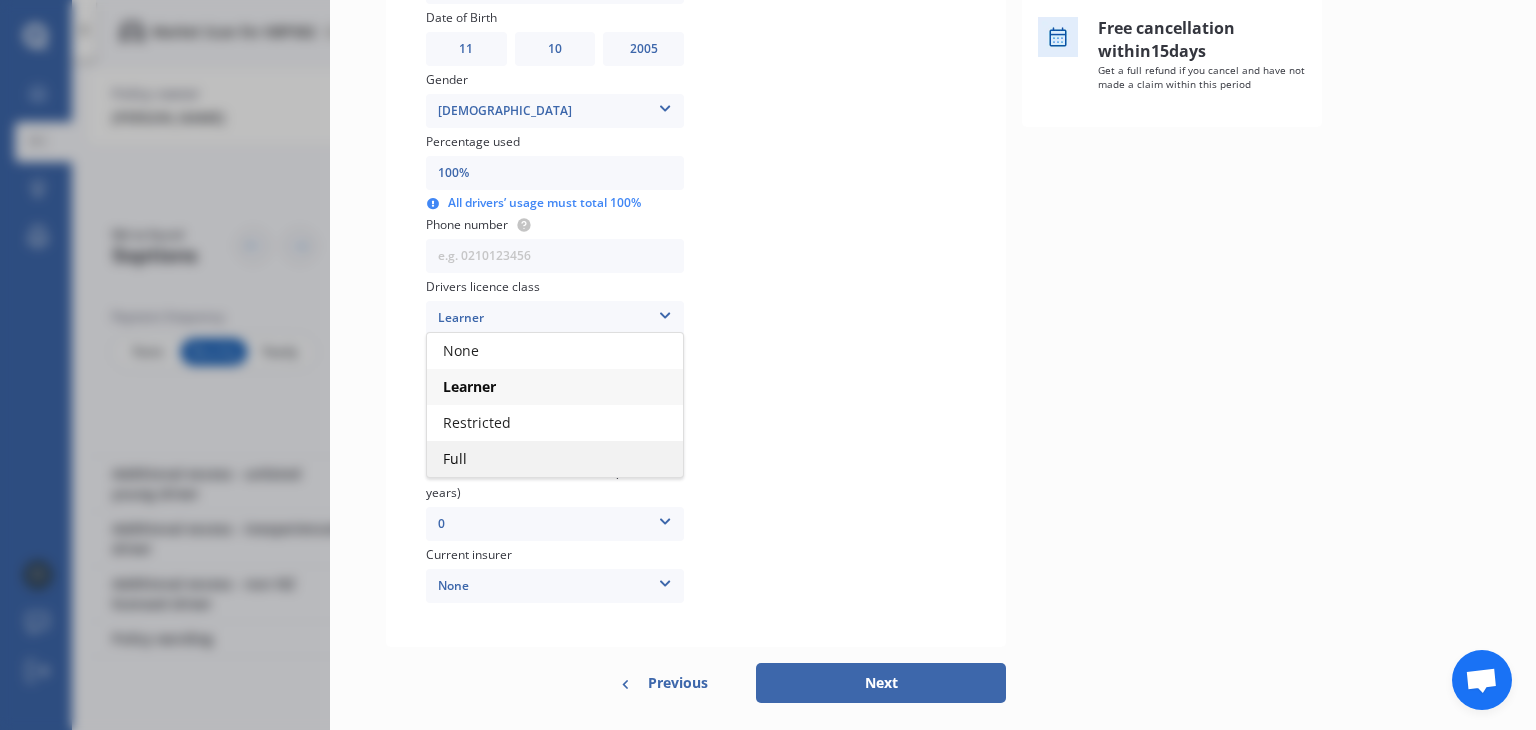 click on "Full" at bounding box center (555, 459) 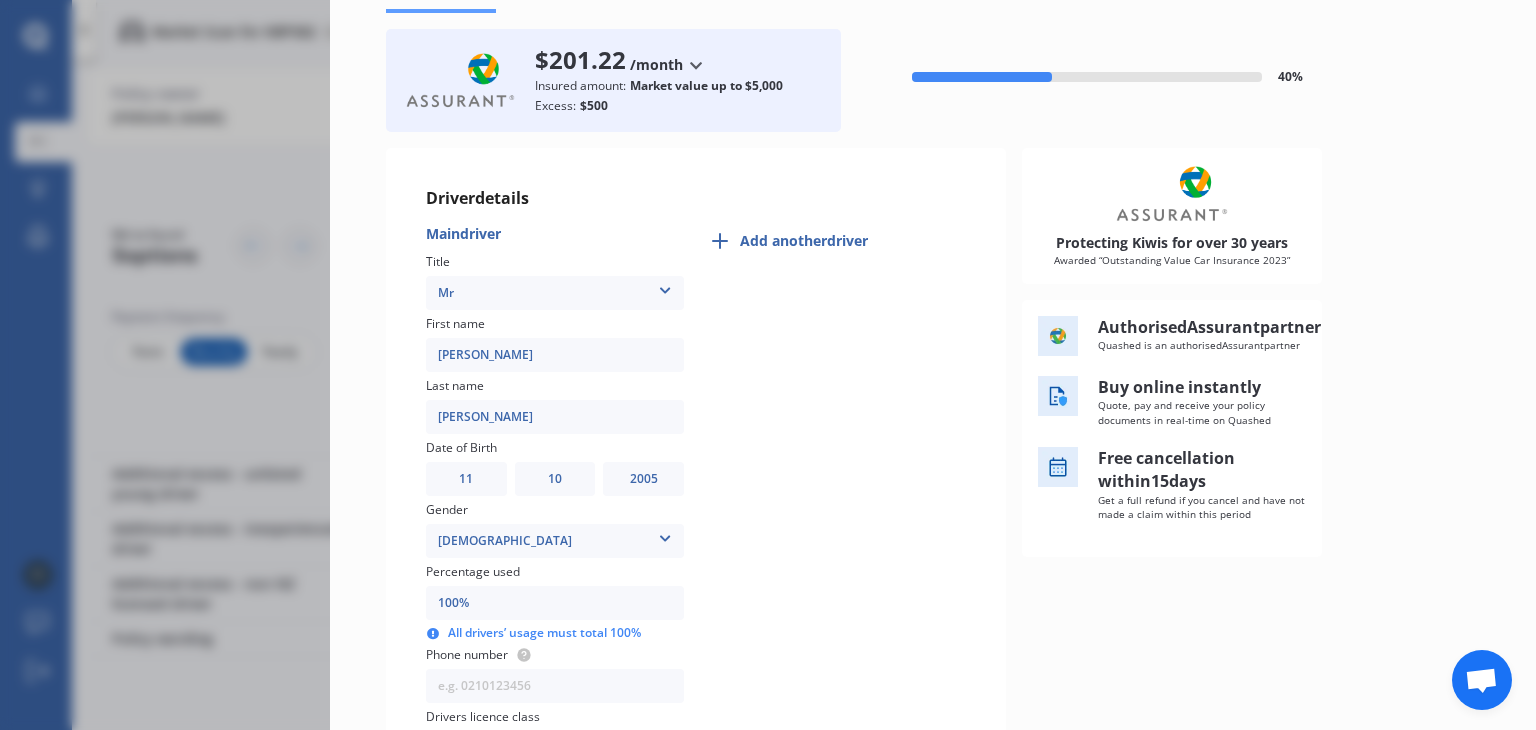 scroll, scrollTop: 0, scrollLeft: 0, axis: both 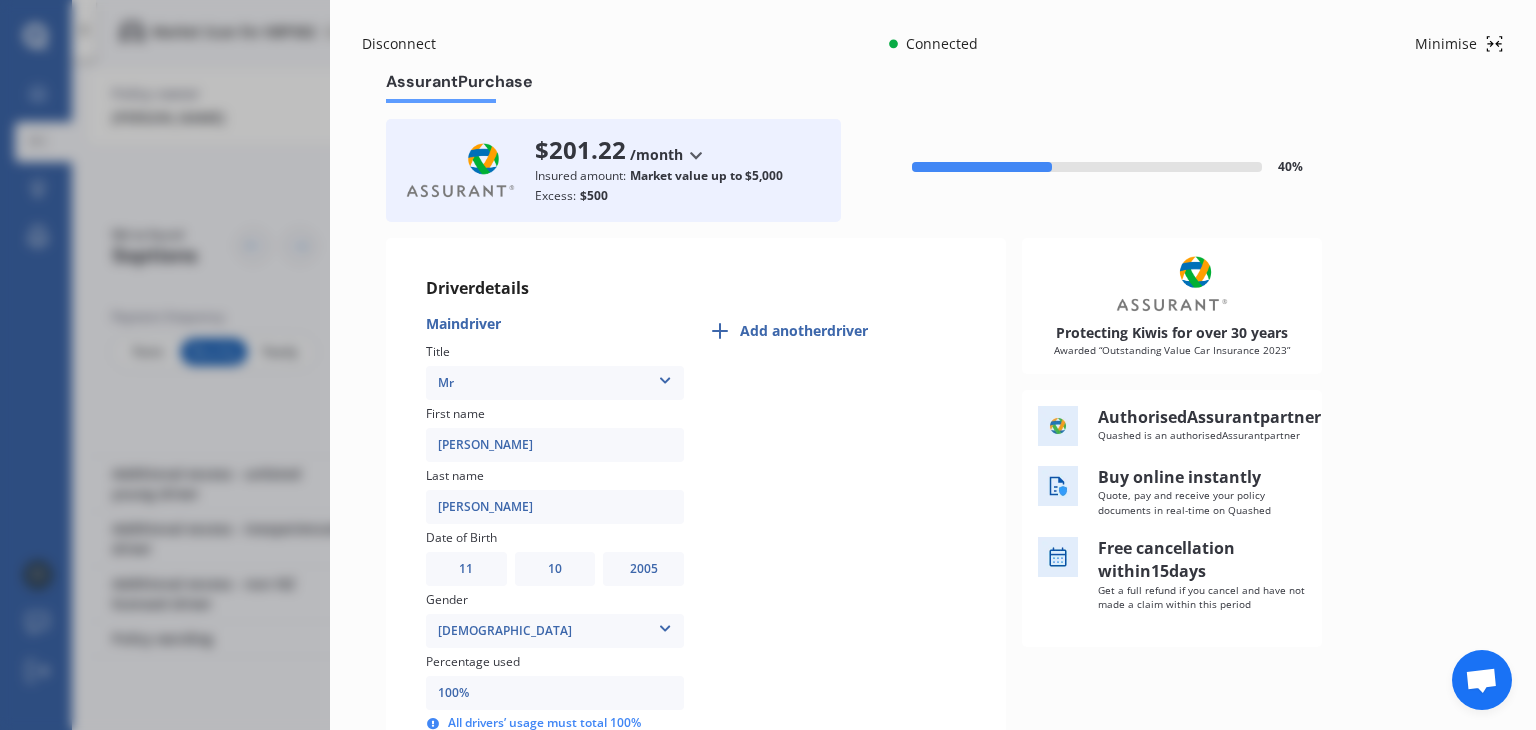 click on "/month" at bounding box center (656, 155) 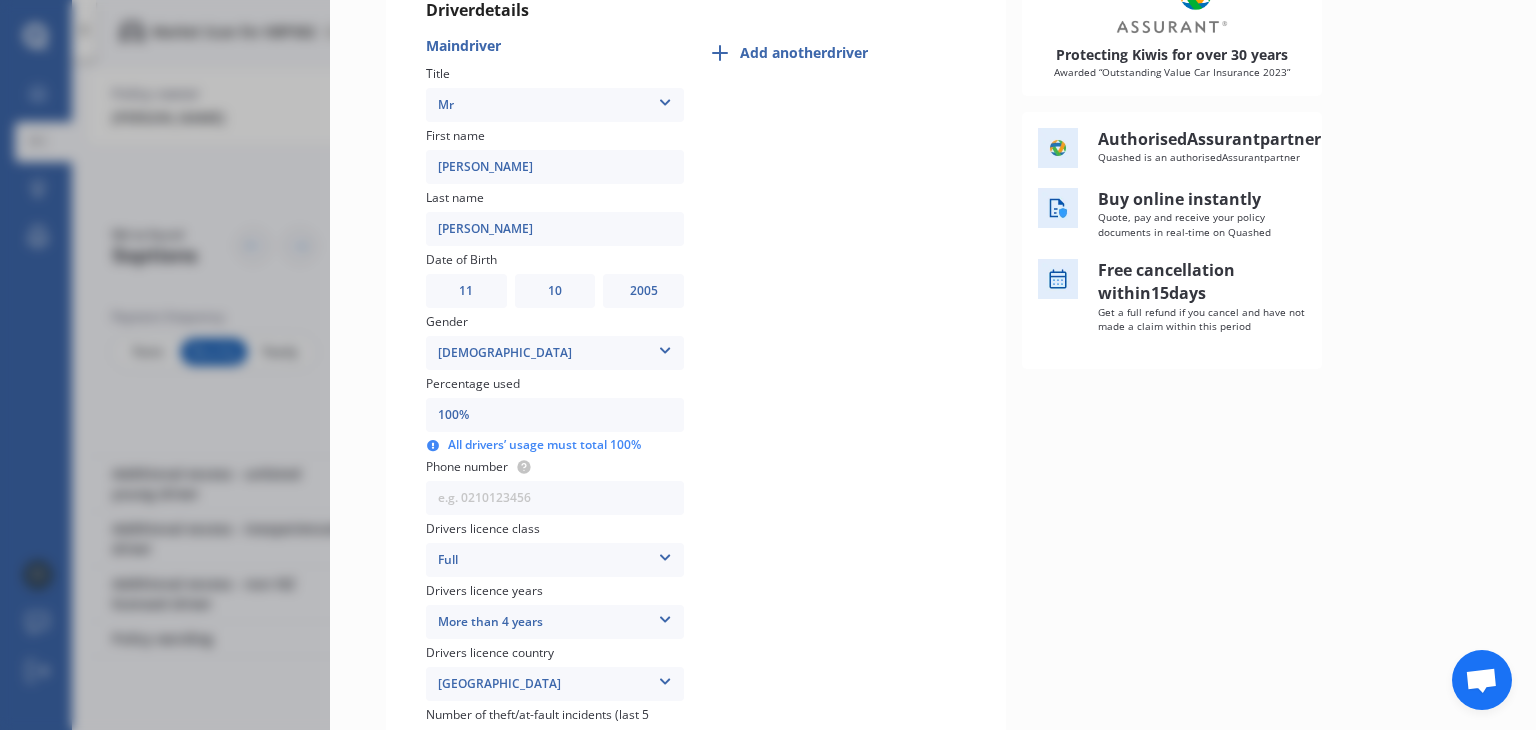 scroll, scrollTop: 573, scrollLeft: 0, axis: vertical 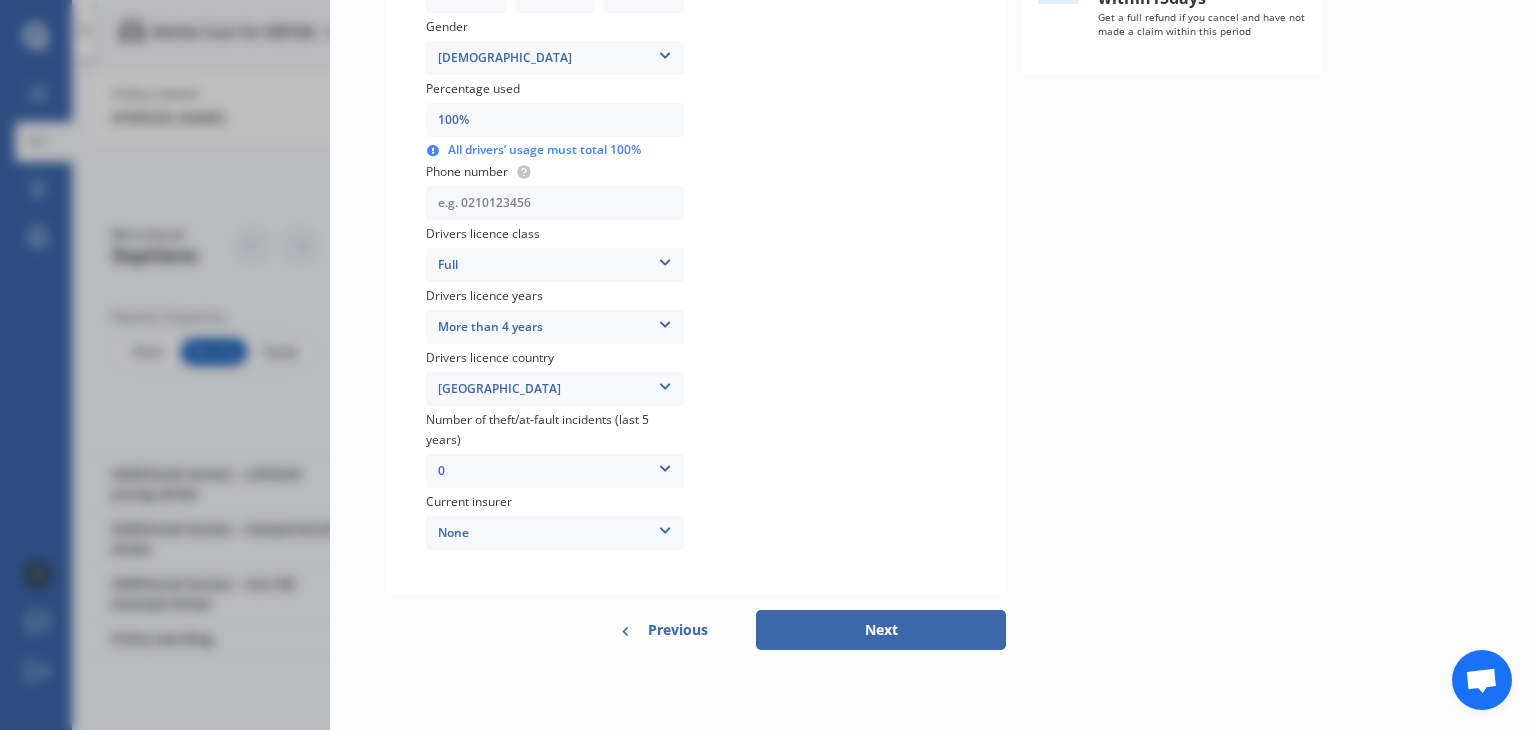 click at bounding box center [555, 203] 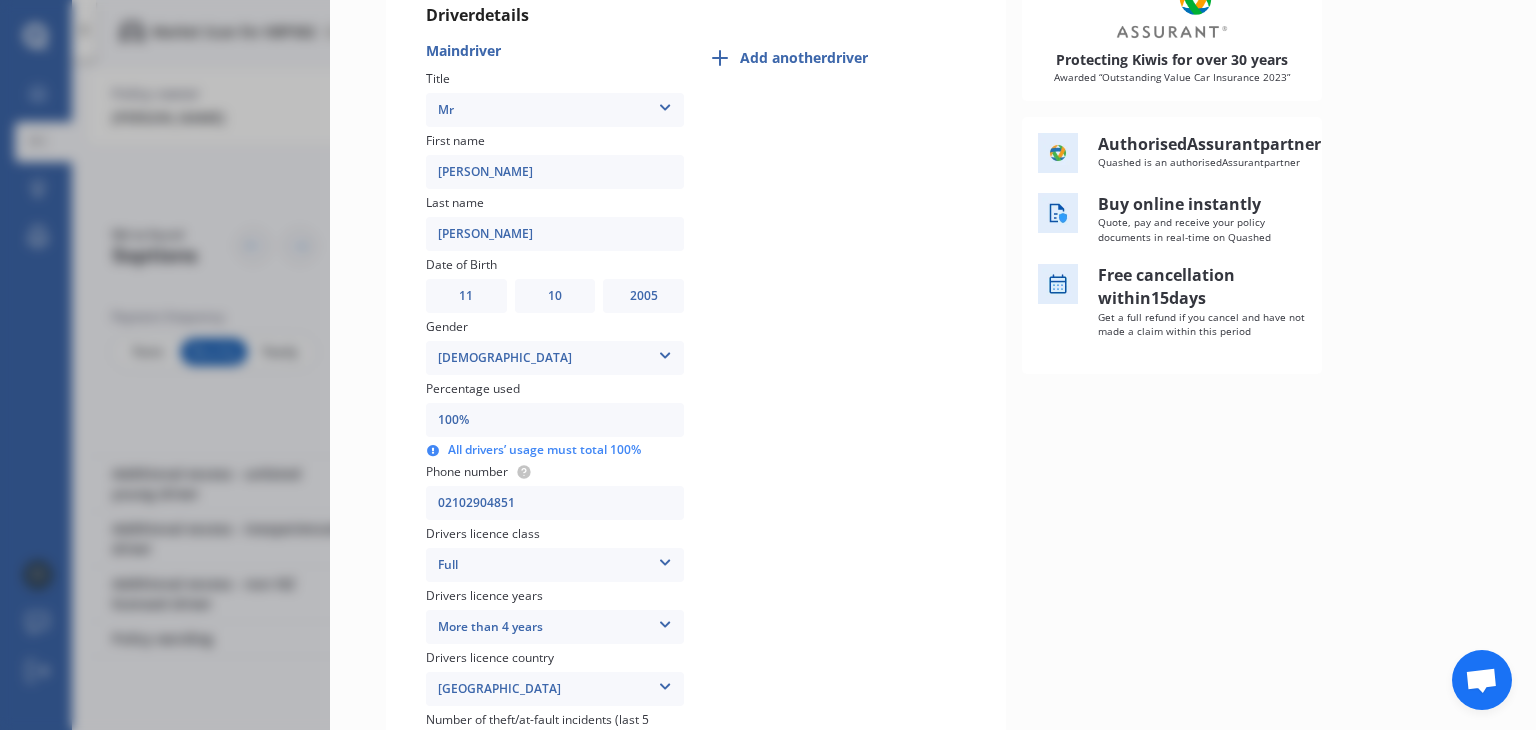 scroll, scrollTop: 0, scrollLeft: 0, axis: both 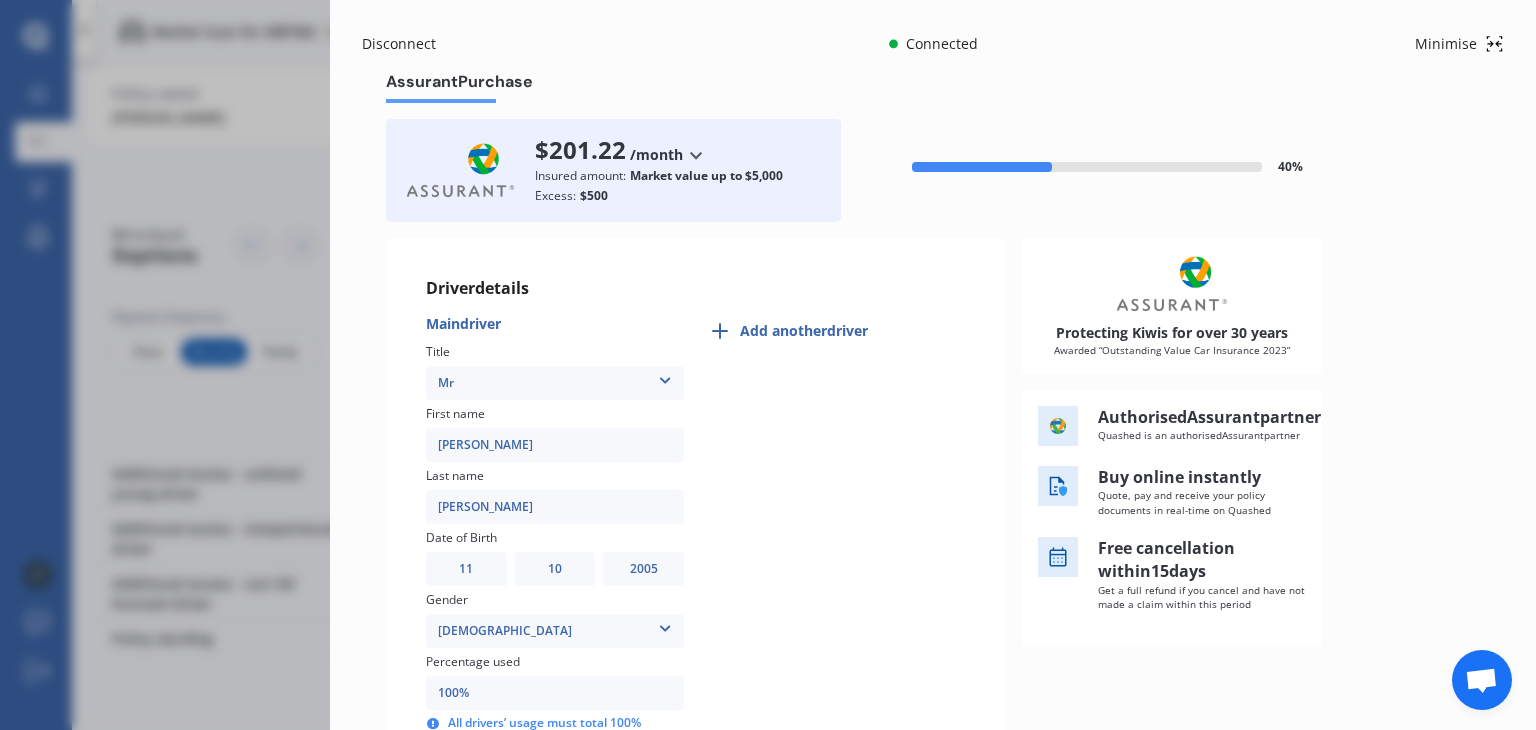 click on "Minimise" at bounding box center [1446, 44] 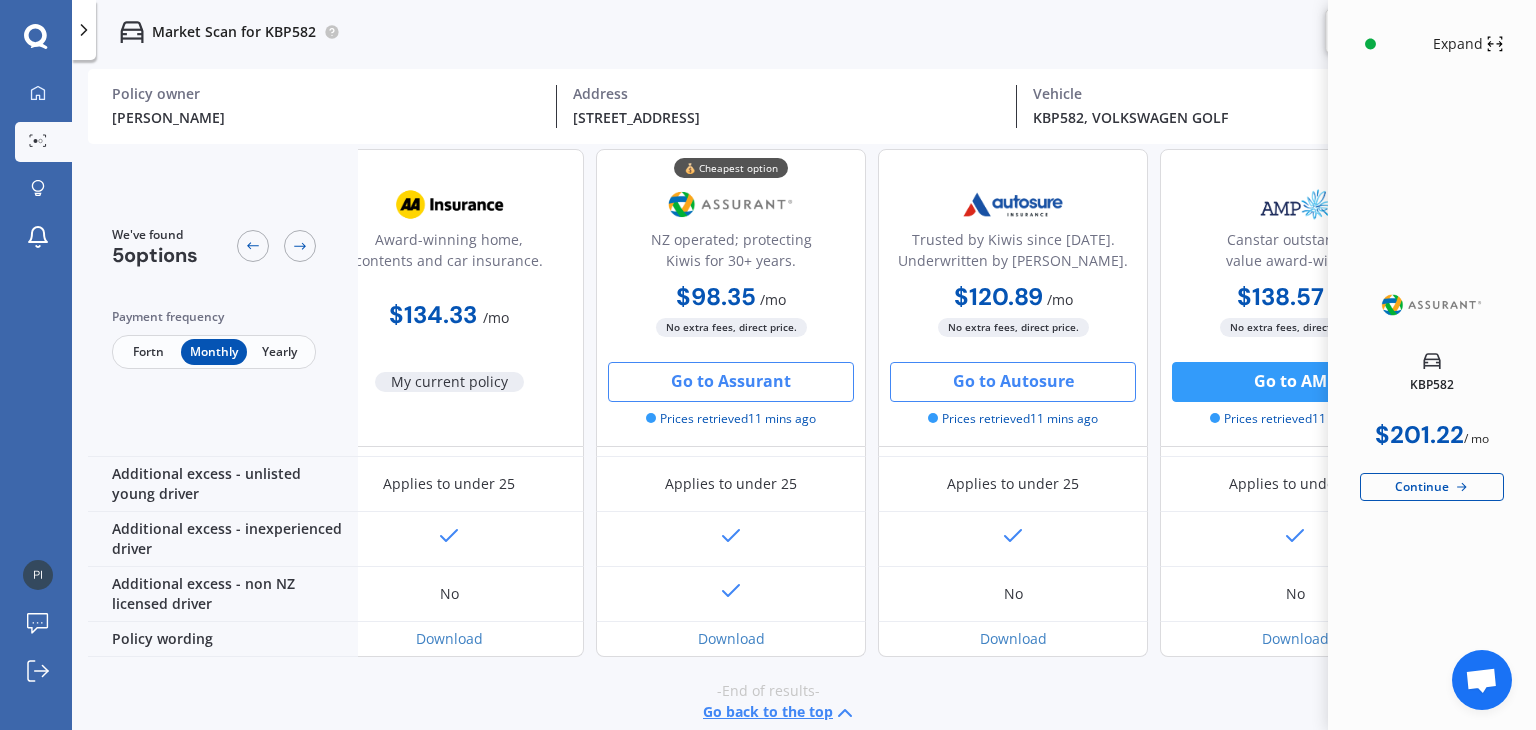 click on "Go to Autosure" at bounding box center [1013, 382] 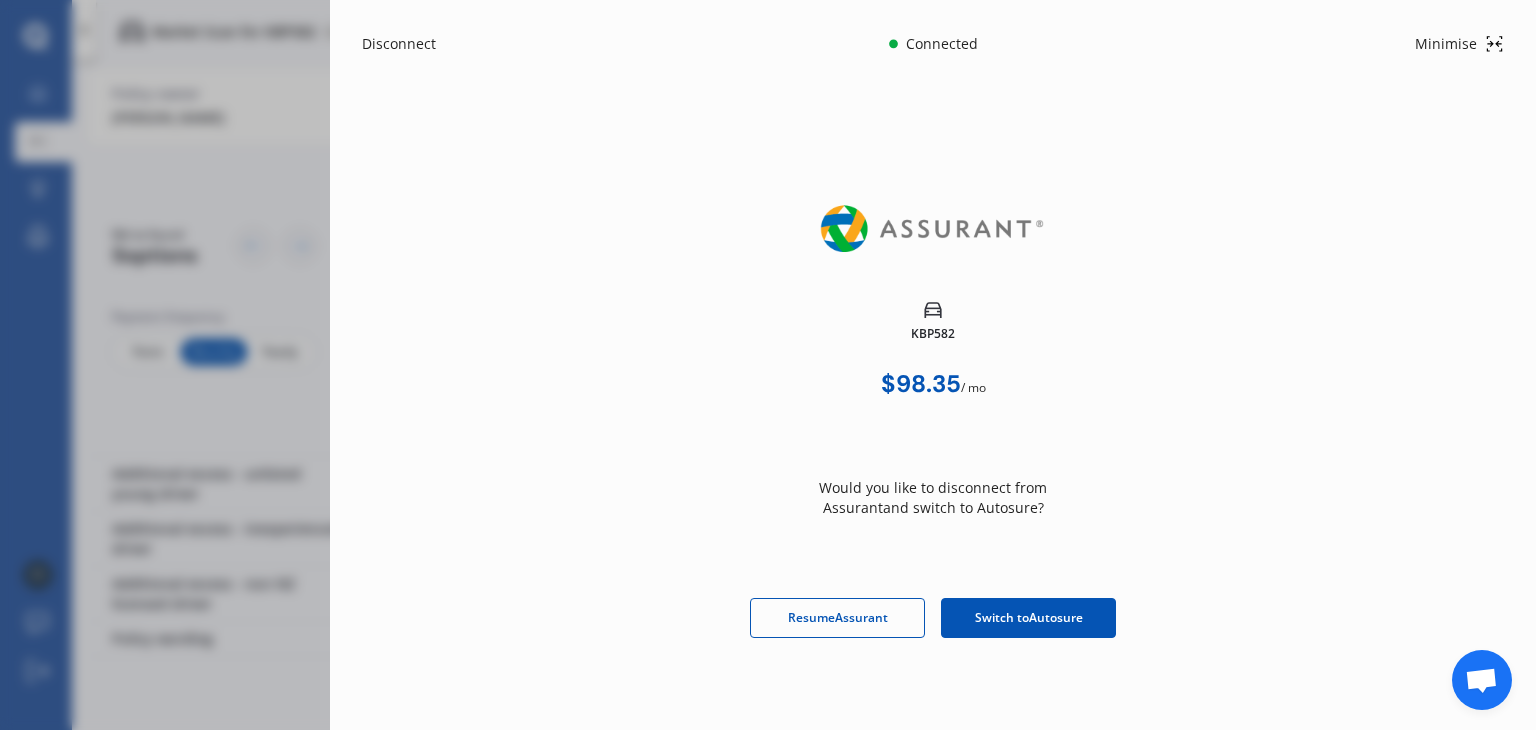 click on "Switch to  Autosure" at bounding box center (1028, 618) 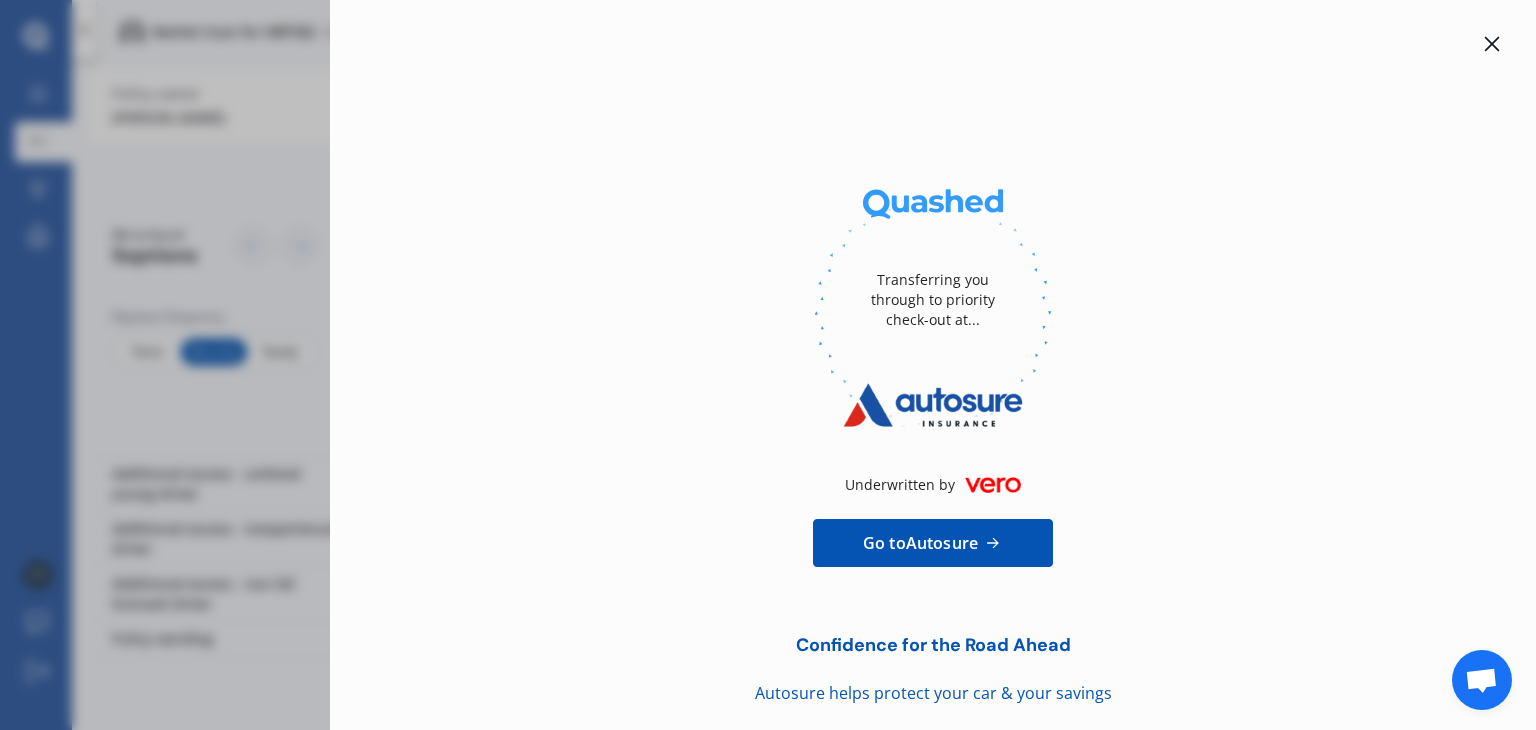 click at bounding box center (1492, 44) 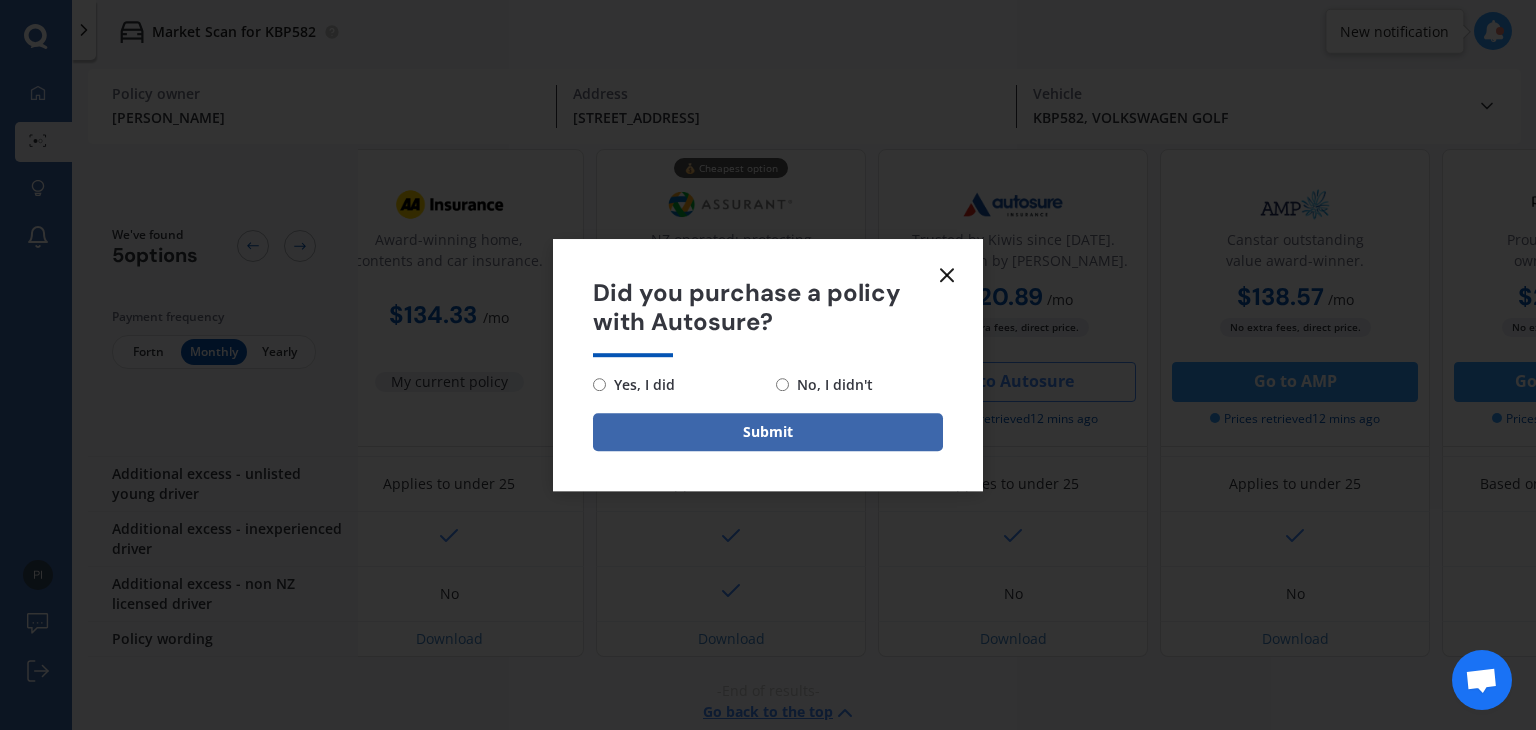 click 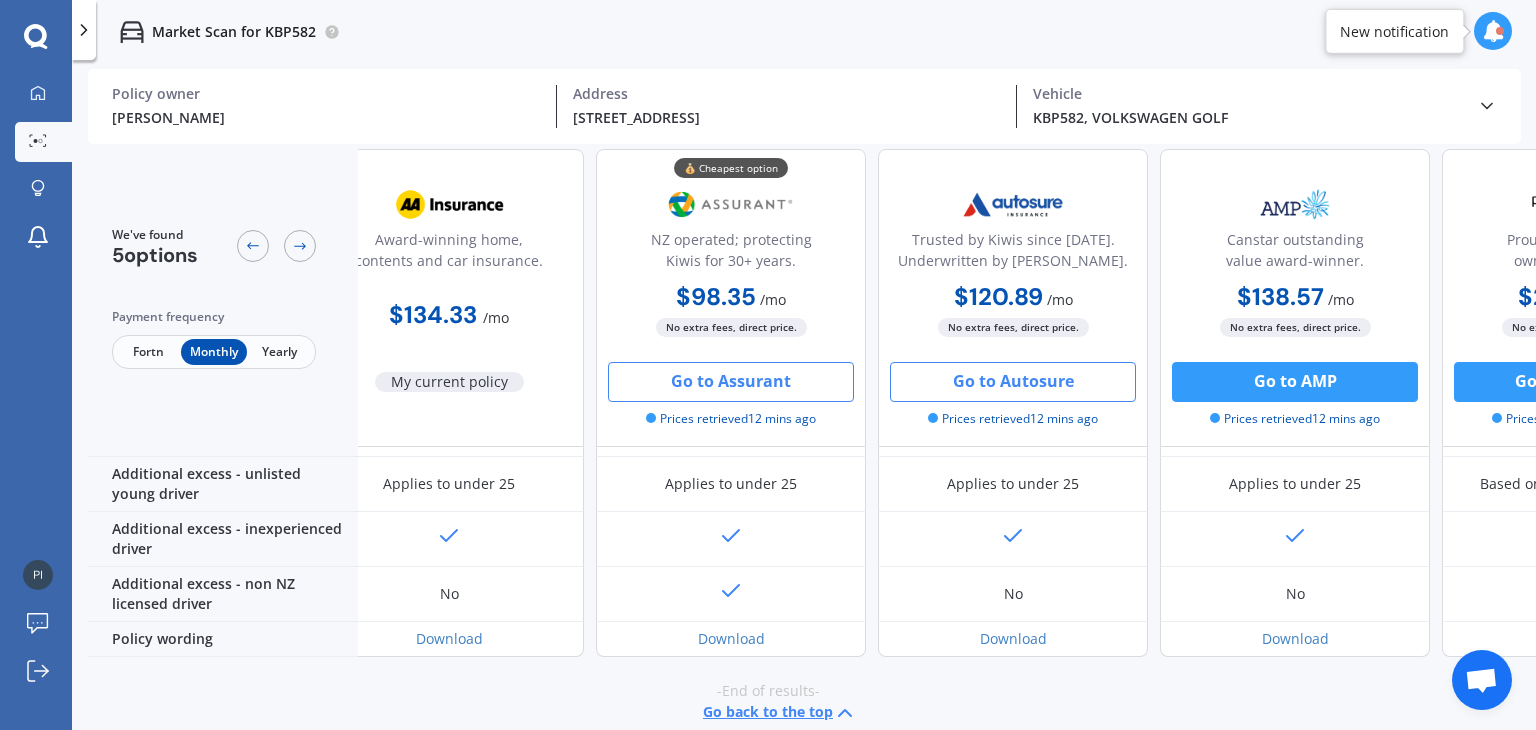 click on "Go to Assurant" at bounding box center [731, 382] 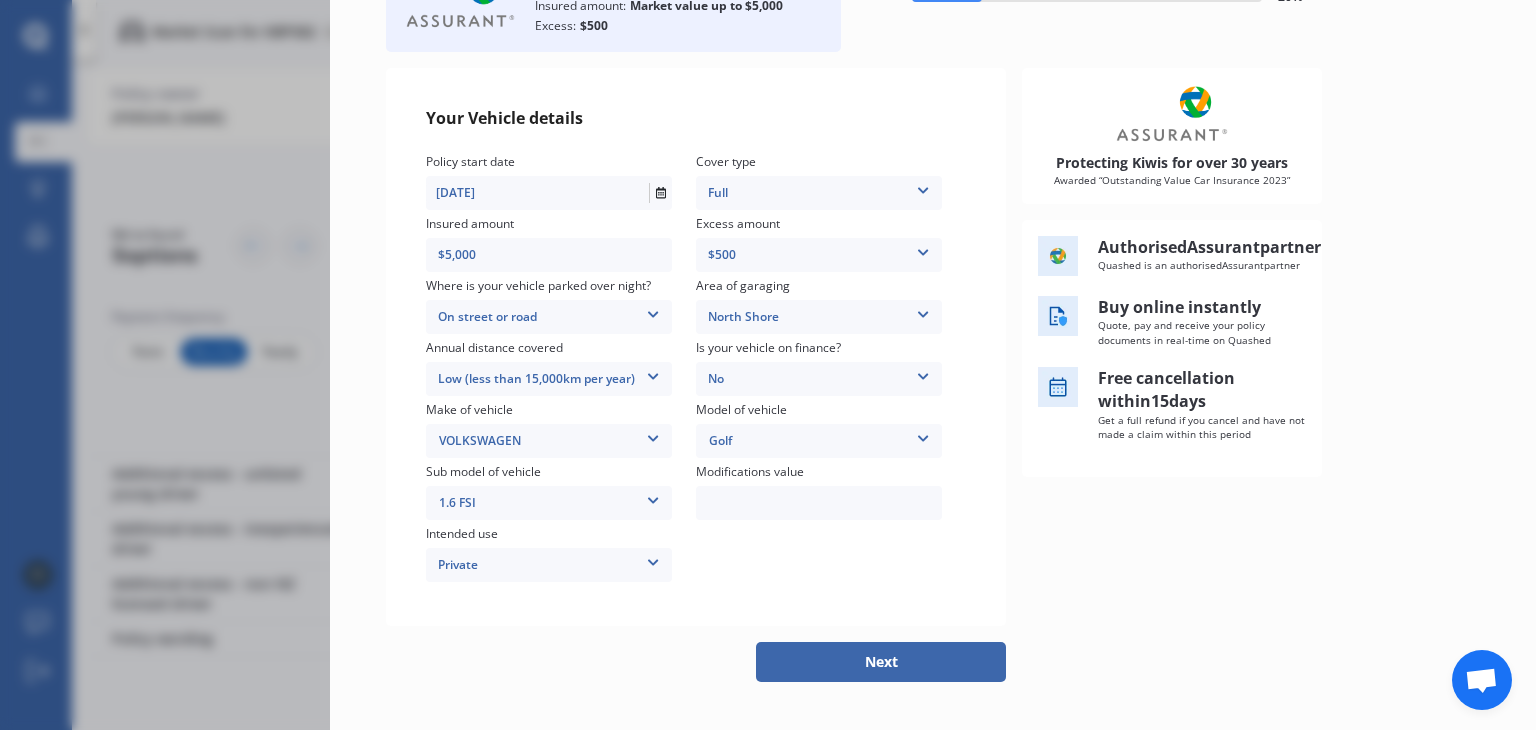 scroll, scrollTop: 202, scrollLeft: 0, axis: vertical 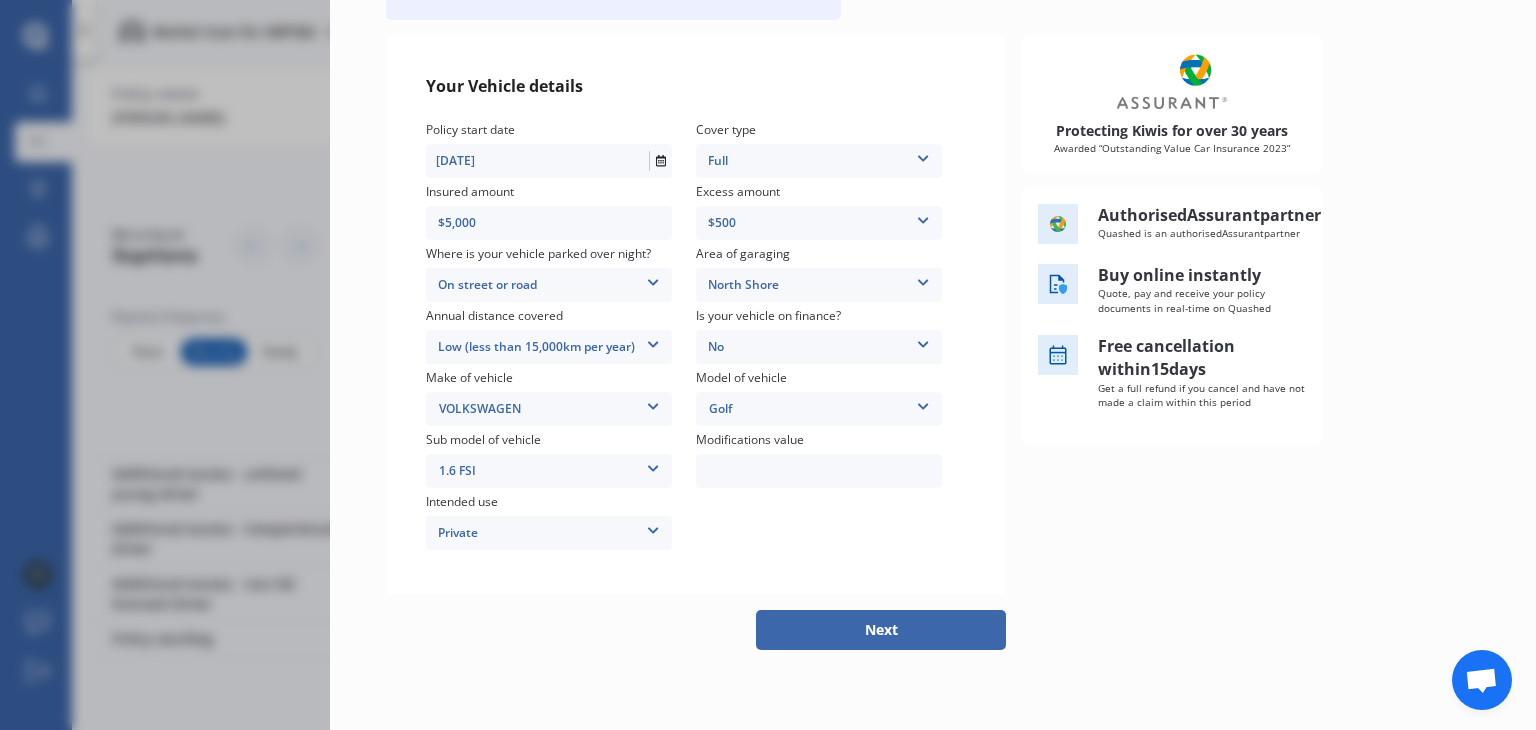 click on "Next" at bounding box center [881, 630] 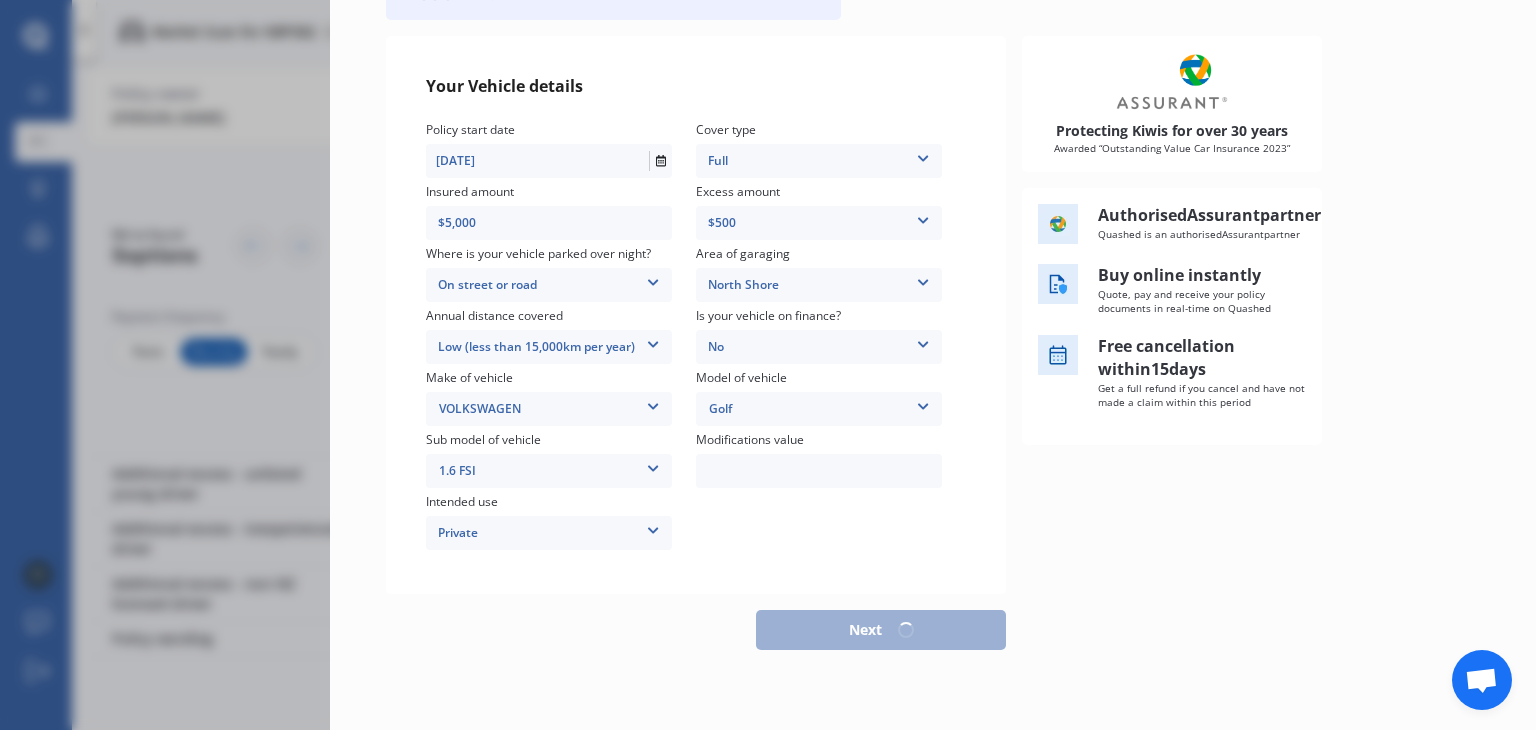 scroll, scrollTop: 0, scrollLeft: 0, axis: both 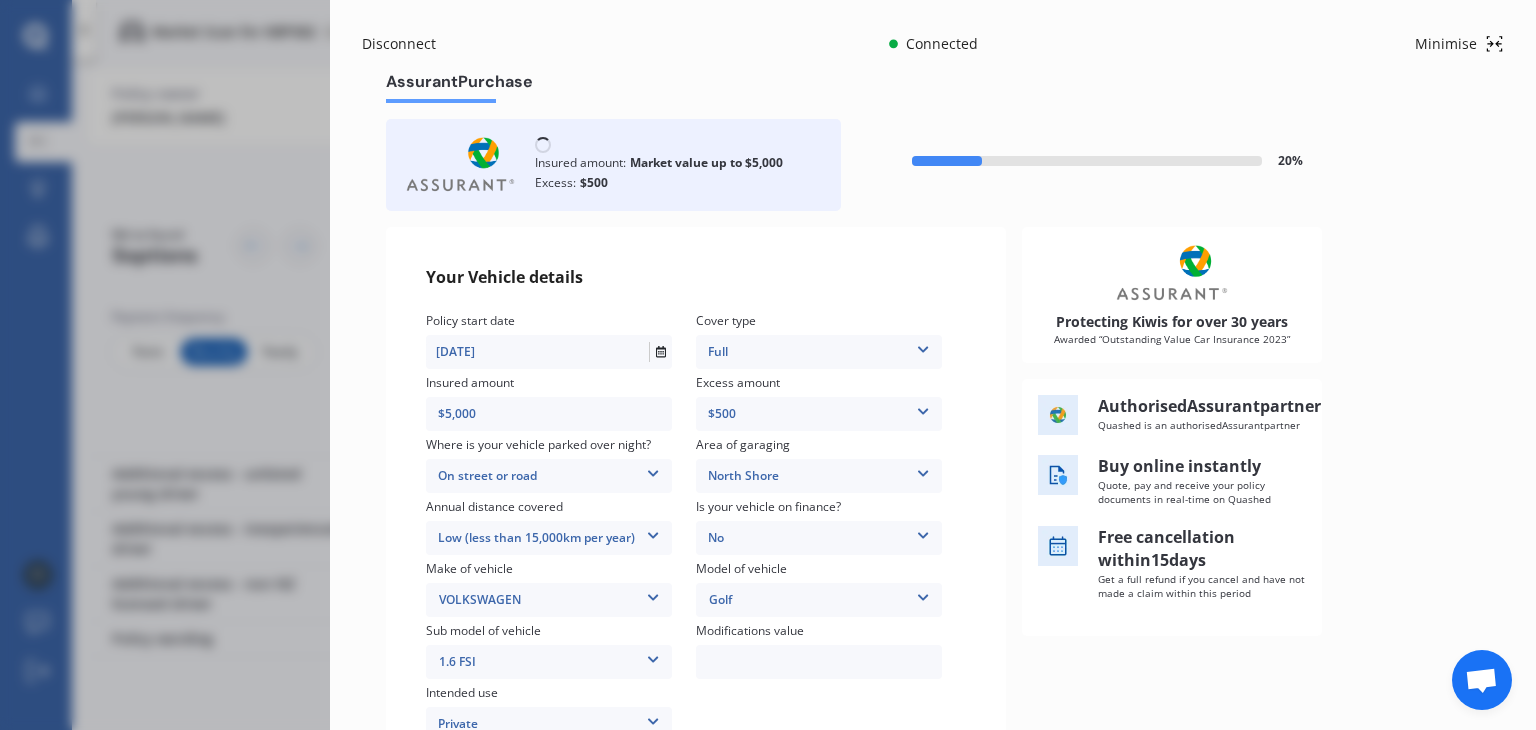 select on "11" 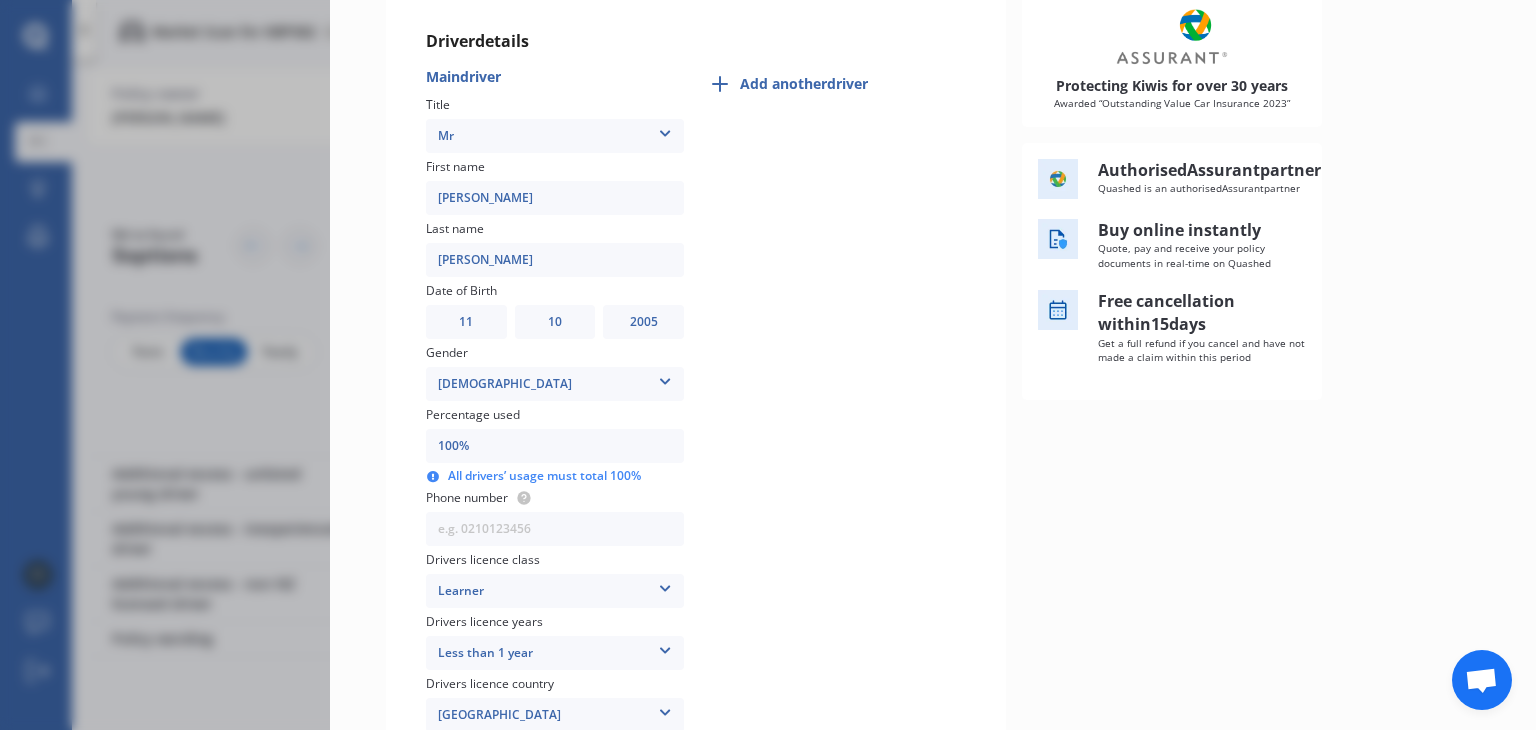 scroll, scrollTop: 573, scrollLeft: 0, axis: vertical 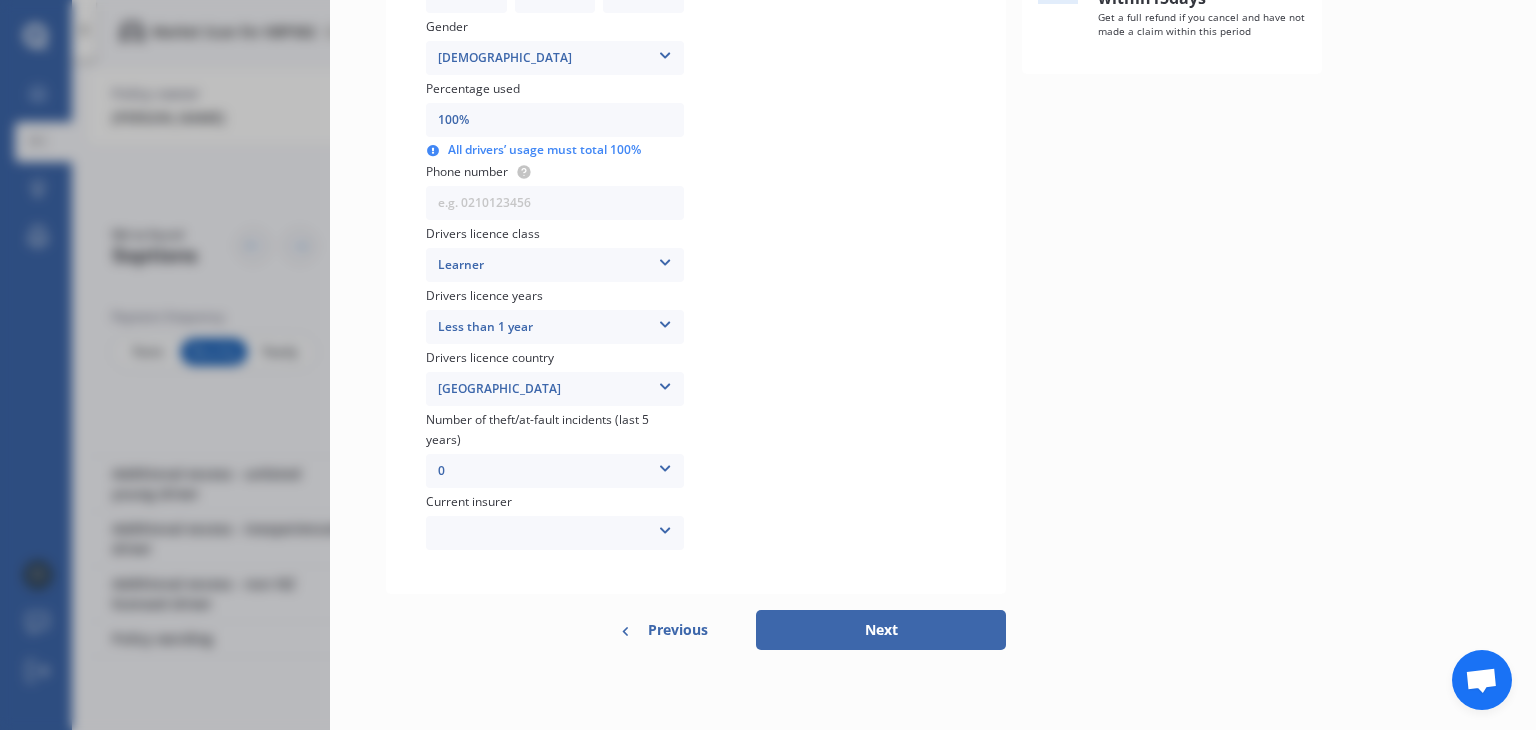 click on "Previous" at bounding box center (678, 630) 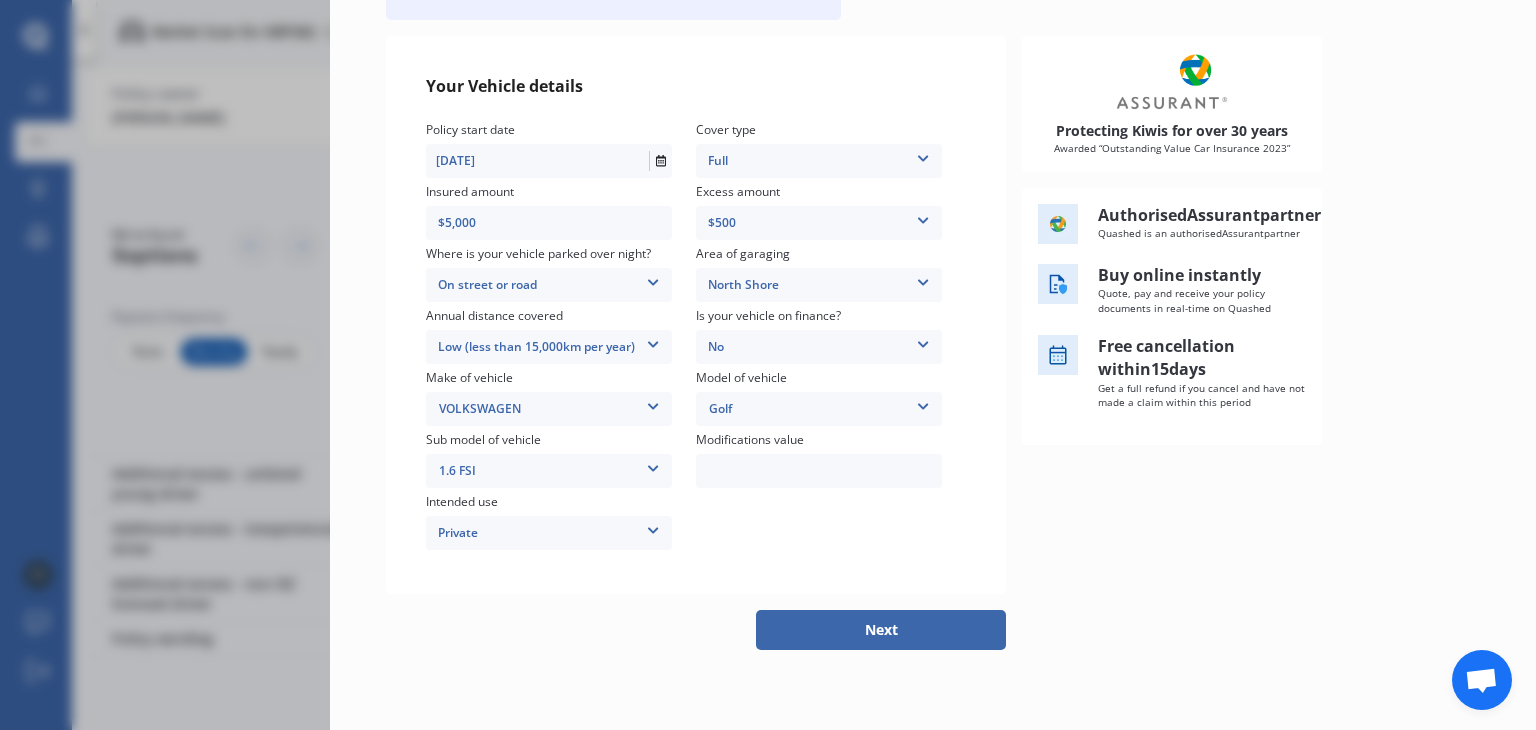 scroll, scrollTop: 0, scrollLeft: 0, axis: both 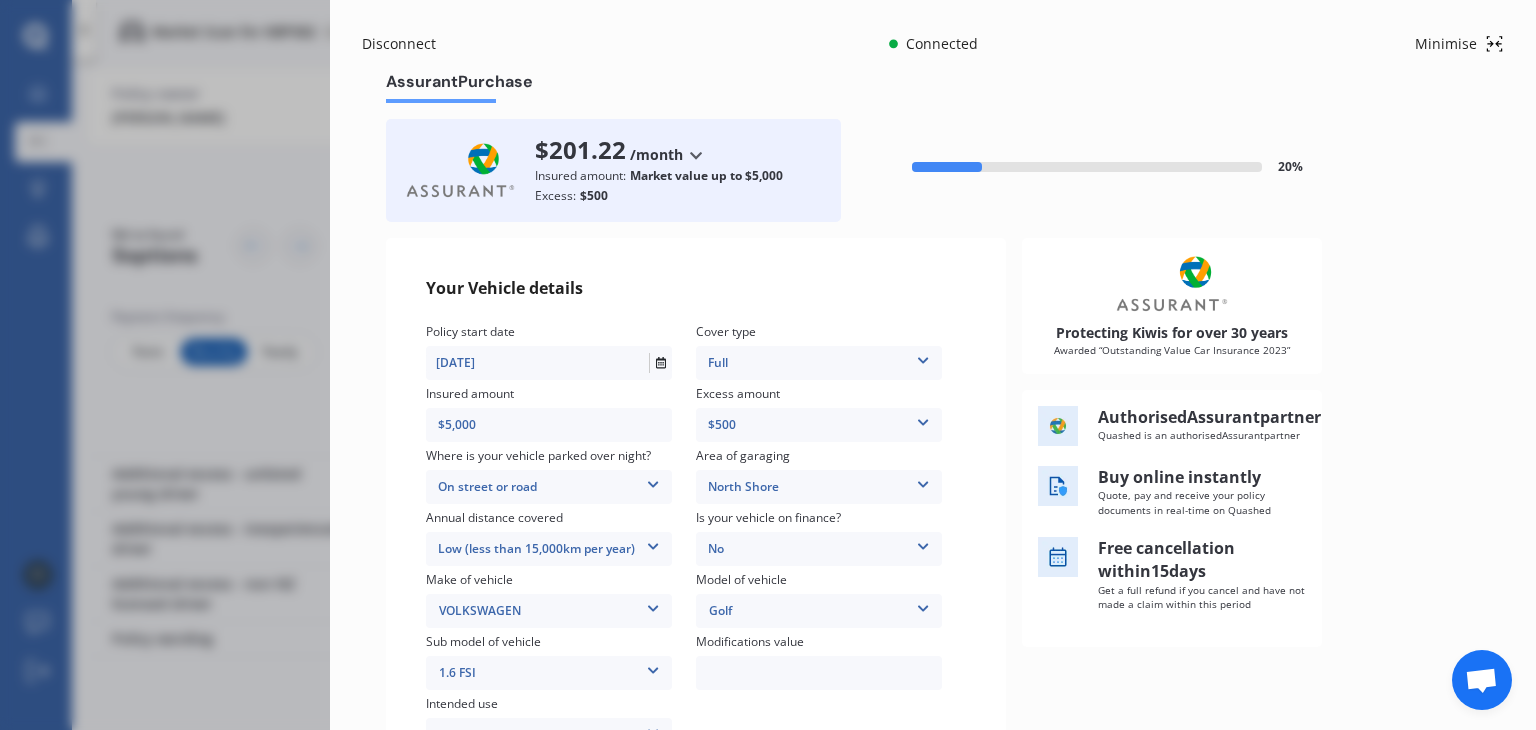 click on "Minimise" at bounding box center [1446, 44] 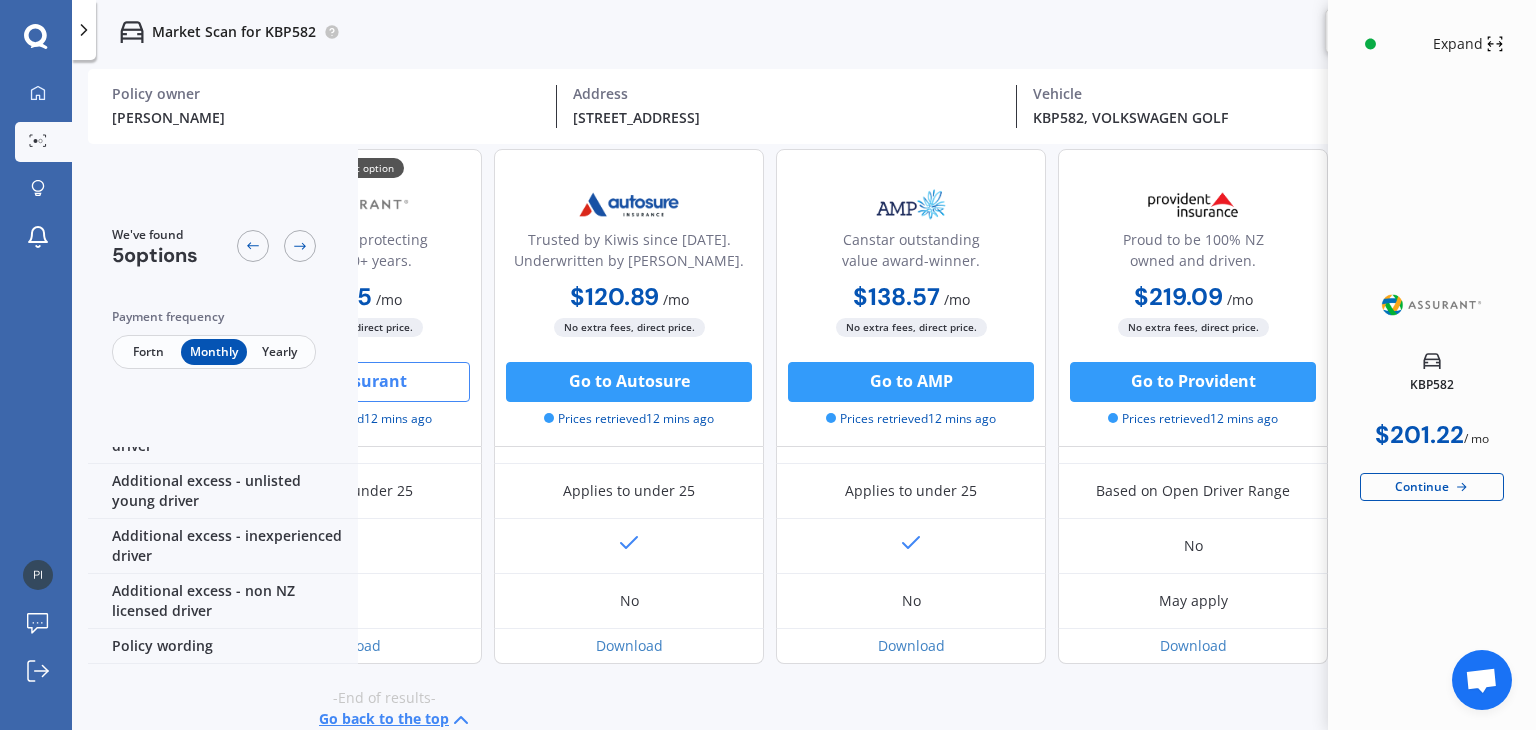 scroll, scrollTop: 1049, scrollLeft: 0, axis: vertical 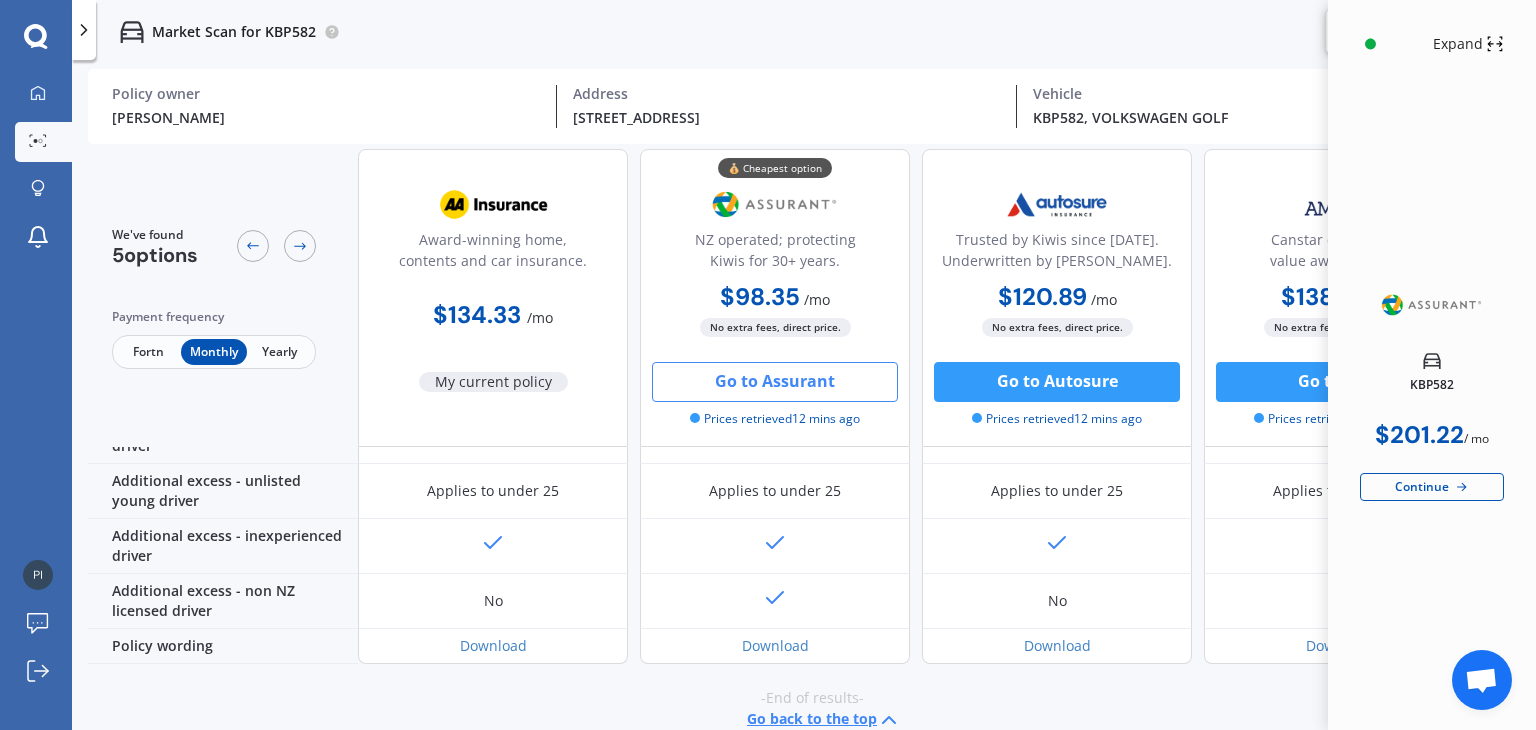 click on "My current policy" at bounding box center [493, 382] 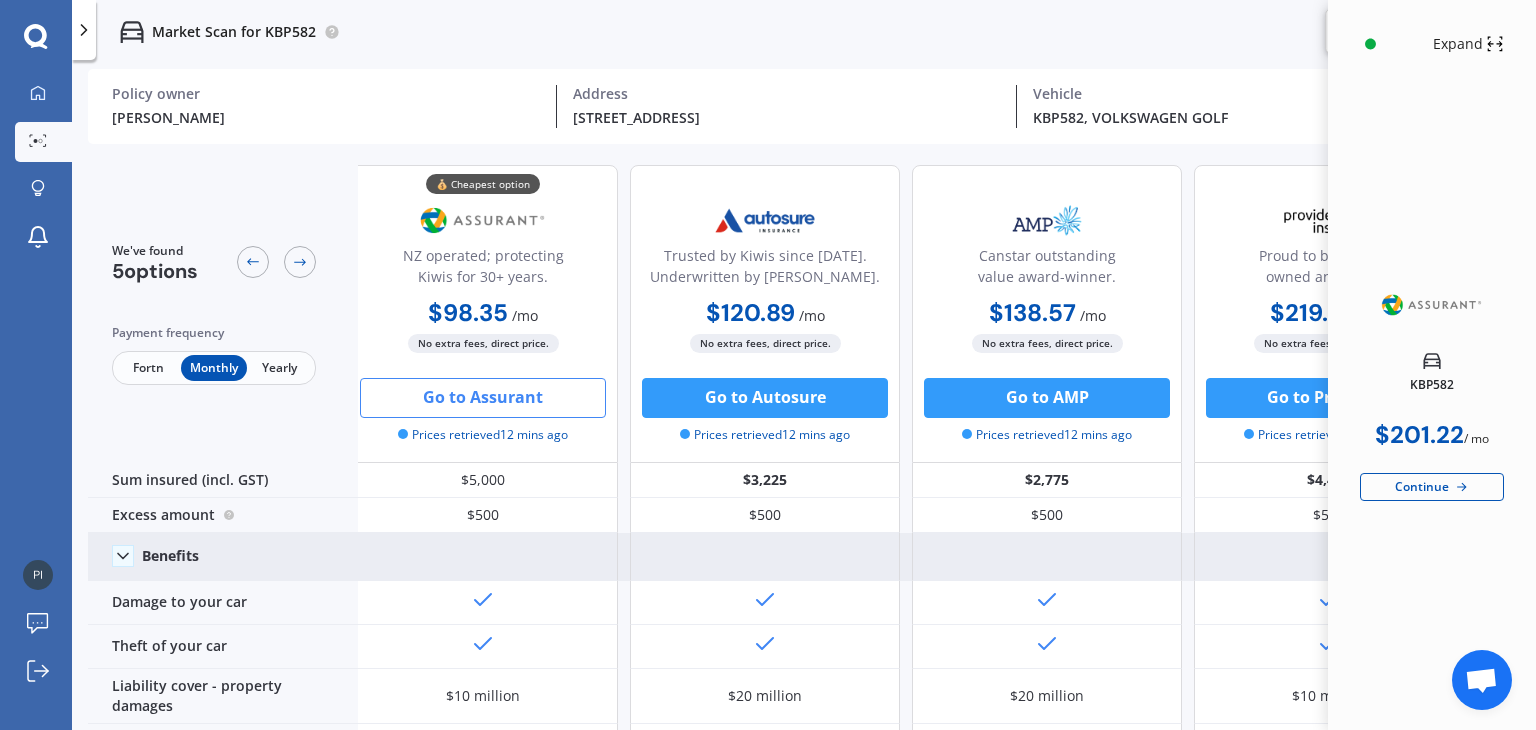scroll, scrollTop: 0, scrollLeft: 0, axis: both 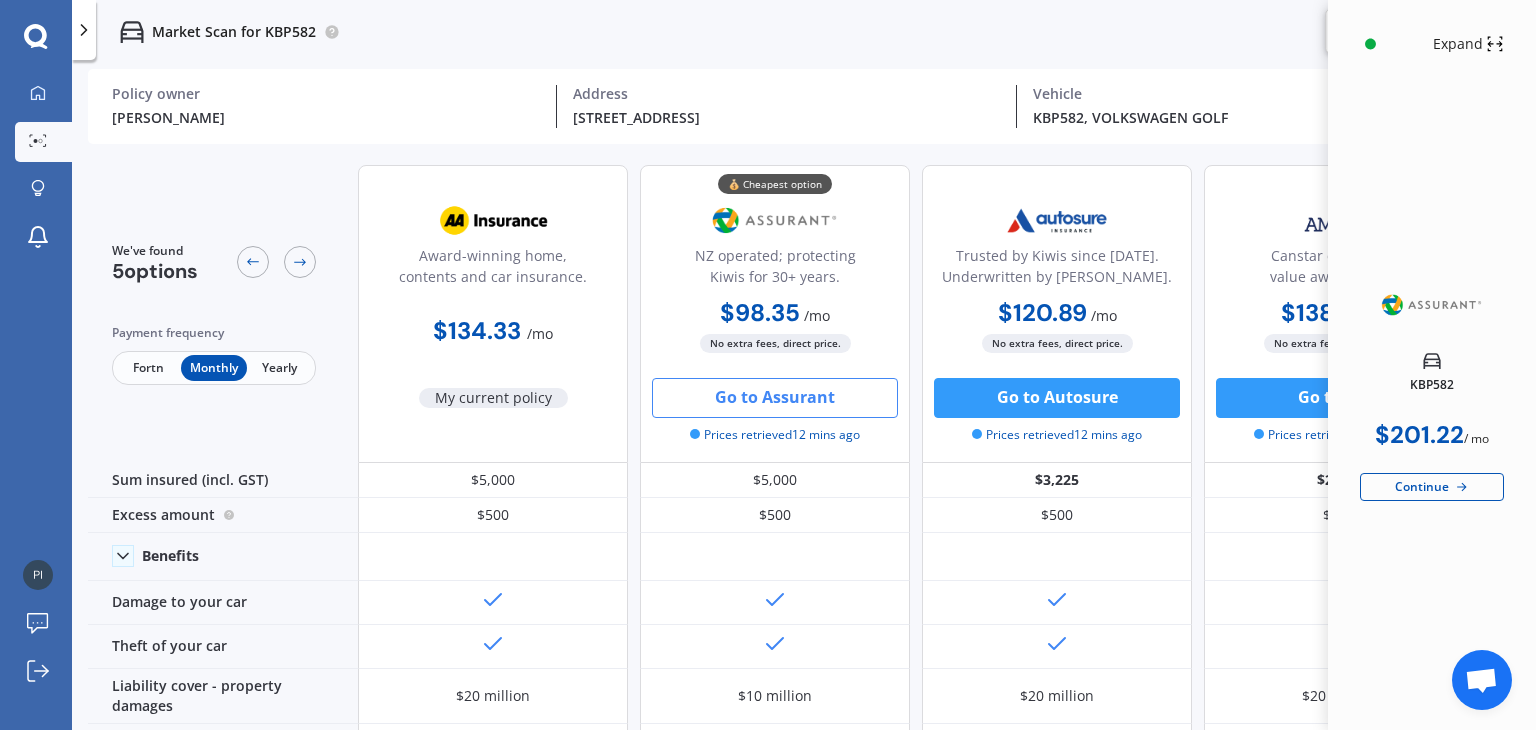 click on "My current policy" at bounding box center [493, 380] 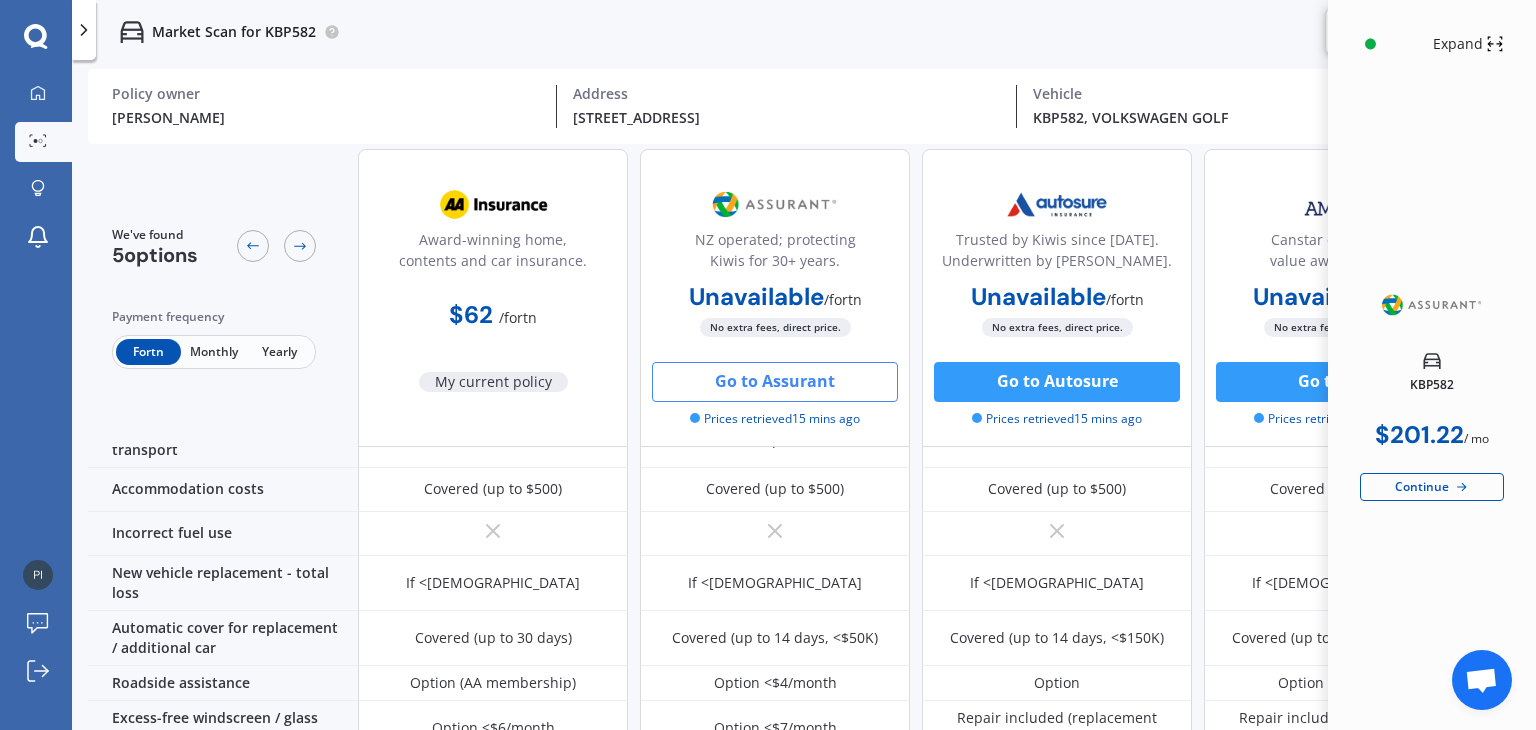 scroll, scrollTop: 0, scrollLeft: 0, axis: both 